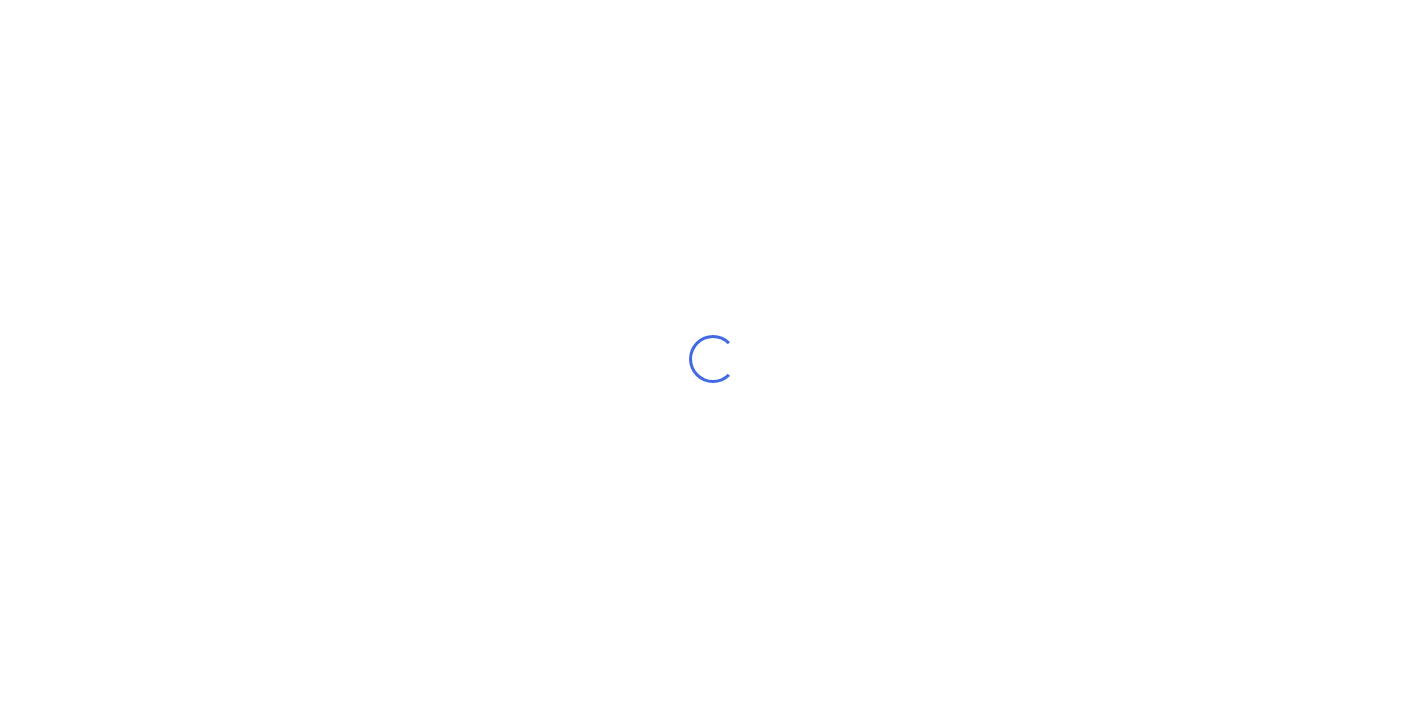 scroll, scrollTop: 0, scrollLeft: 0, axis: both 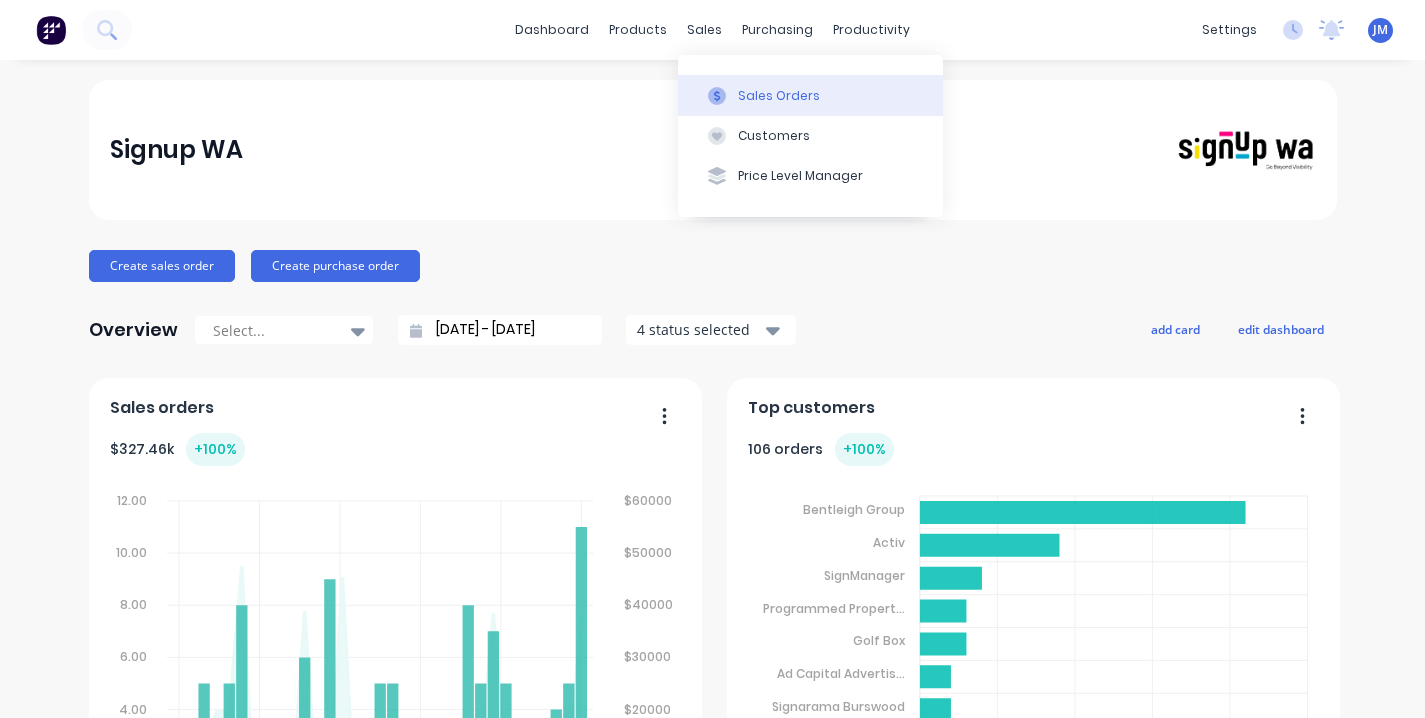click on "Sales Orders" at bounding box center [779, 96] 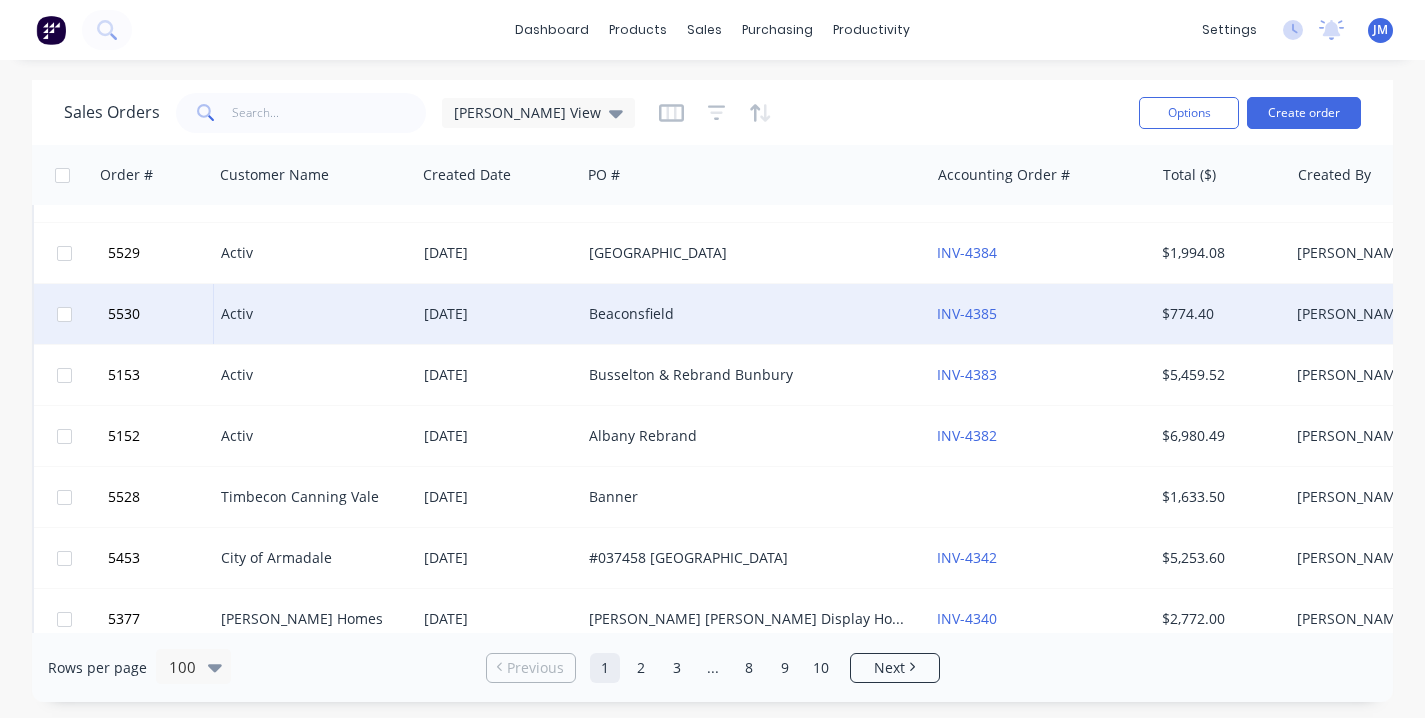 scroll, scrollTop: 592, scrollLeft: 0, axis: vertical 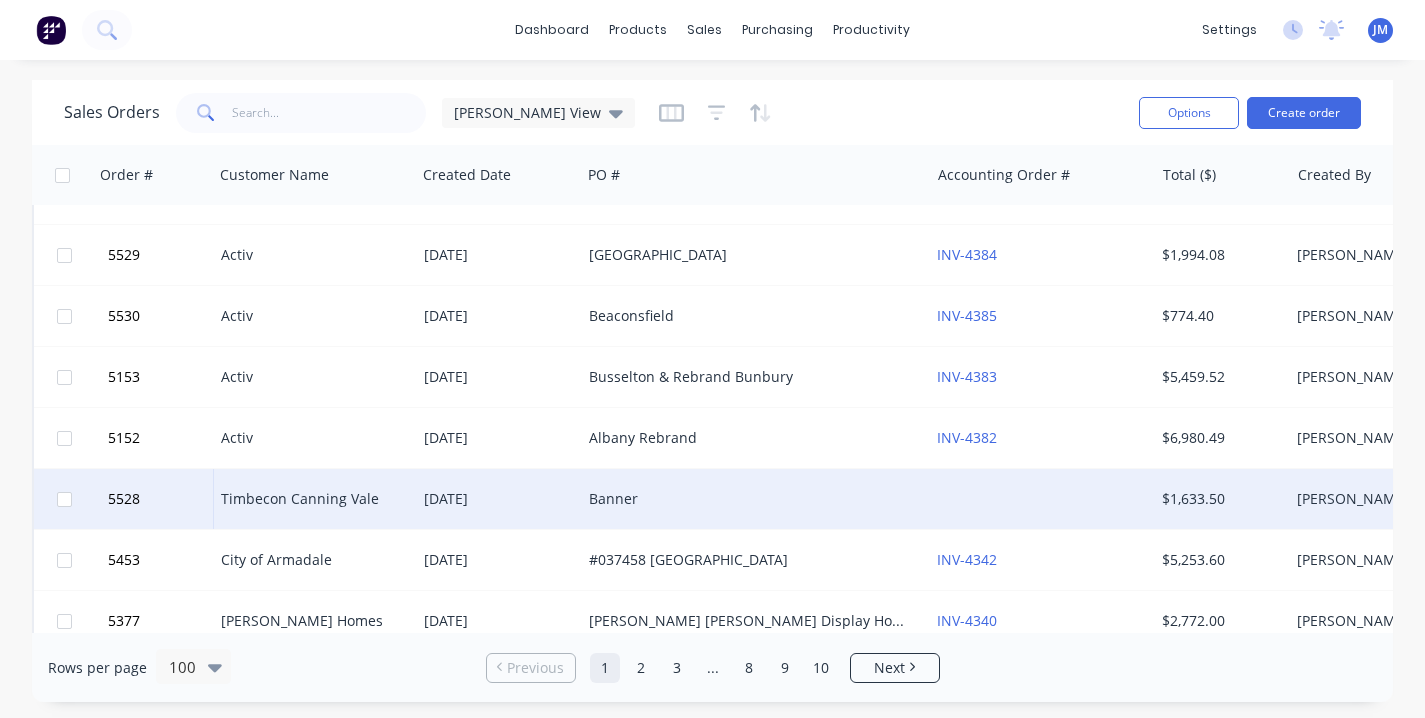 click on "Banner" at bounding box center [747, 499] 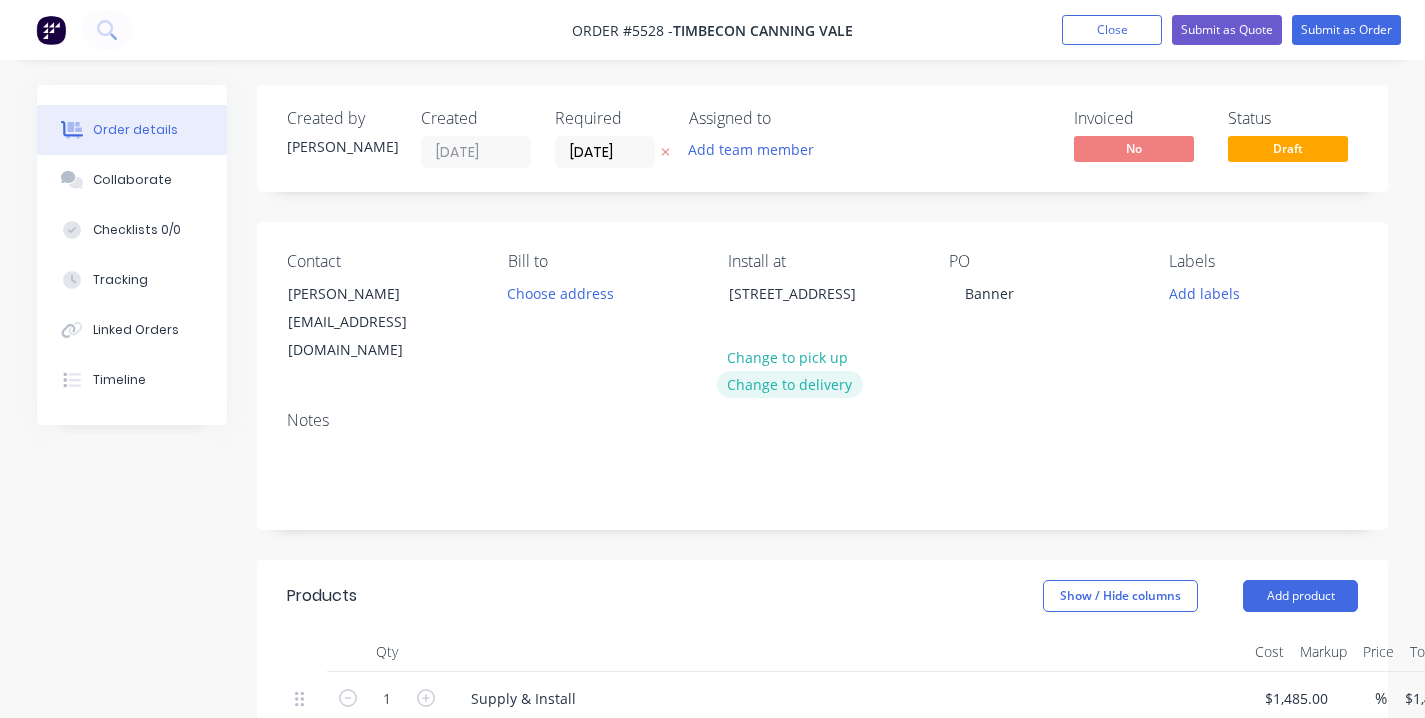 scroll, scrollTop: 0, scrollLeft: 0, axis: both 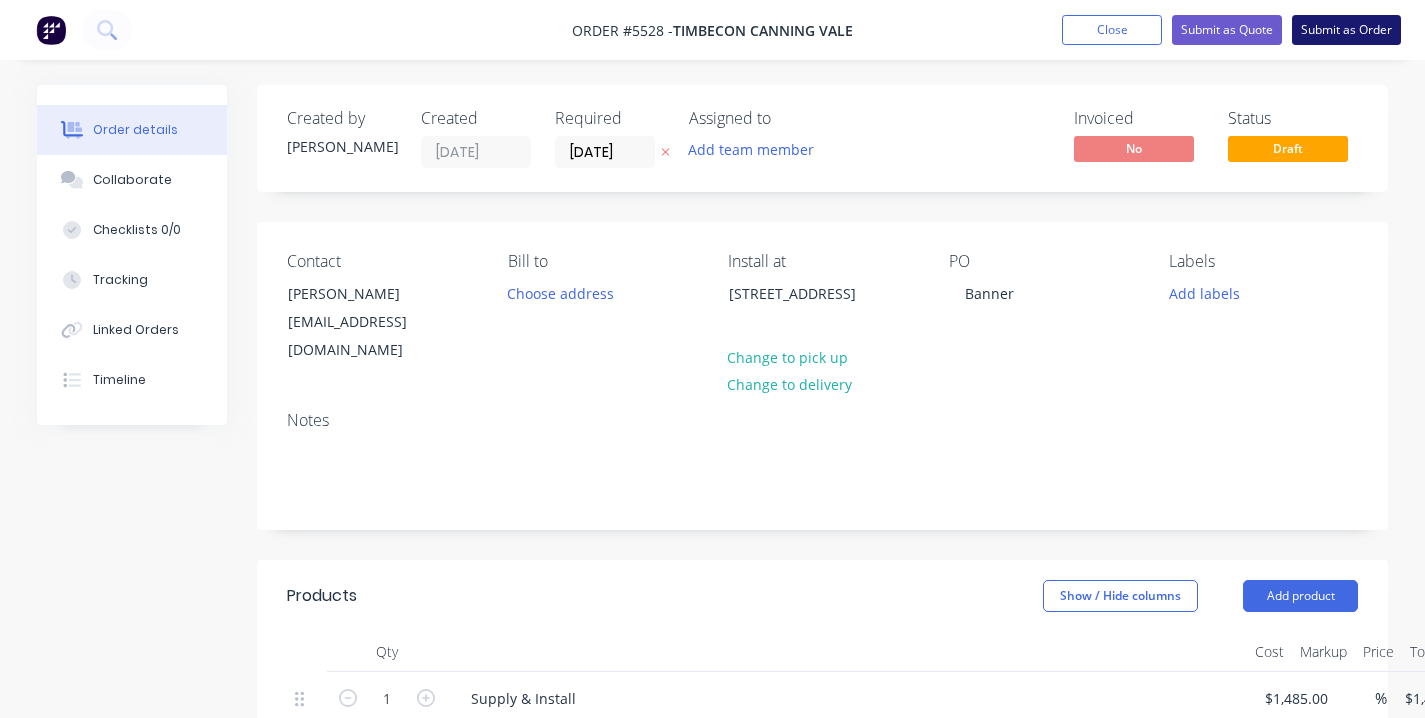 click on "Submit as Order" at bounding box center [1346, 30] 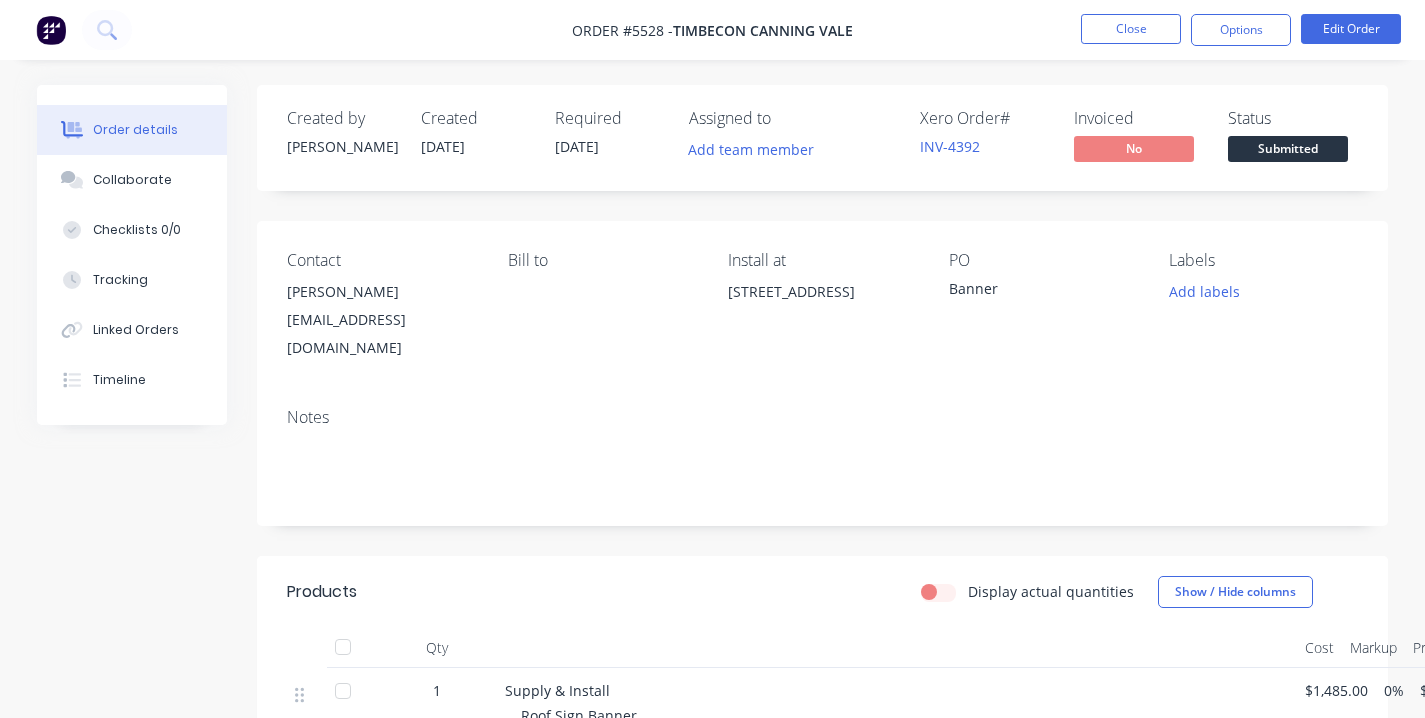 click on "Submitted" at bounding box center [1288, 148] 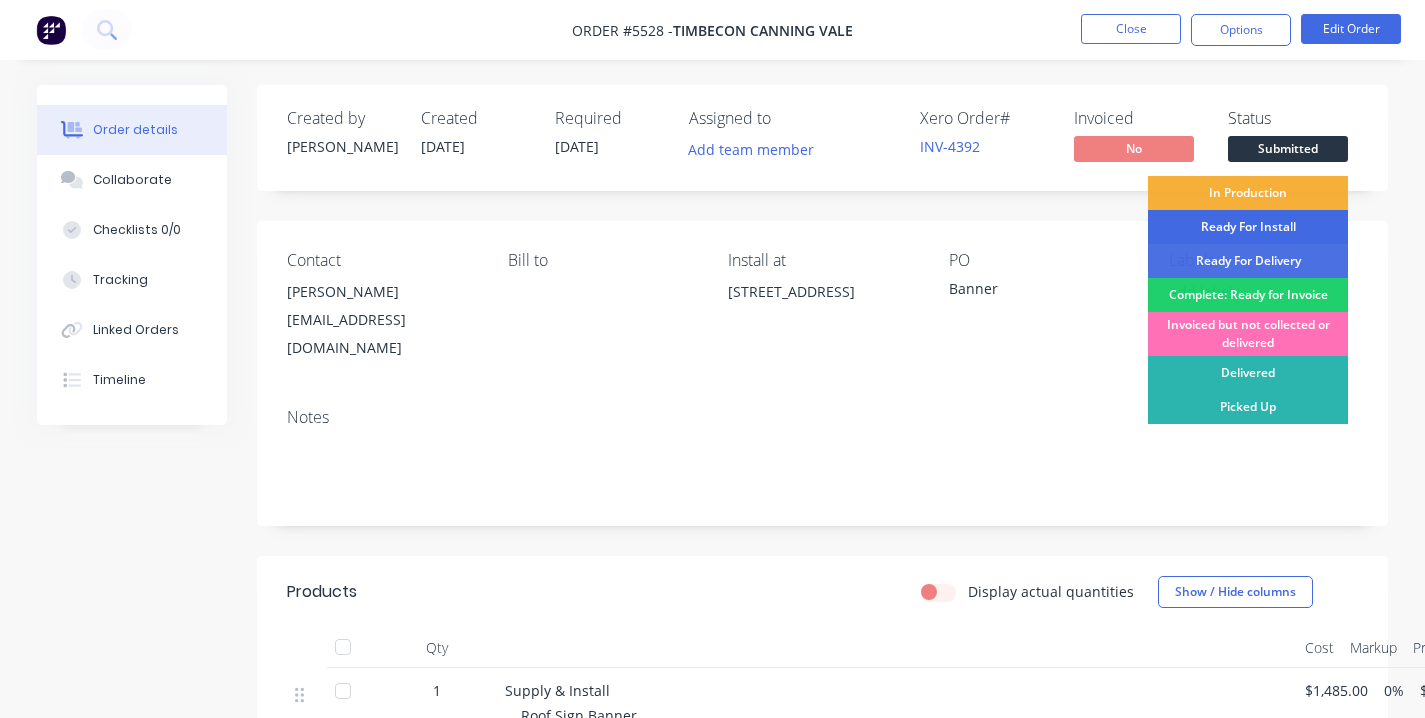 click on "Ready For Install" at bounding box center [1248, 227] 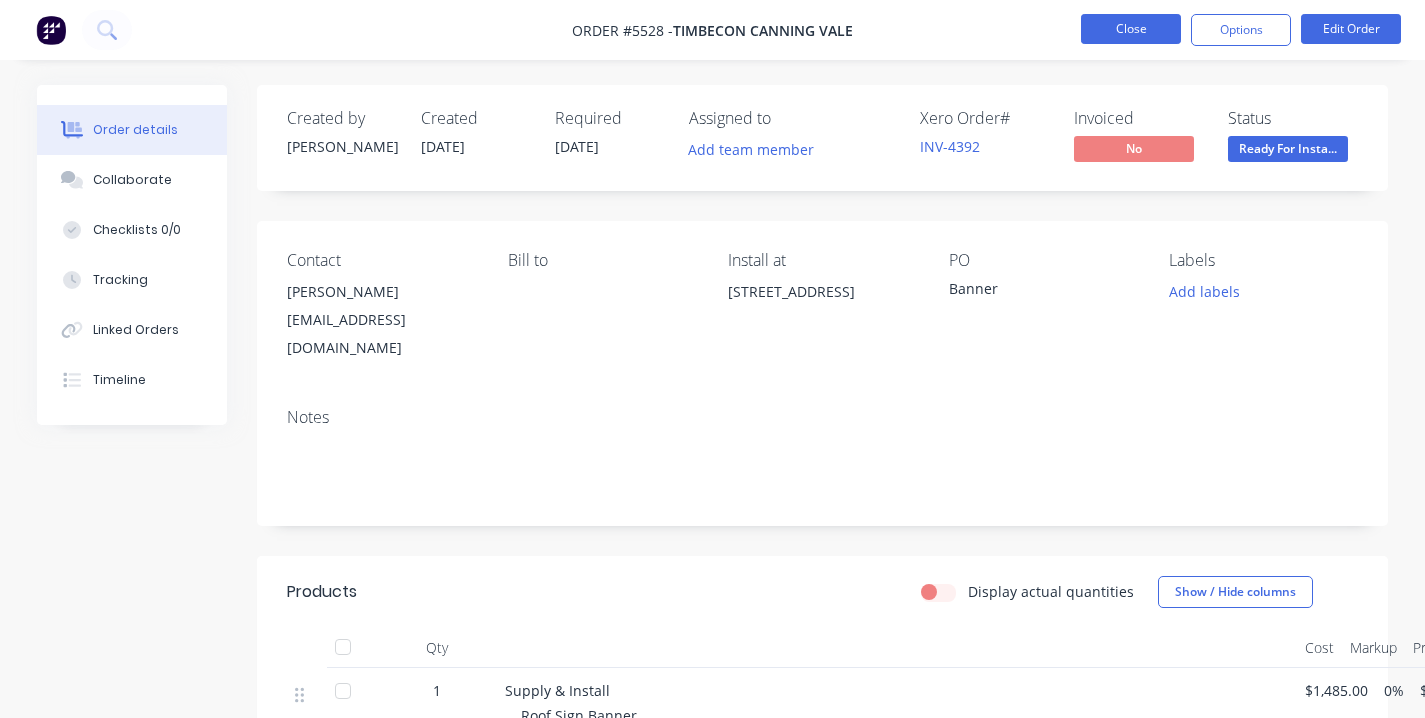 click on "Close" at bounding box center (1131, 29) 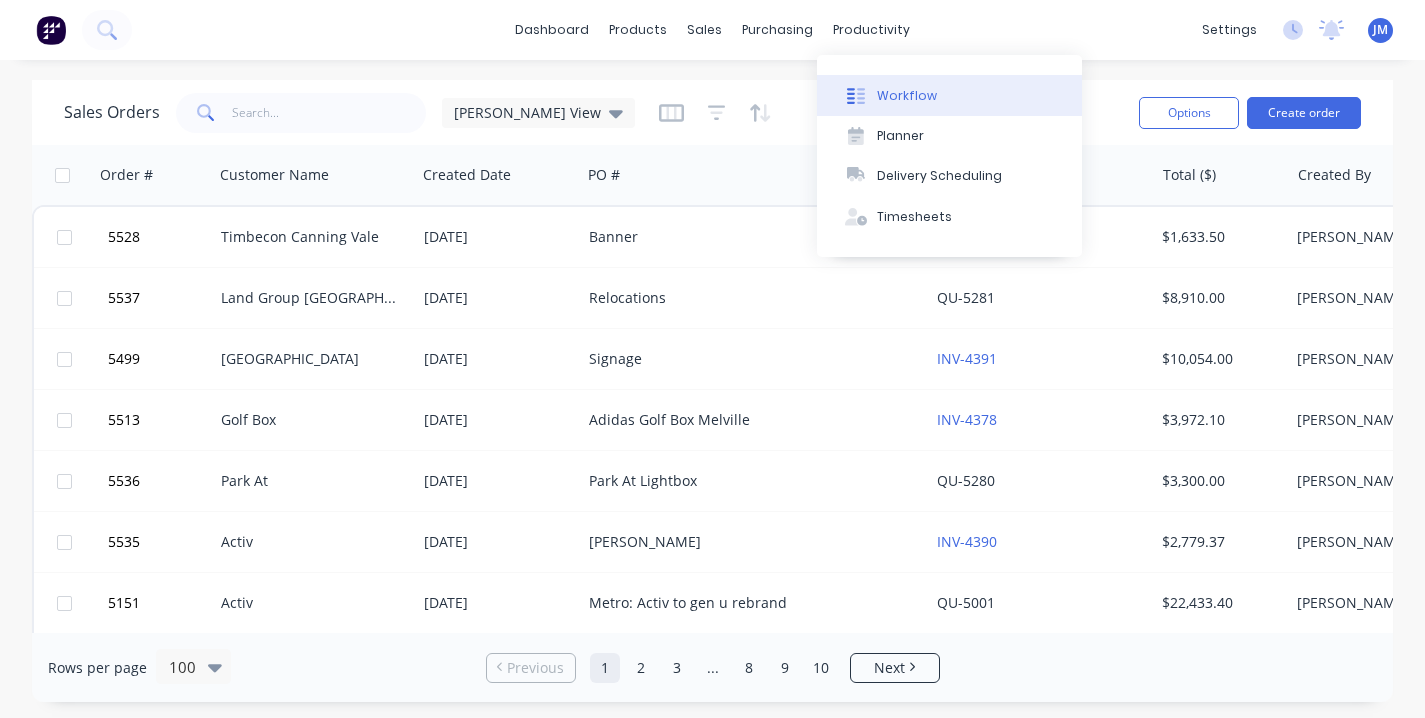 click on "Workflow" at bounding box center (907, 96) 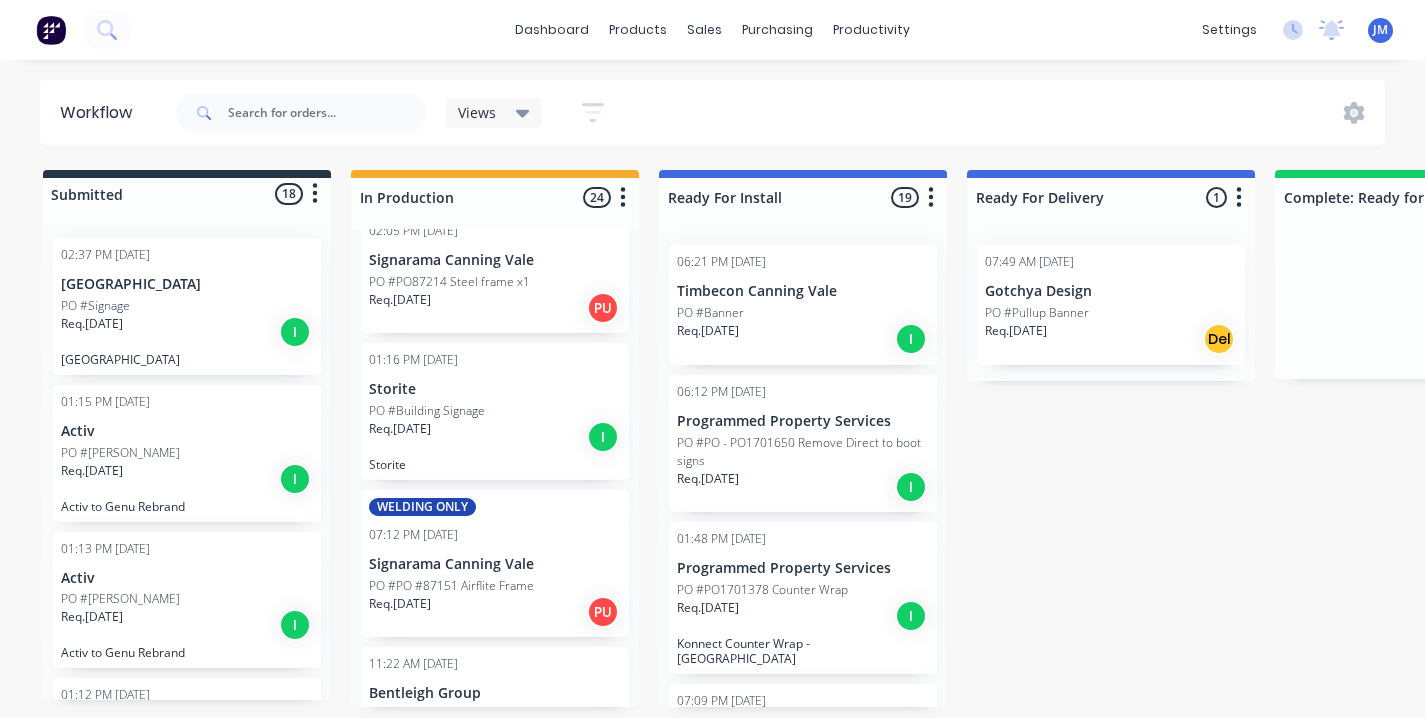 scroll, scrollTop: 1111, scrollLeft: 0, axis: vertical 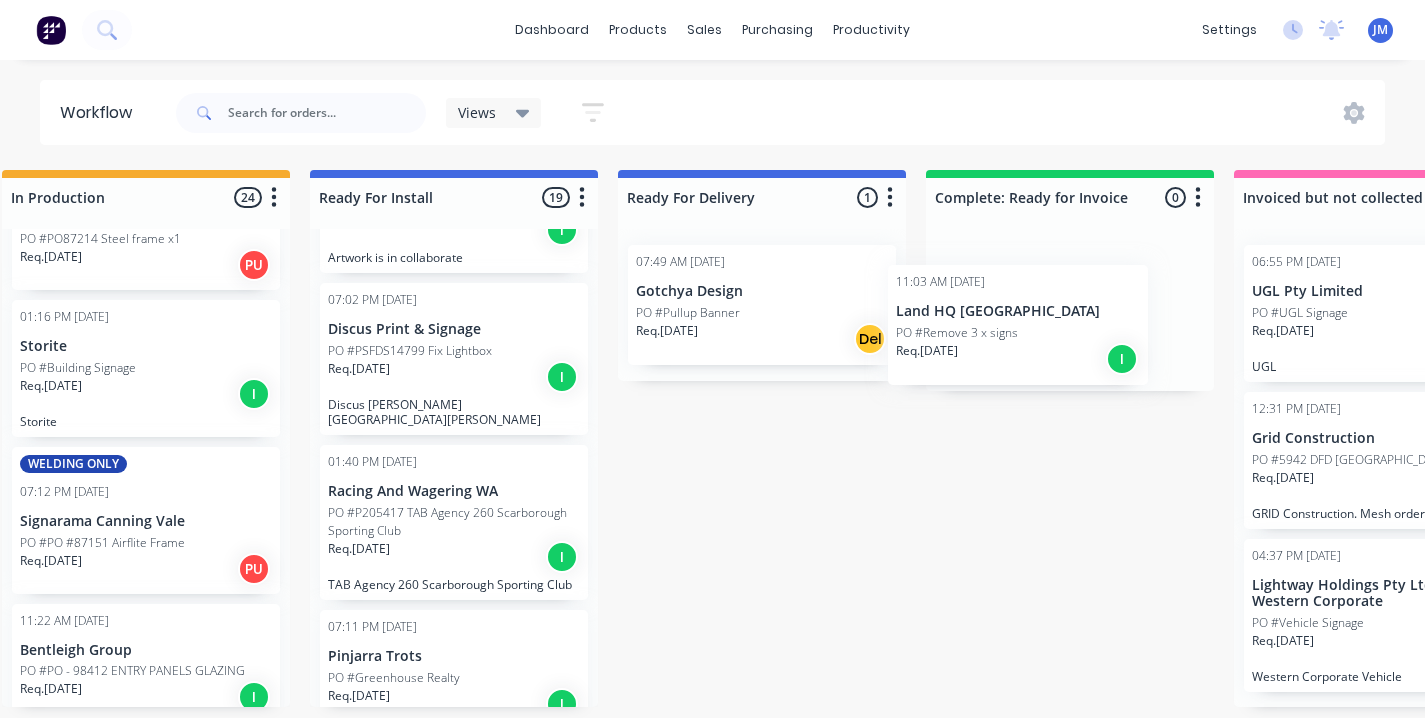 drag, startPoint x: 773, startPoint y: 431, endPoint x: 1016, endPoint y: 353, distance: 255.21167 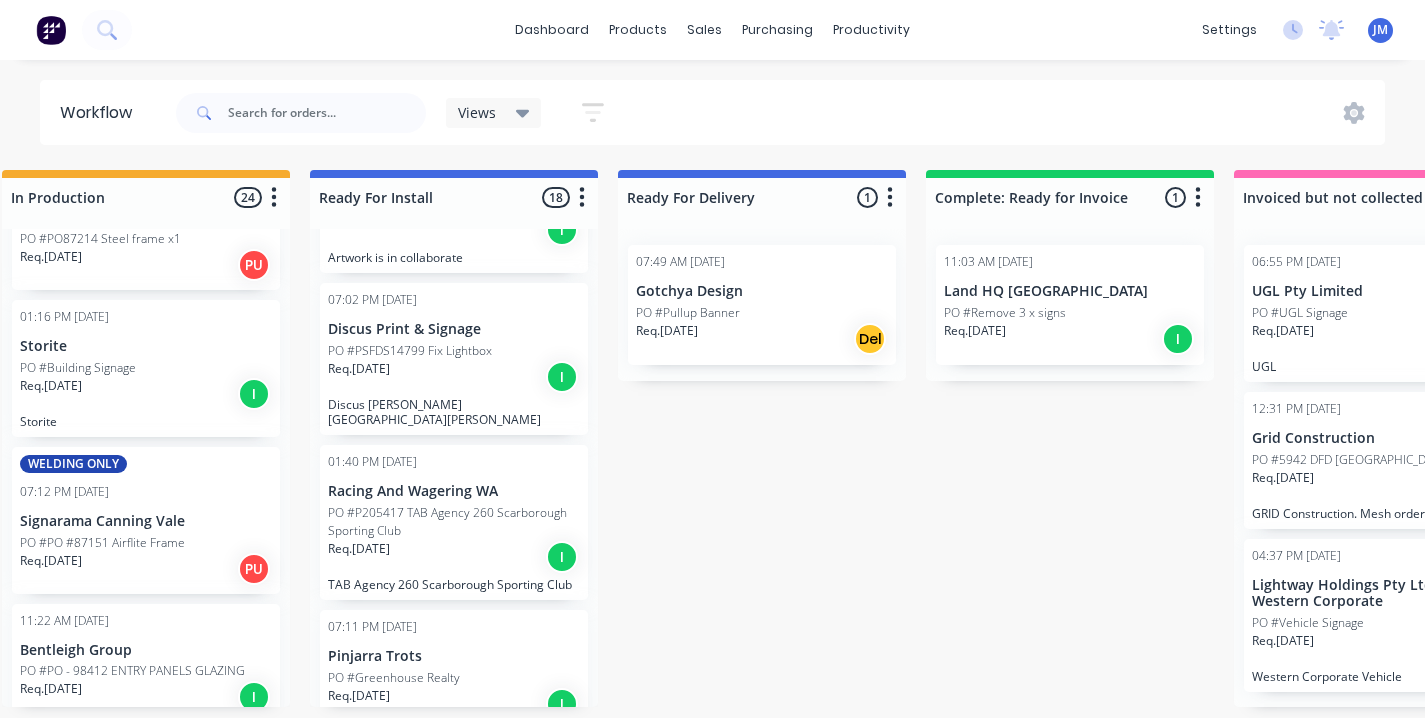 click on "Req. [DATE] I" at bounding box center (1070, 339) 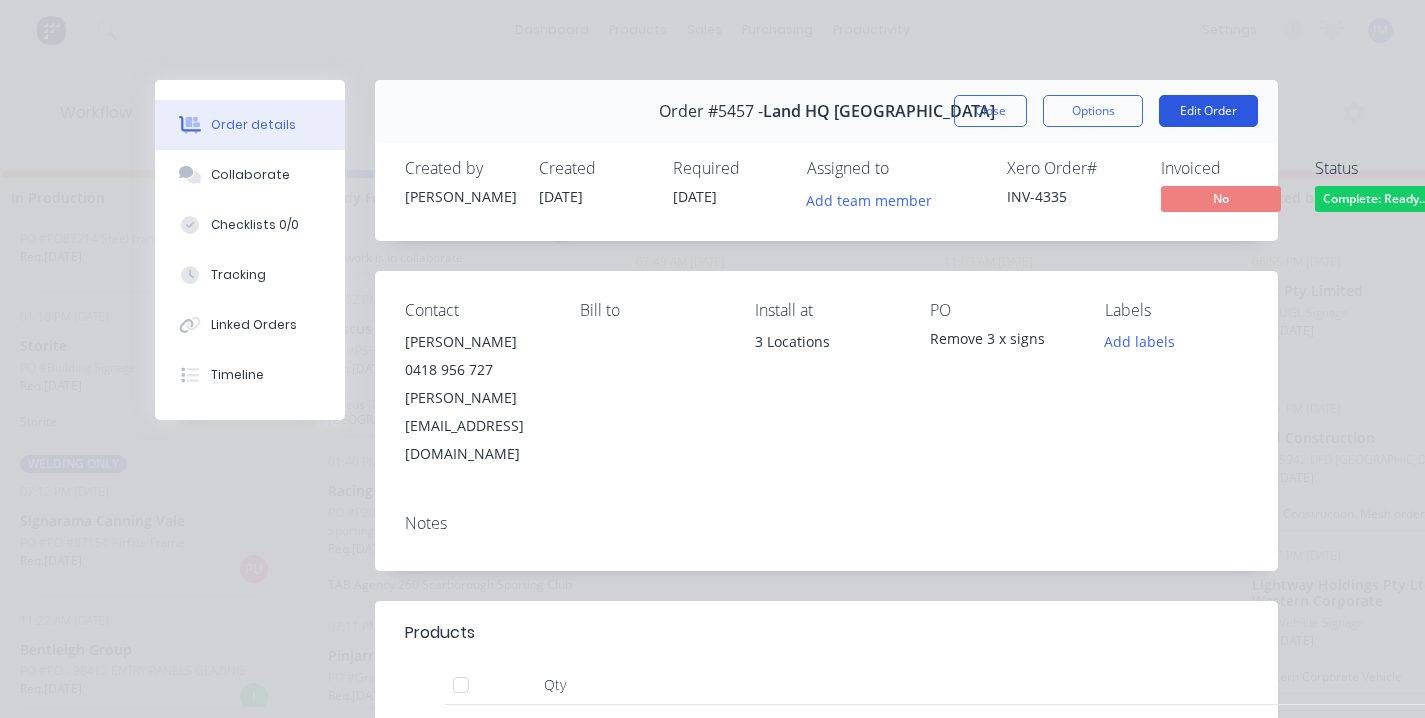 click on "Edit Order" at bounding box center (1208, 111) 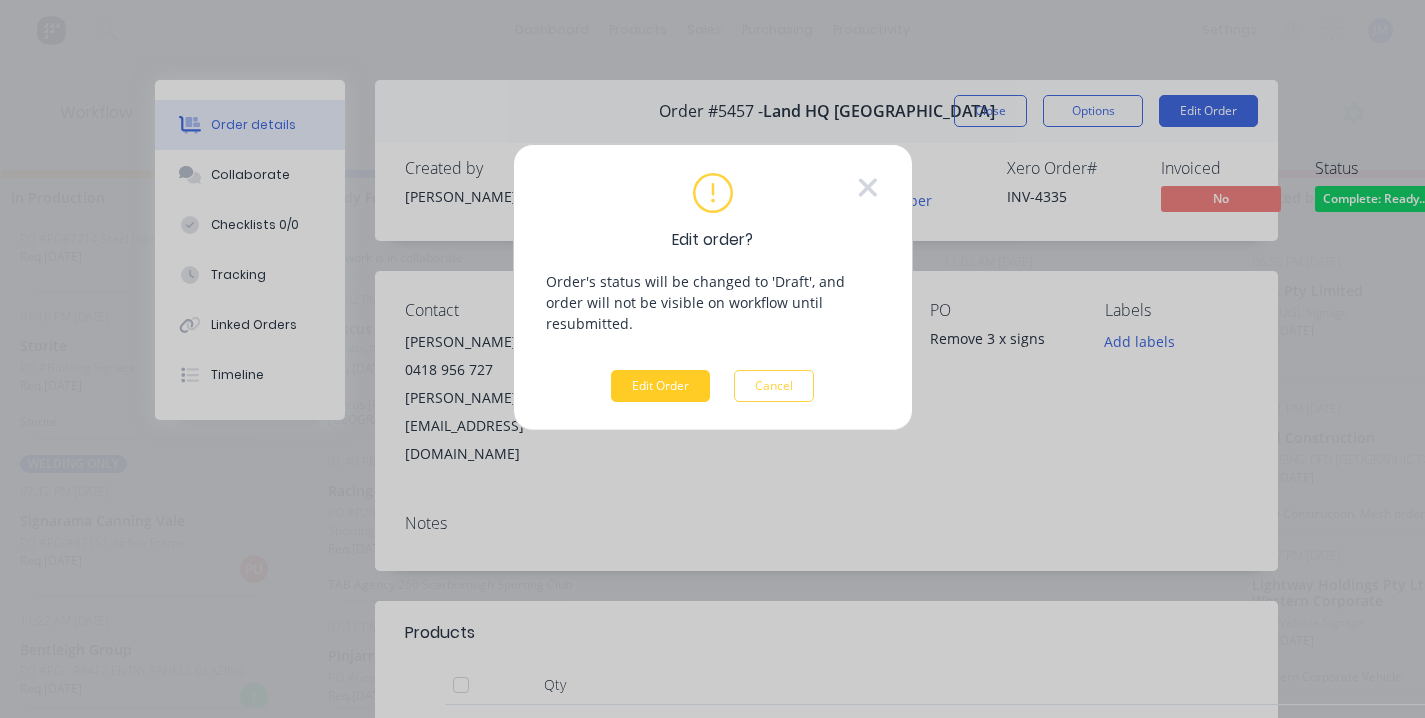 click on "Edit Order" at bounding box center (660, 386) 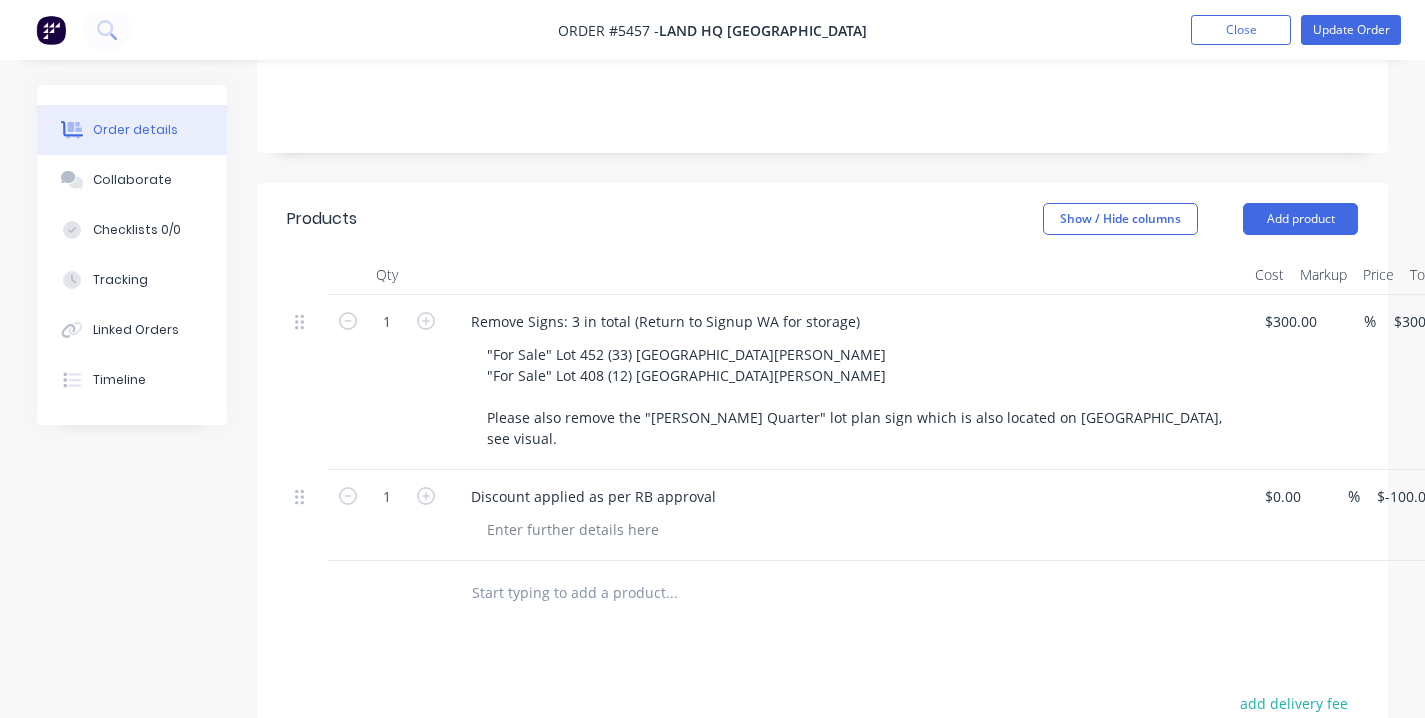 scroll, scrollTop: 433, scrollLeft: 2, axis: both 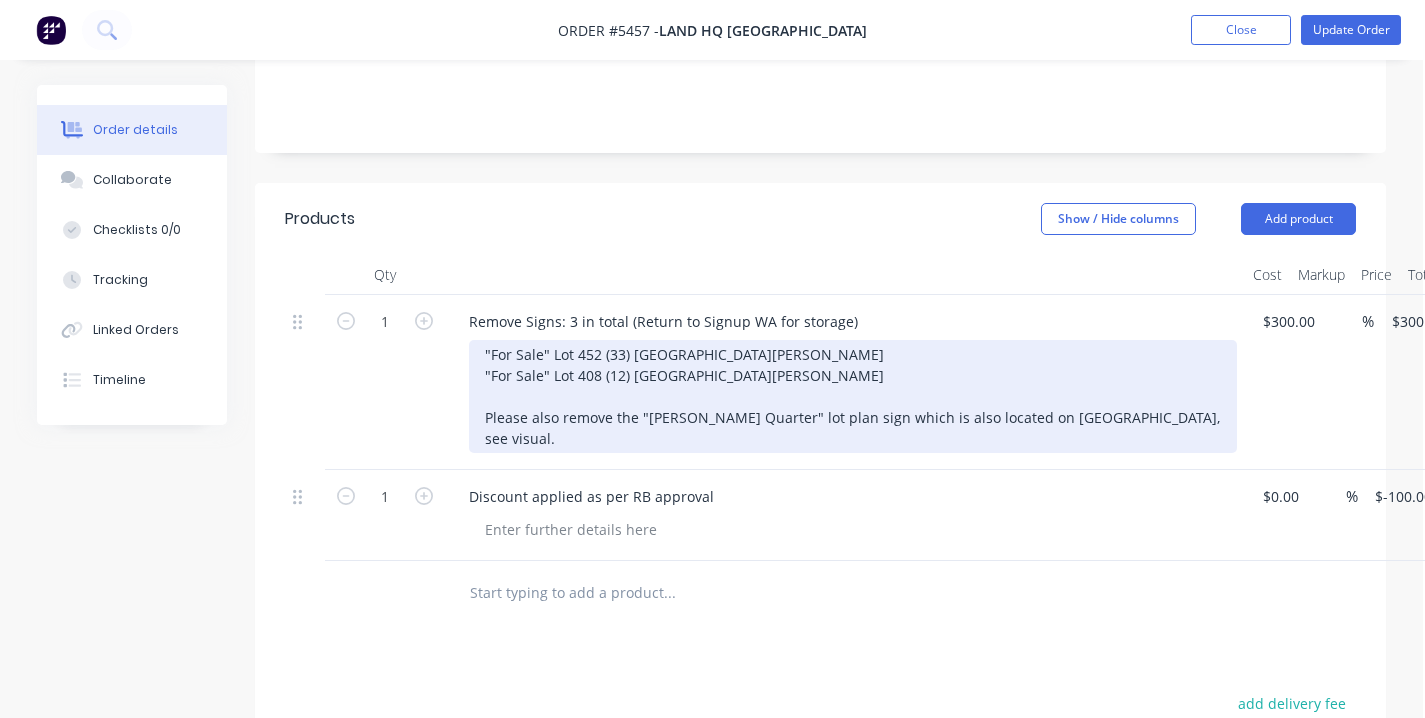 click on ""For Sale" Lot 452 (33) [GEOGRAPHIC_DATA][PERSON_NAME]
"For Sale" Lot 408 (12) [GEOGRAPHIC_DATA][PERSON_NAME]
Please also remove the "[PERSON_NAME] Quarter" lot plan sign which is also located on [GEOGRAPHIC_DATA], see visual." at bounding box center [853, 396] 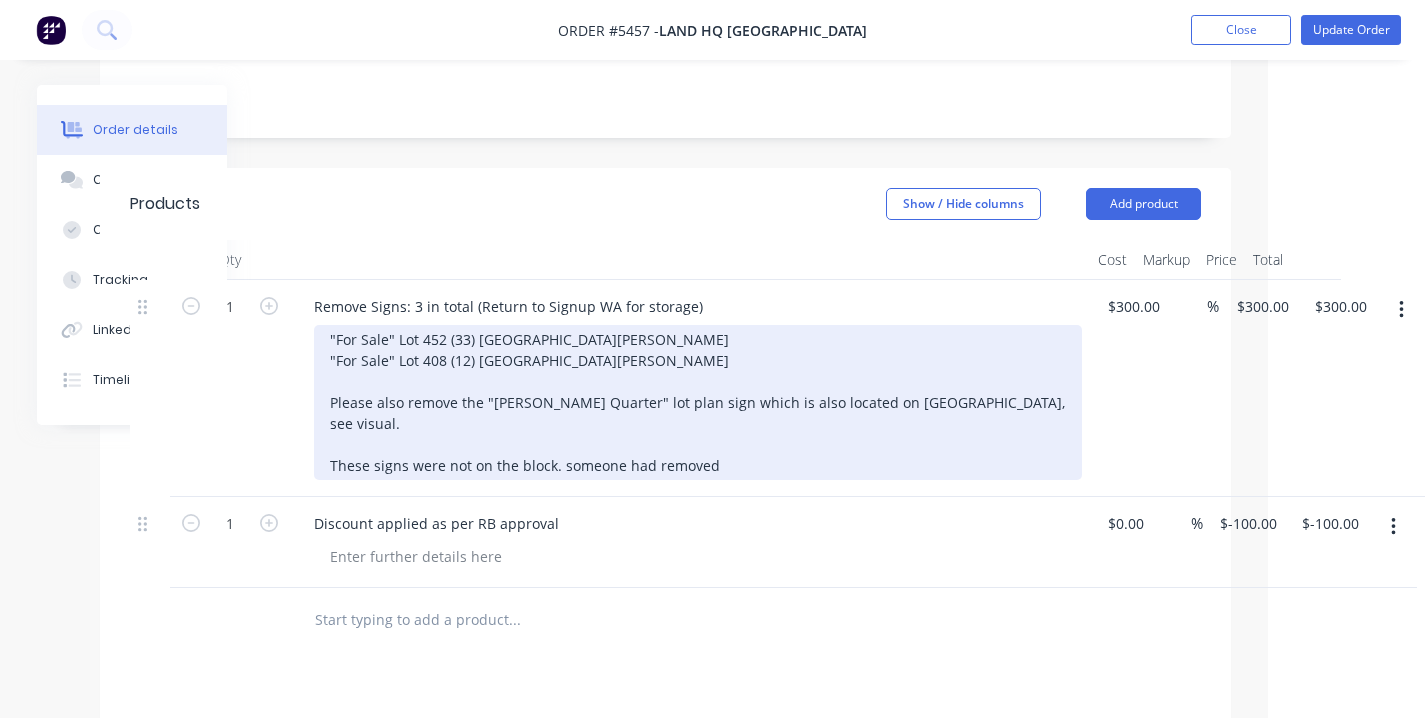 scroll, scrollTop: 448, scrollLeft: 157, axis: both 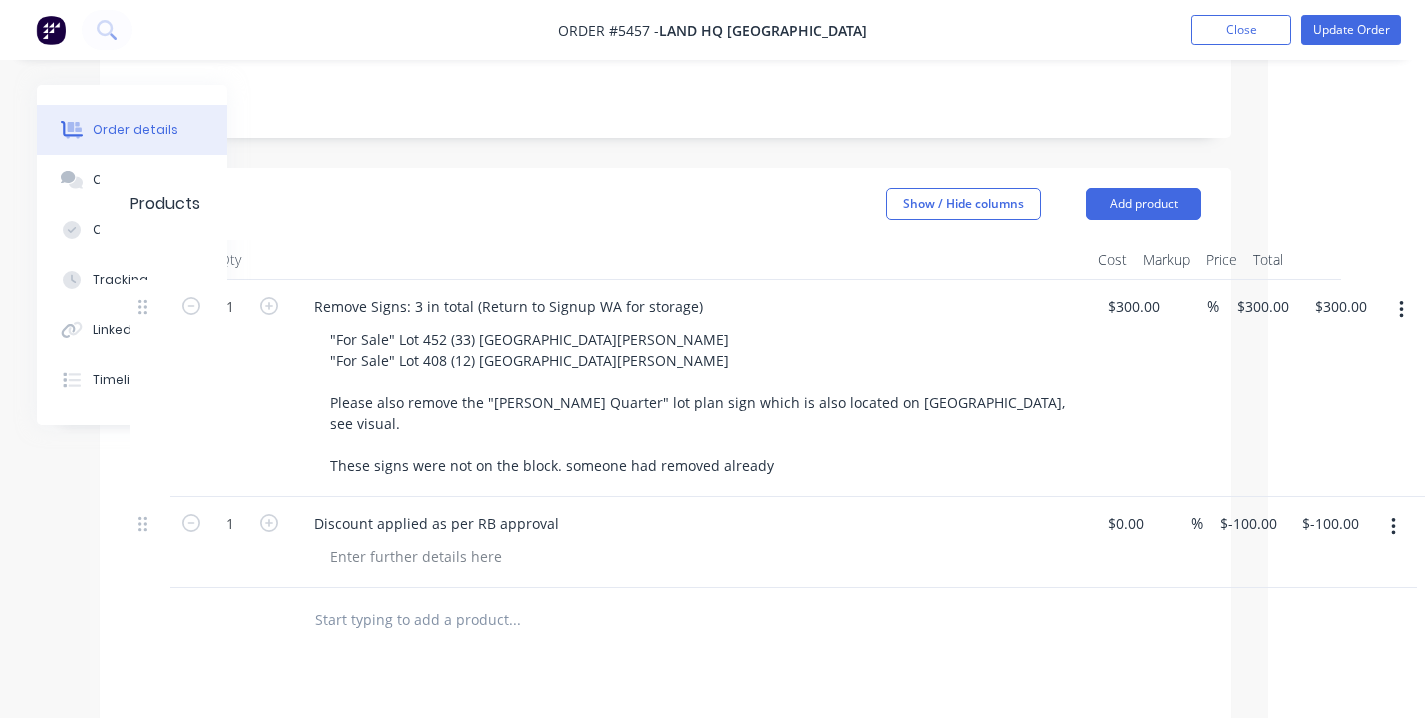 click on "Order #5457 -  Land HQ [GEOGRAPHIC_DATA] Add product     Close Update Order" at bounding box center (712, 30) 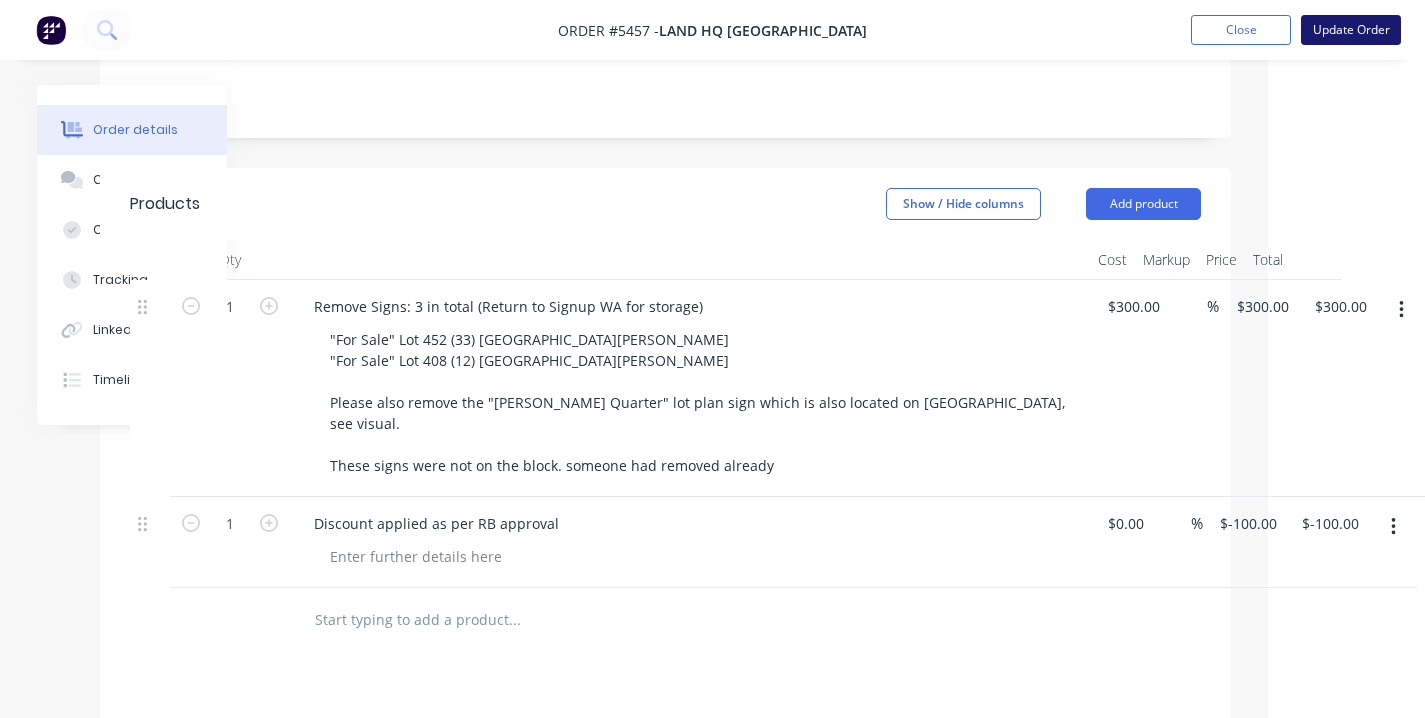 click on "Update Order" at bounding box center [1351, 30] 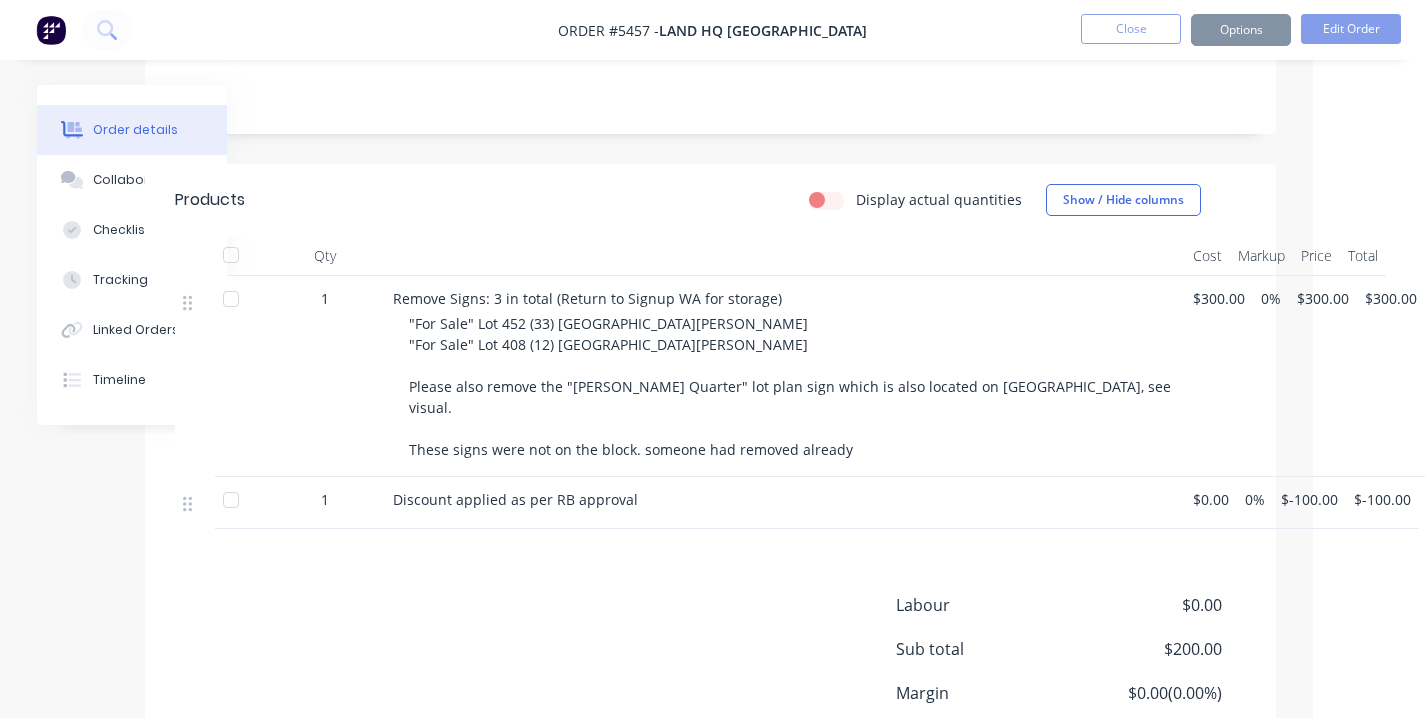 scroll, scrollTop: 0, scrollLeft: 0, axis: both 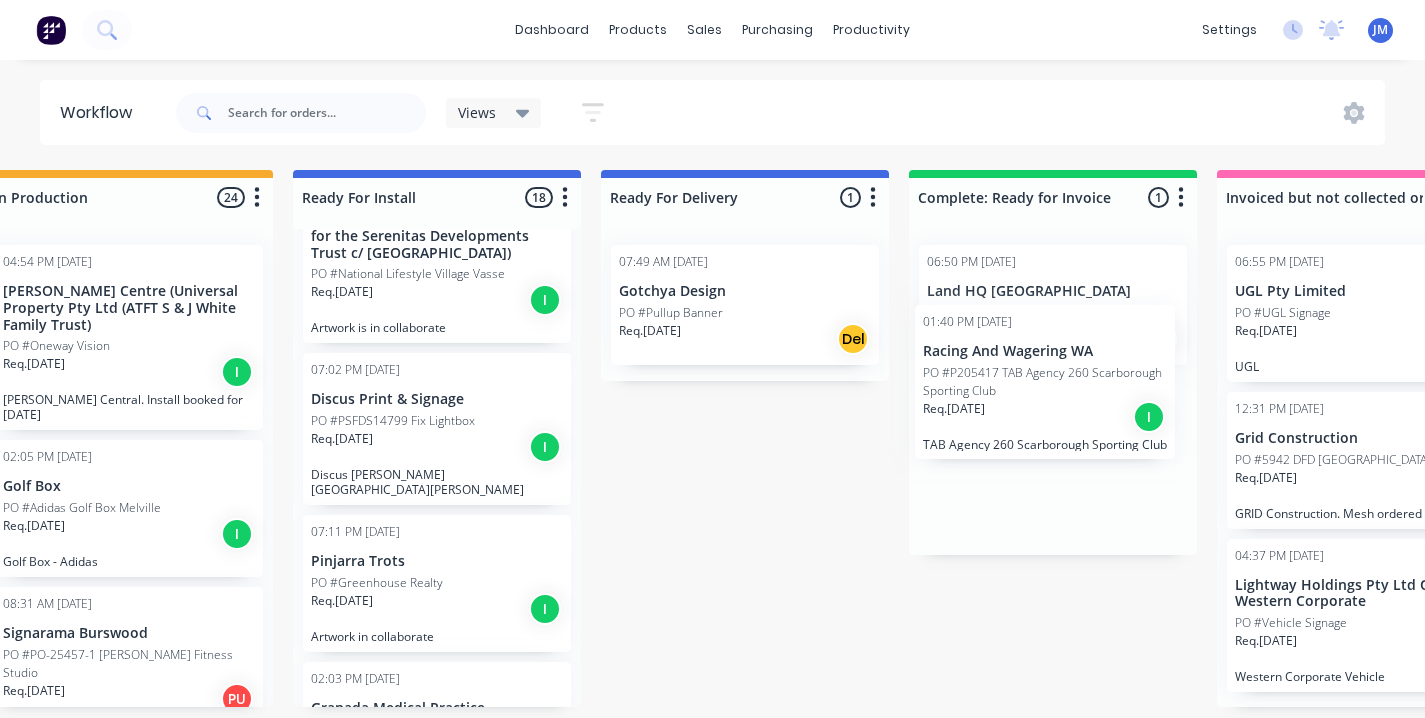 drag, startPoint x: 771, startPoint y: 522, endPoint x: 1022, endPoint y: 418, distance: 271.69284 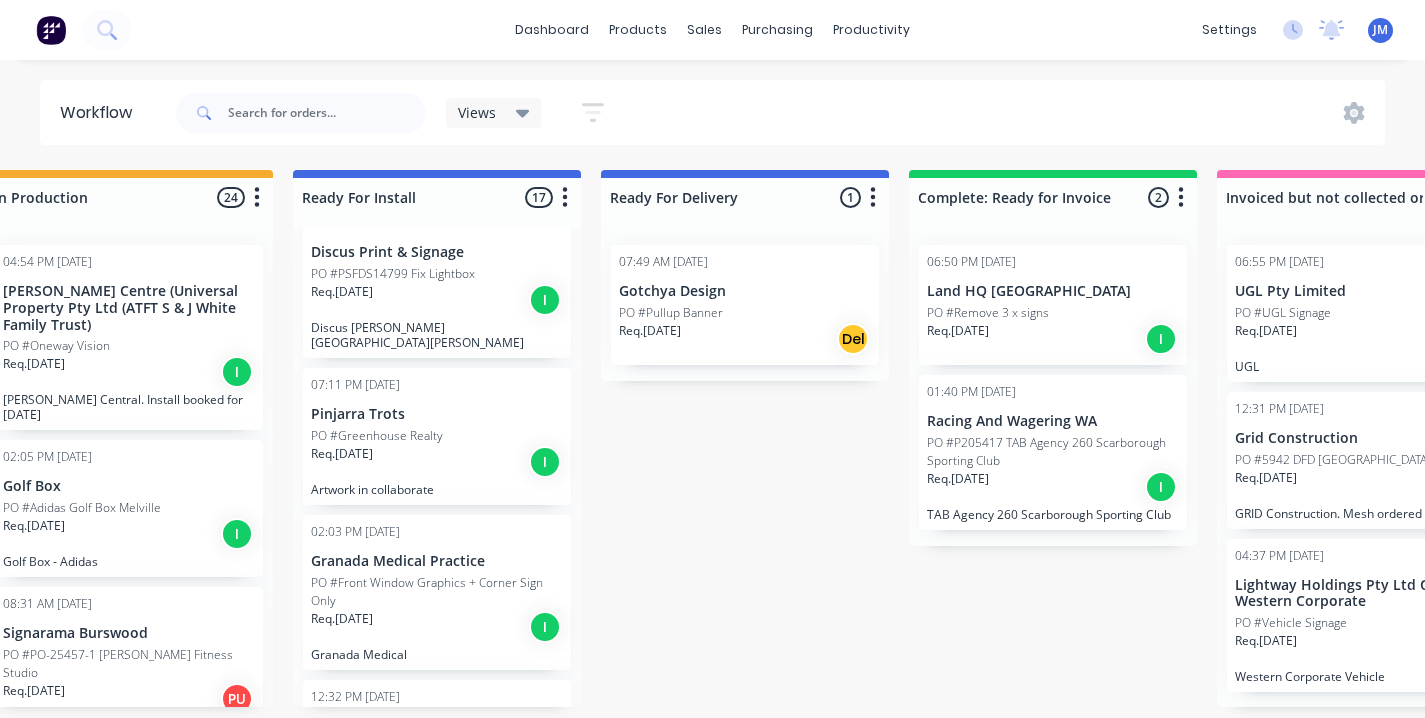 scroll, scrollTop: 1298, scrollLeft: 0, axis: vertical 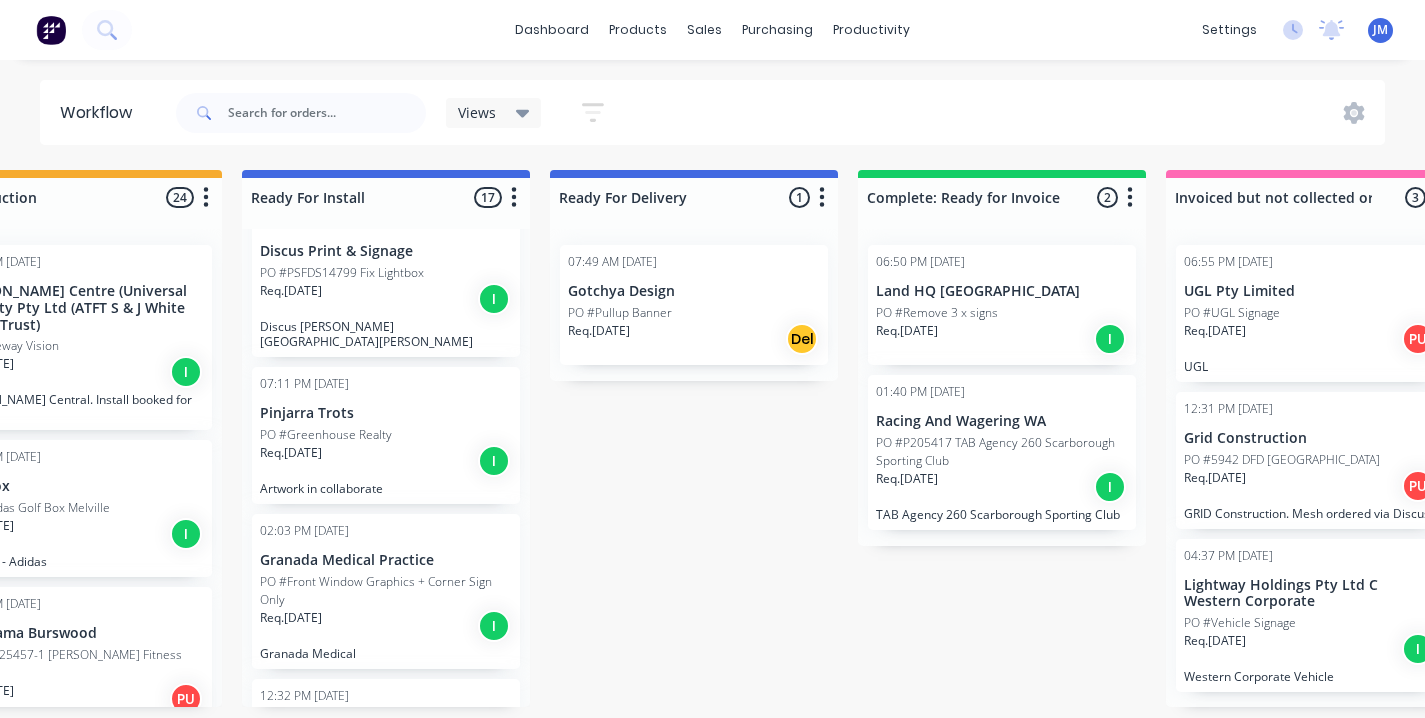 click on "Req. [DATE] I" at bounding box center [1002, 487] 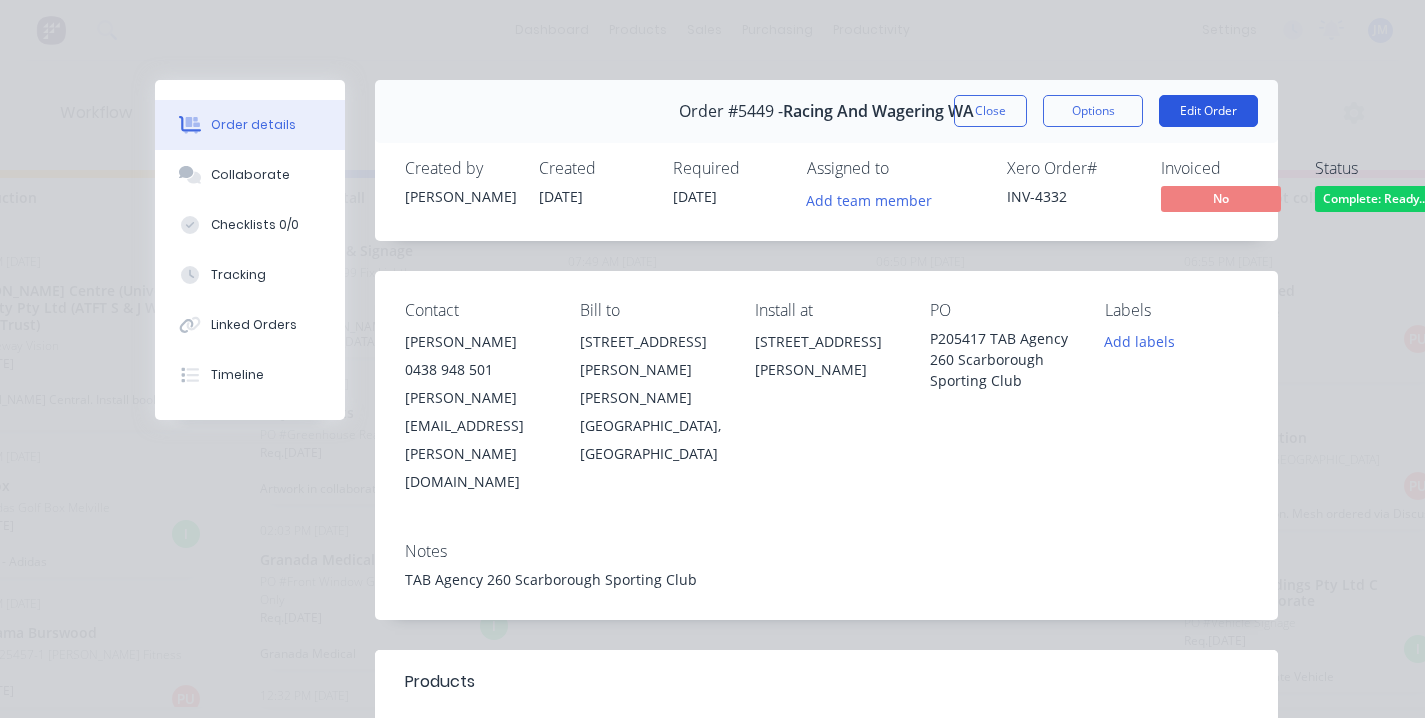 scroll, scrollTop: 0, scrollLeft: 0, axis: both 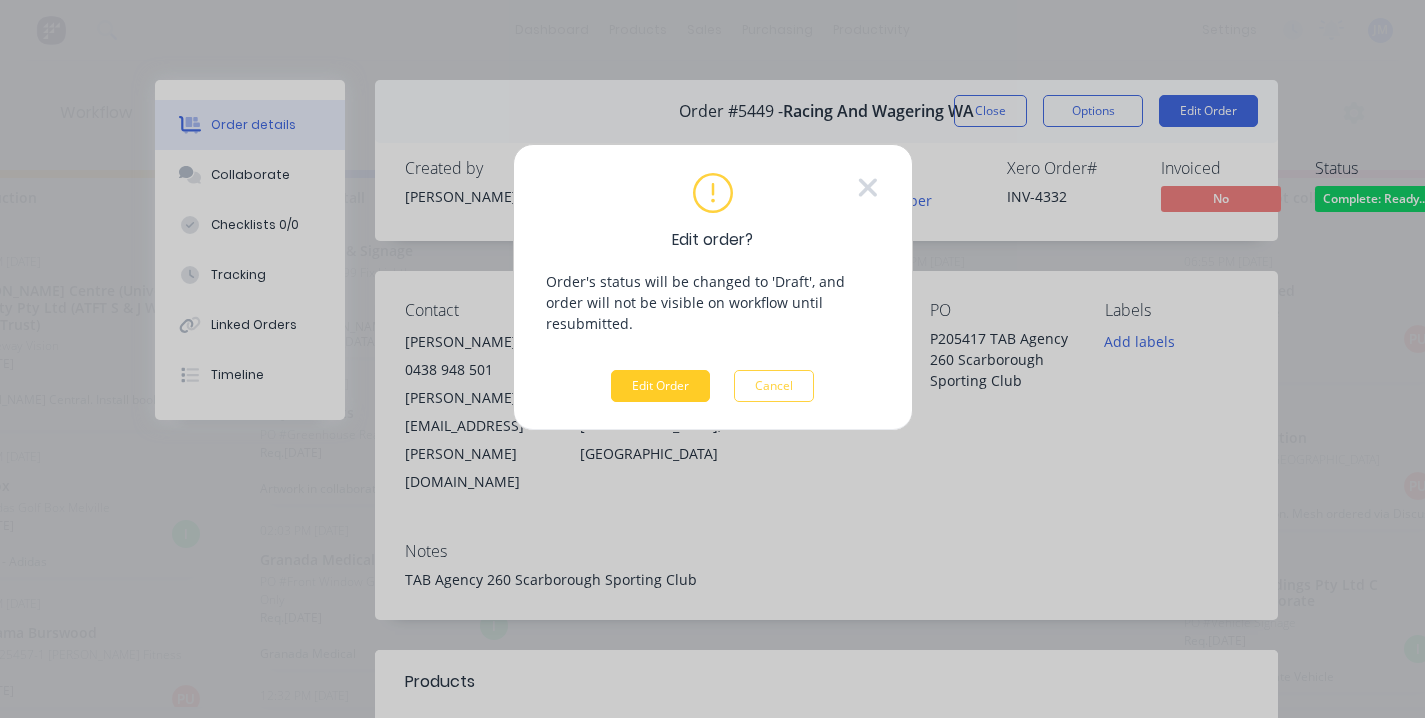 click on "Edit Order" at bounding box center [660, 386] 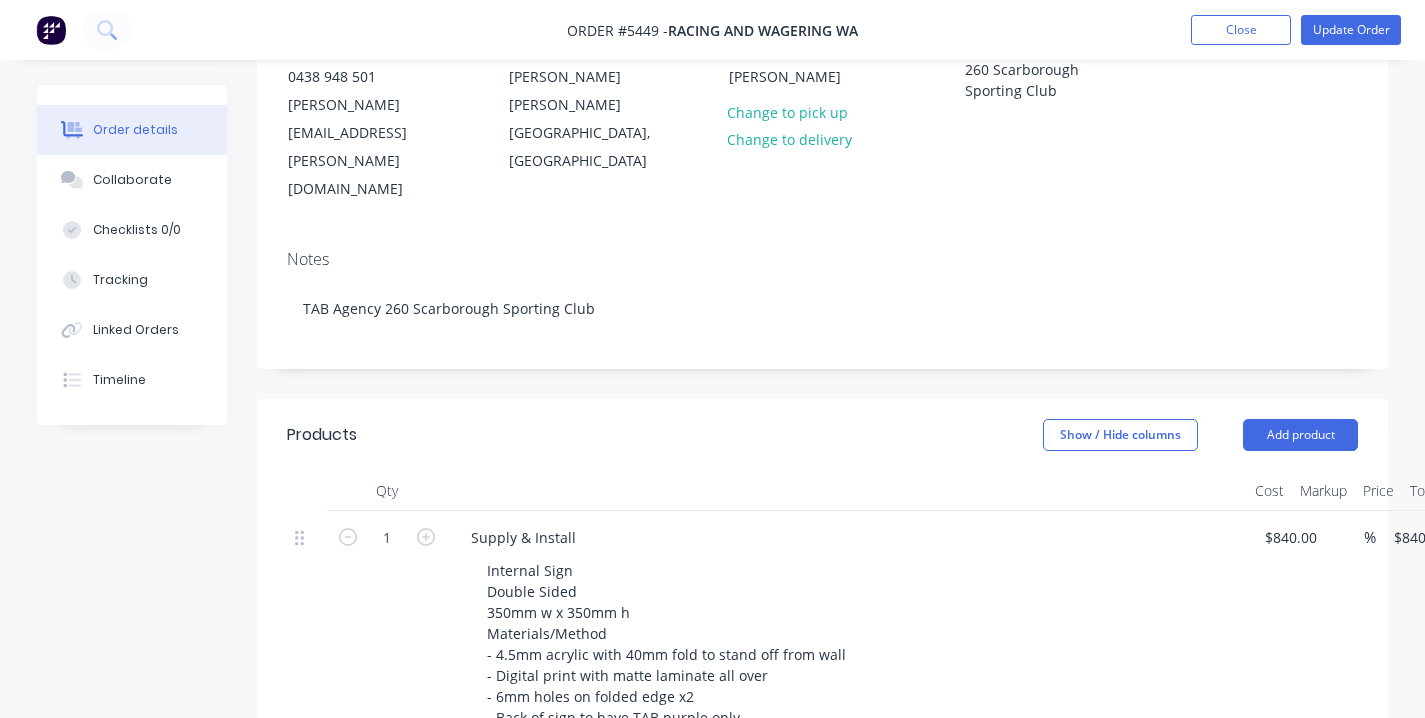 scroll, scrollTop: 221, scrollLeft: 0, axis: vertical 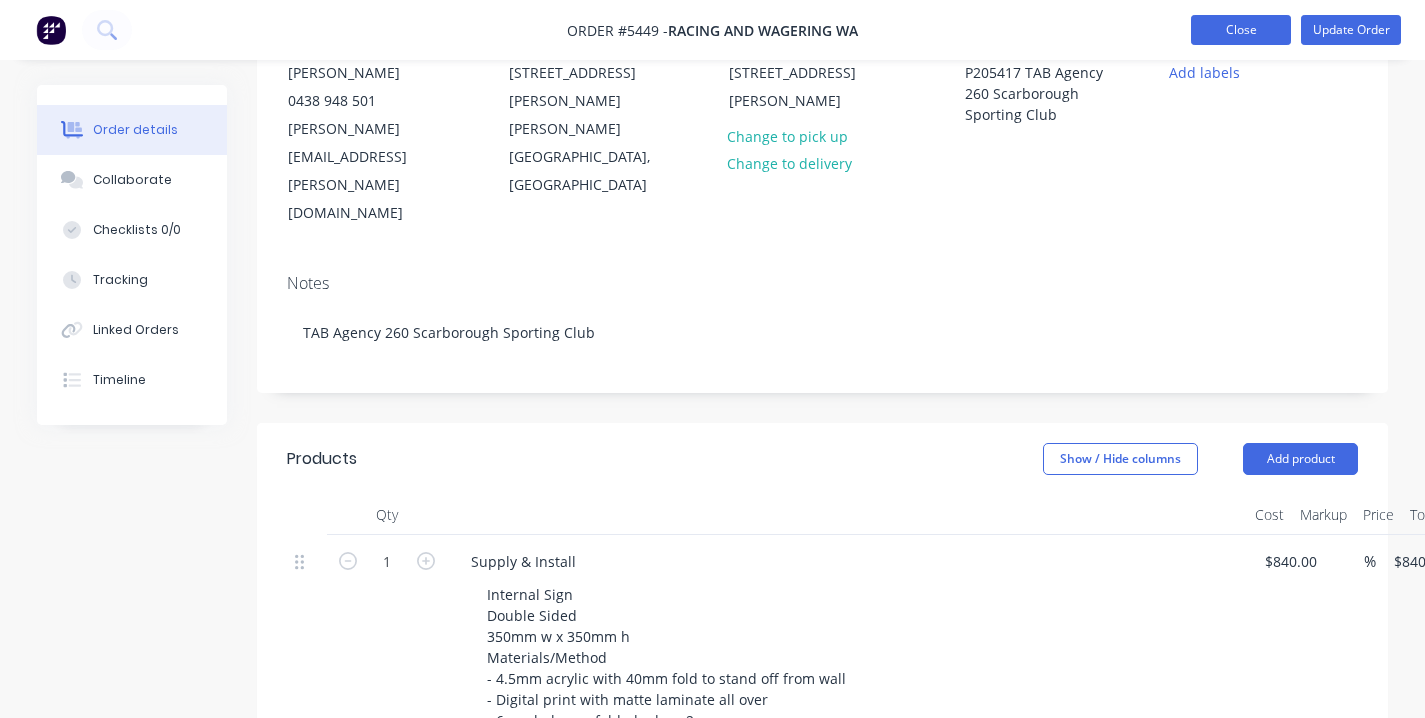 click on "Close" at bounding box center [1241, 30] 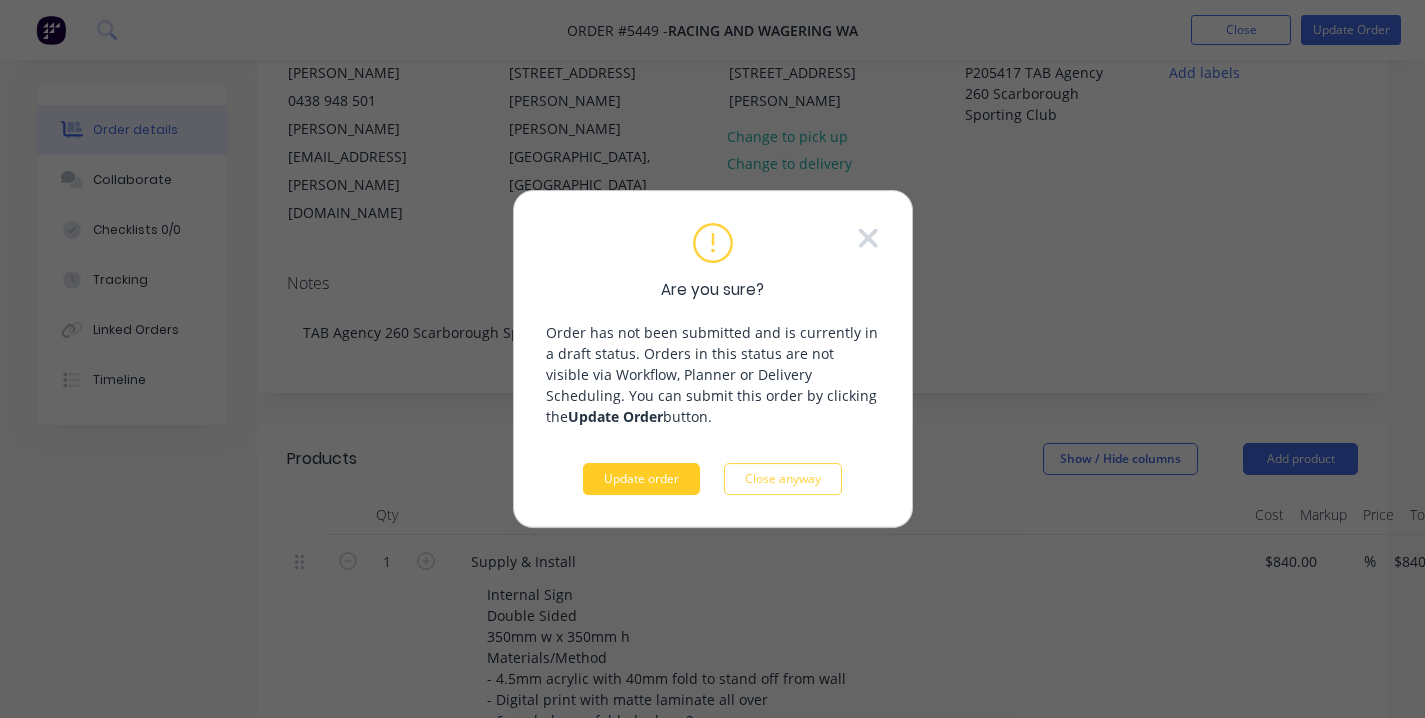 click on "Update order" at bounding box center (641, 479) 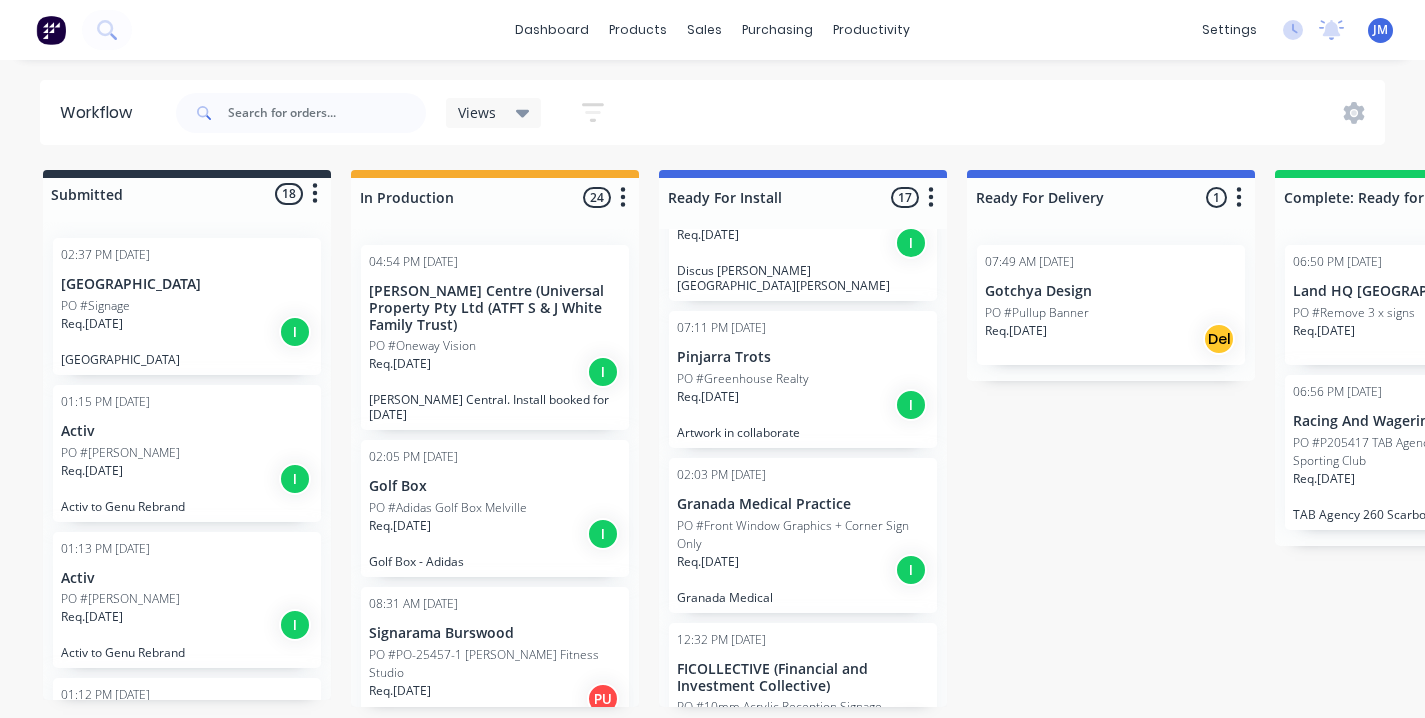 scroll, scrollTop: 1349, scrollLeft: 0, axis: vertical 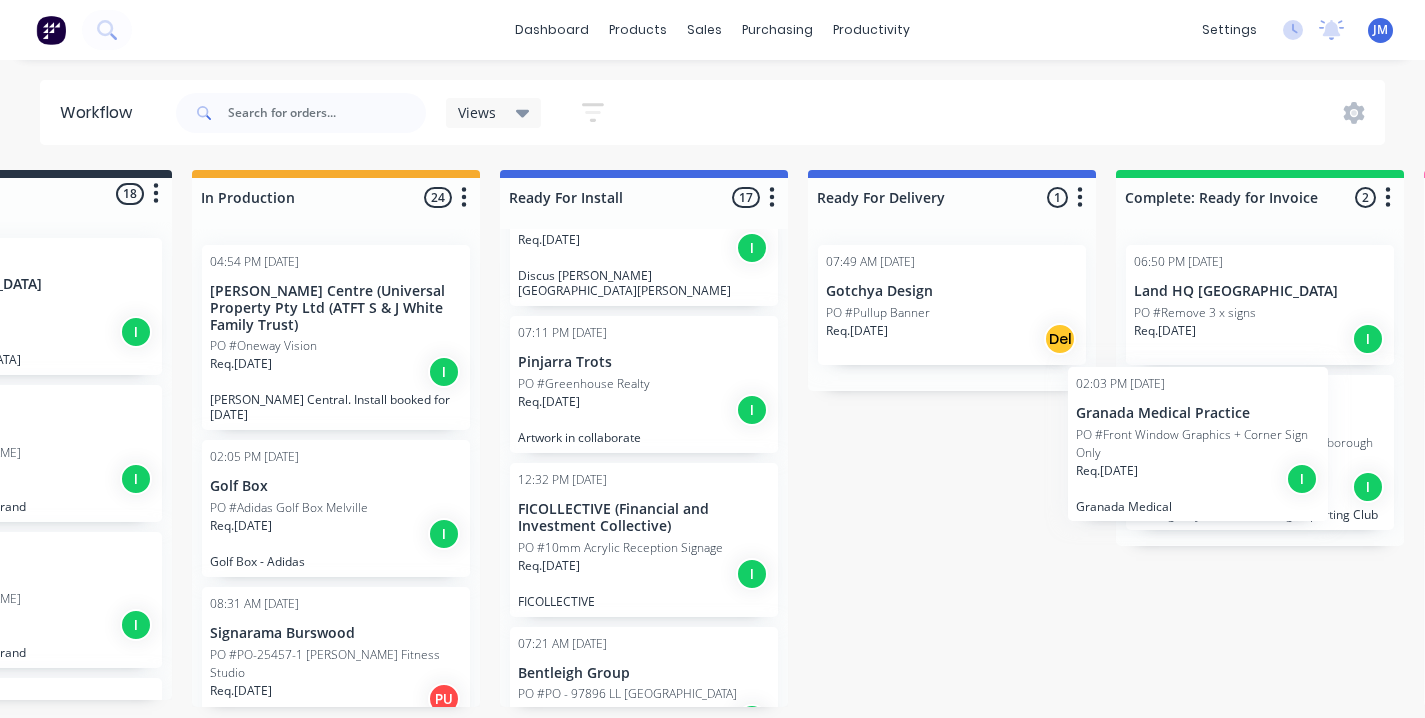 drag, startPoint x: 814, startPoint y: 442, endPoint x: 1250, endPoint y: 454, distance: 436.1651 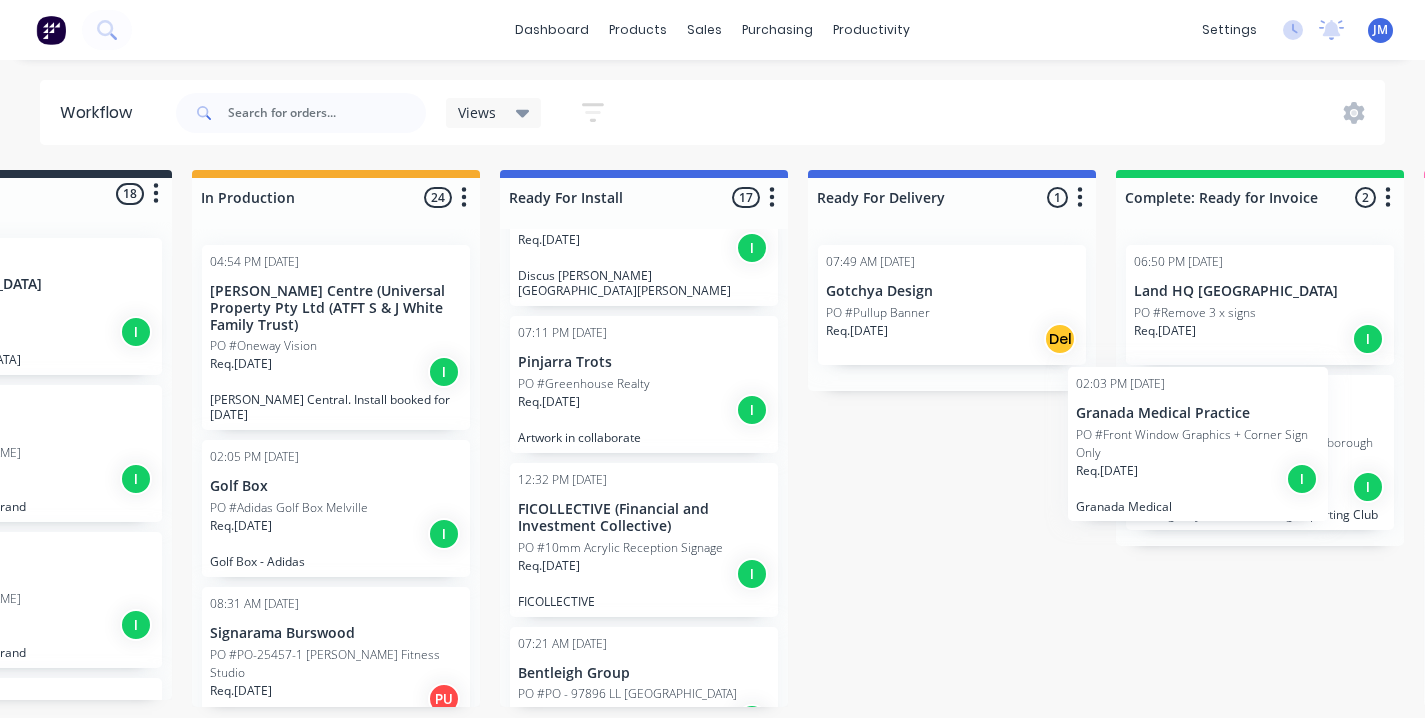 click on "Submitted 18 Status colour #273444 hex #273444 Save Cancel Summaries Total order value Invoiced to date To be invoiced Sort By Created date Required date Order number Customer name Most recent 02:37 PM [DATE] [GEOGRAPHIC_DATA] PO #Signage Req. [DATE] I [GEOGRAPHIC_DATA]  01:15 PM [DATE] Activ  PO #[PERSON_NAME] Req. [DATE] I Activ to Genu Rebrand 01:13 PM [DATE] Activ  PO #[PERSON_NAME] Req. [DATE] I Activ to Genu Rebrand 01:12 PM [DATE] Activ  PO #Metro: Activ to gen u rebrand Req. [DATE] I Activ to Genu Rebrand 01:11 PM [DATE] Activ  PO #Wembley Req. [DATE] I Activ to Genu Rebrand 01:09 PM [DATE] Activ  PO #Churchlands Req. [DATE] I Activ to Genu Rebrand 01:07 PM [DATE] Activ  PO #[GEOGRAPHIC_DATA] Req. [DATE] I [GEOGRAPHIC_DATA] to Genu Rebrand 01:08 PM [DATE] [GEOGRAPHIC_DATA] Req. [DATE] I Activ to Genu Rebrand 01:02 PM [DATE] Activ  PO #Busselton & Rebrand Bunbury Req. [DATE] Del Activ to Genu Rebrand 01:01 PM [DATE] Activ  PO #Albany Rebrand  Req. [DATE] I I" at bounding box center [1058, 438] 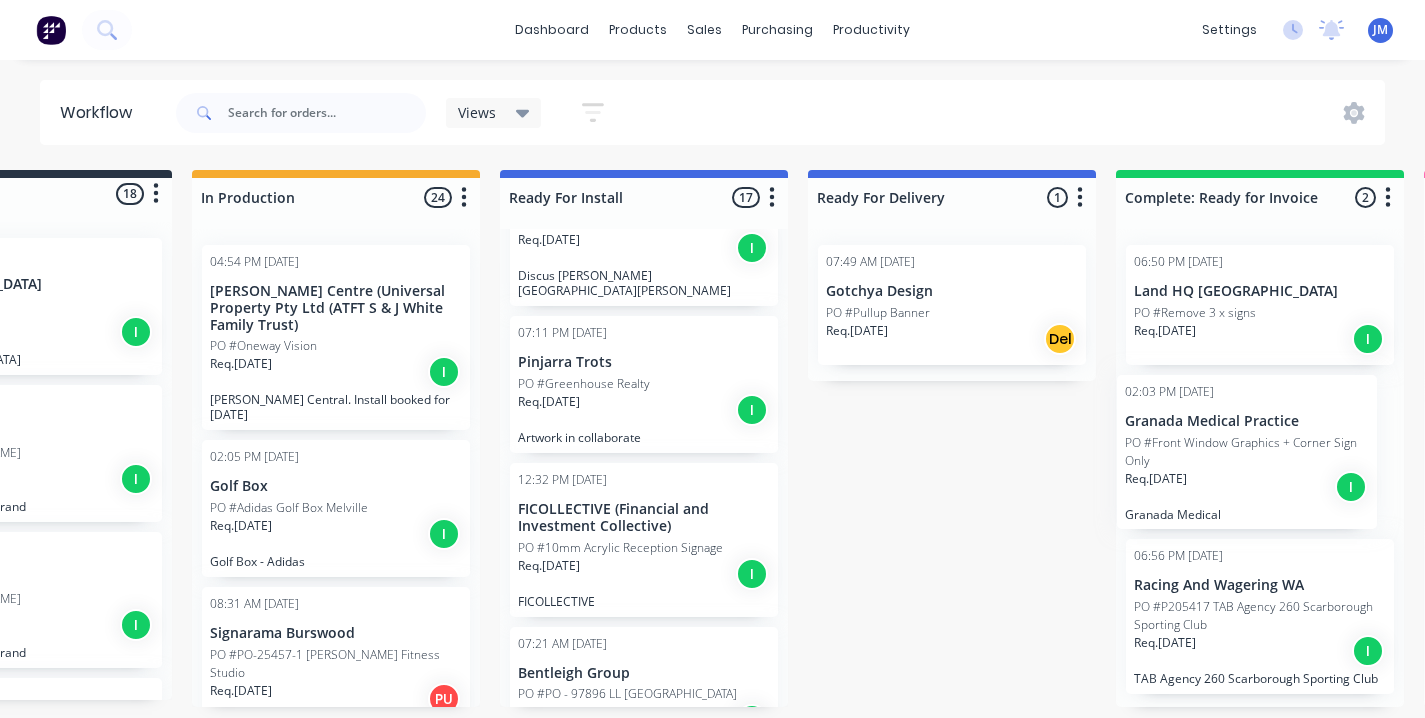 scroll, scrollTop: 0, scrollLeft: 168, axis: horizontal 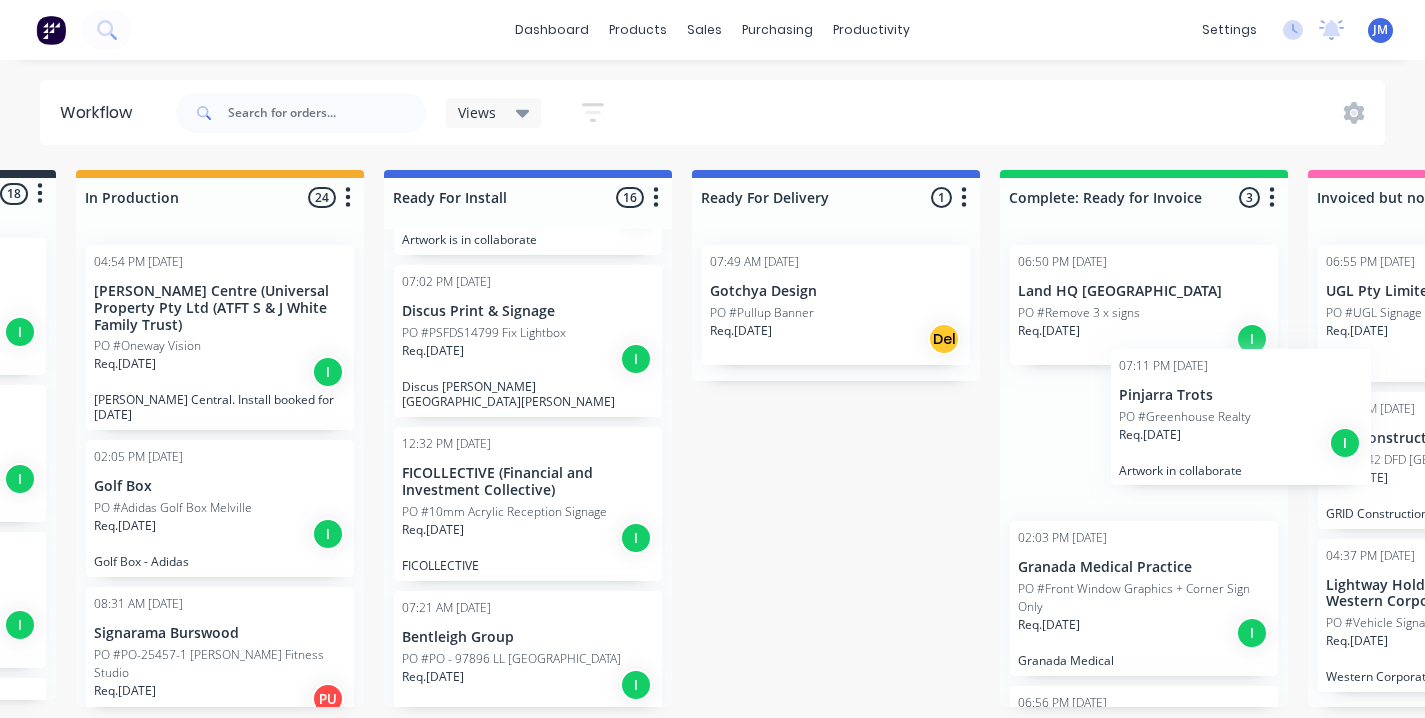 drag, startPoint x: 577, startPoint y: 399, endPoint x: 1193, endPoint y: 427, distance: 616.63605 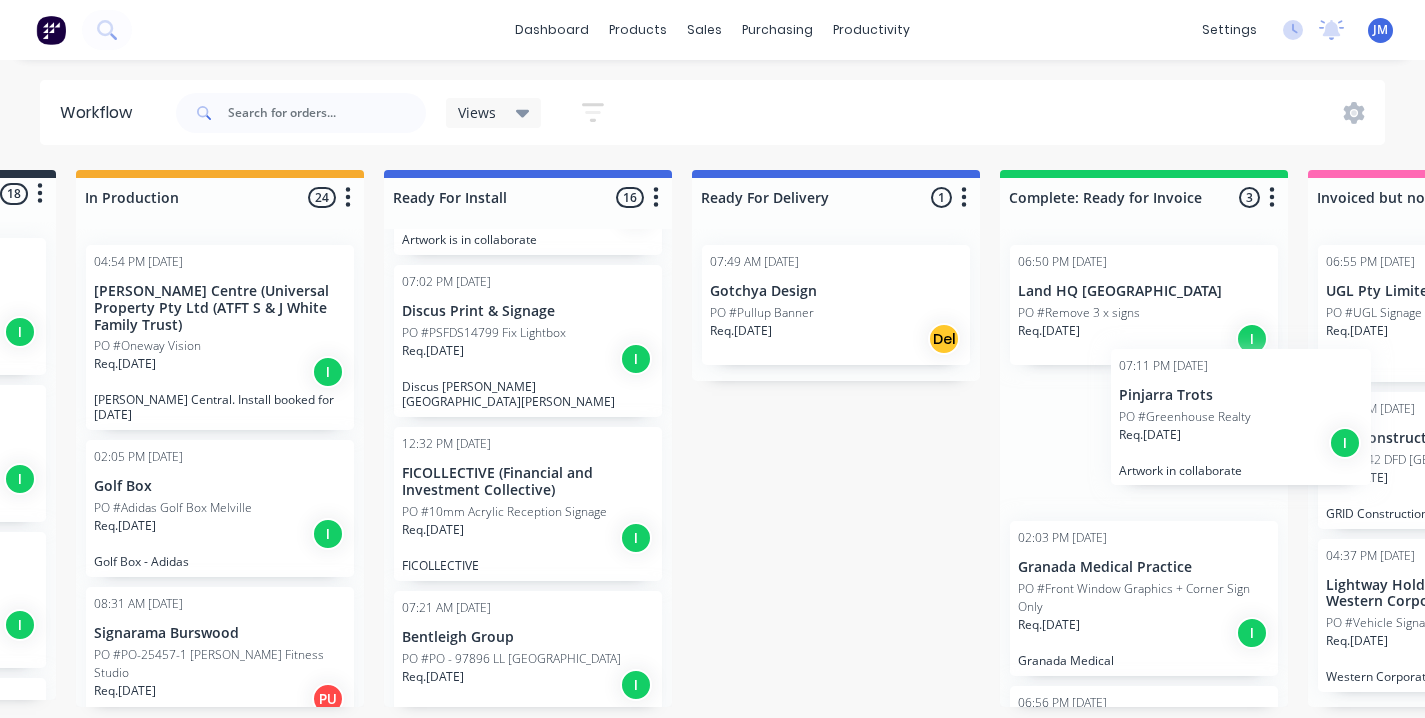 click on "Submitted 18 Status colour #273444 hex #273444 Save Cancel Summaries Total order value Invoiced to date To be invoiced Sort By Created date Required date Order number Customer name Most recent 02:37 PM [DATE] [GEOGRAPHIC_DATA] PO #Signage Req. [DATE] I [GEOGRAPHIC_DATA]  01:15 PM [DATE] Activ  PO #[PERSON_NAME] Req. [DATE] I Activ to Genu Rebrand 01:13 PM [DATE] Activ  PO #[PERSON_NAME] Req. [DATE] I Activ to Genu Rebrand 01:12 PM [DATE] Activ  PO #Metro: Activ to gen u rebrand Req. [DATE] I Activ to Genu Rebrand 01:11 PM [DATE] Activ  PO #Wembley Req. [DATE] I Activ to Genu Rebrand 01:09 PM [DATE] Activ  PO #Churchlands Req. [DATE] I Activ to Genu Rebrand 01:07 PM [DATE] Activ  PO #[GEOGRAPHIC_DATA] Req. [DATE] I [GEOGRAPHIC_DATA] to Genu Rebrand 01:08 PM [DATE] [GEOGRAPHIC_DATA] Req. [DATE] I Activ to Genu Rebrand 01:02 PM [DATE] Activ  PO #Busselton & Rebrand Bunbury Req. [DATE] Del Activ to Genu Rebrand 01:01 PM [DATE] Activ  PO #Albany Rebrand  Req. [DATE] I I" at bounding box center [942, 438] 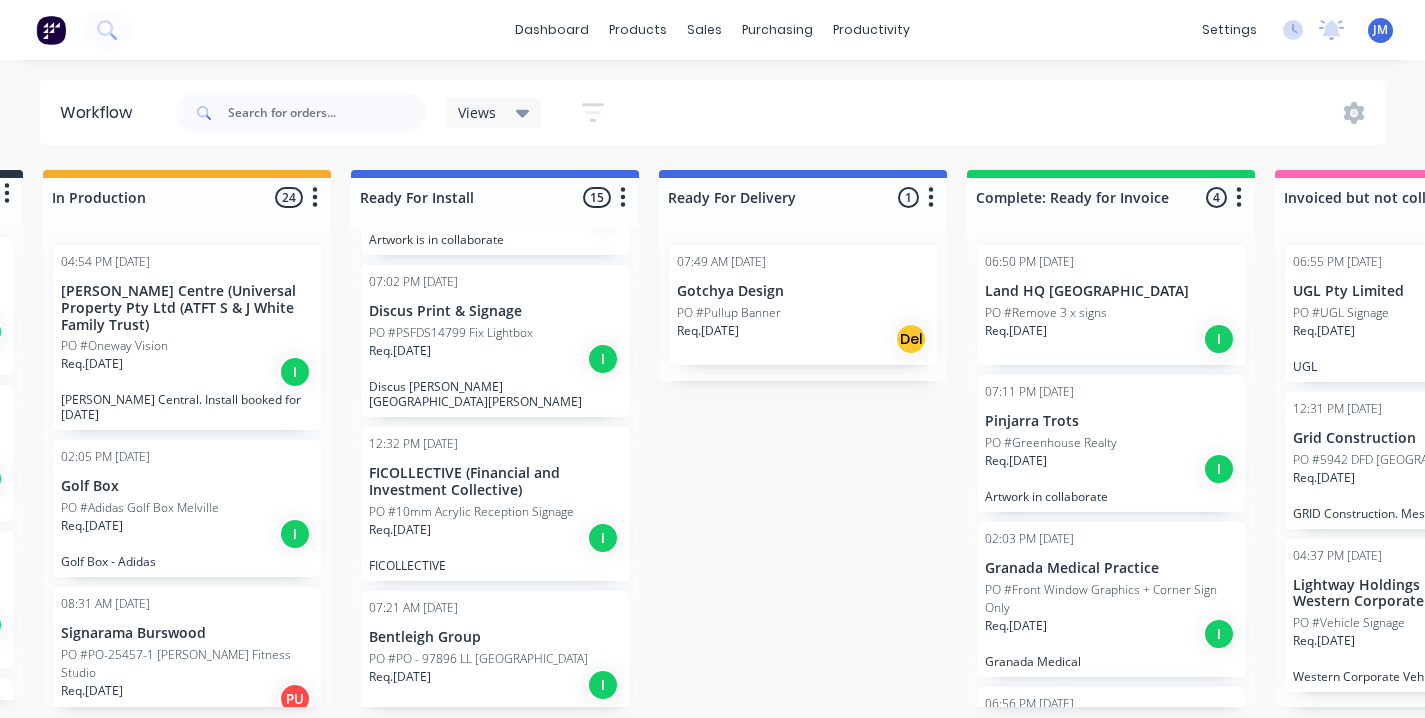 drag, startPoint x: 1192, startPoint y: 427, endPoint x: 1178, endPoint y: 427, distance: 14 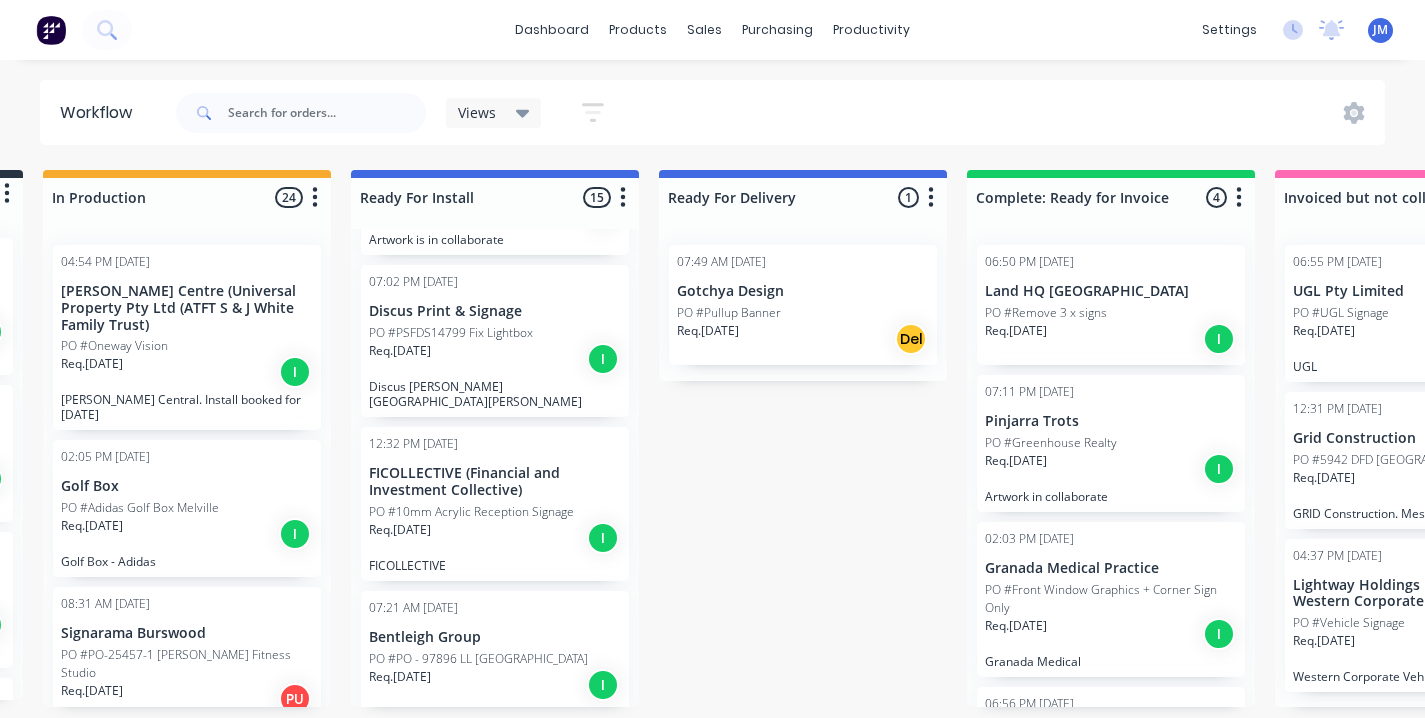 click on "06:50 PM [DATE] Land HQ [GEOGRAPHIC_DATA] PO #Remove 3 x signs  Req. [DATE] I 07:11 PM [DATE] Pinjarra Trots PO #Greenhouse Realty Req. [DATE] I Artwork in collaborate  02:03 PM [DATE] Granada Medical Practice PO #Front Window Graphics + Corner Sign Only Req. [DATE] I Granada Medical 06:56 PM [DATE] Racing And Wagering WA PO #P205417 TAB Agency 260 Scarborough Sporting Club Req. [DATE] I TAB Agency 260 Scarborough Sporting Club" at bounding box center (1111, 468) 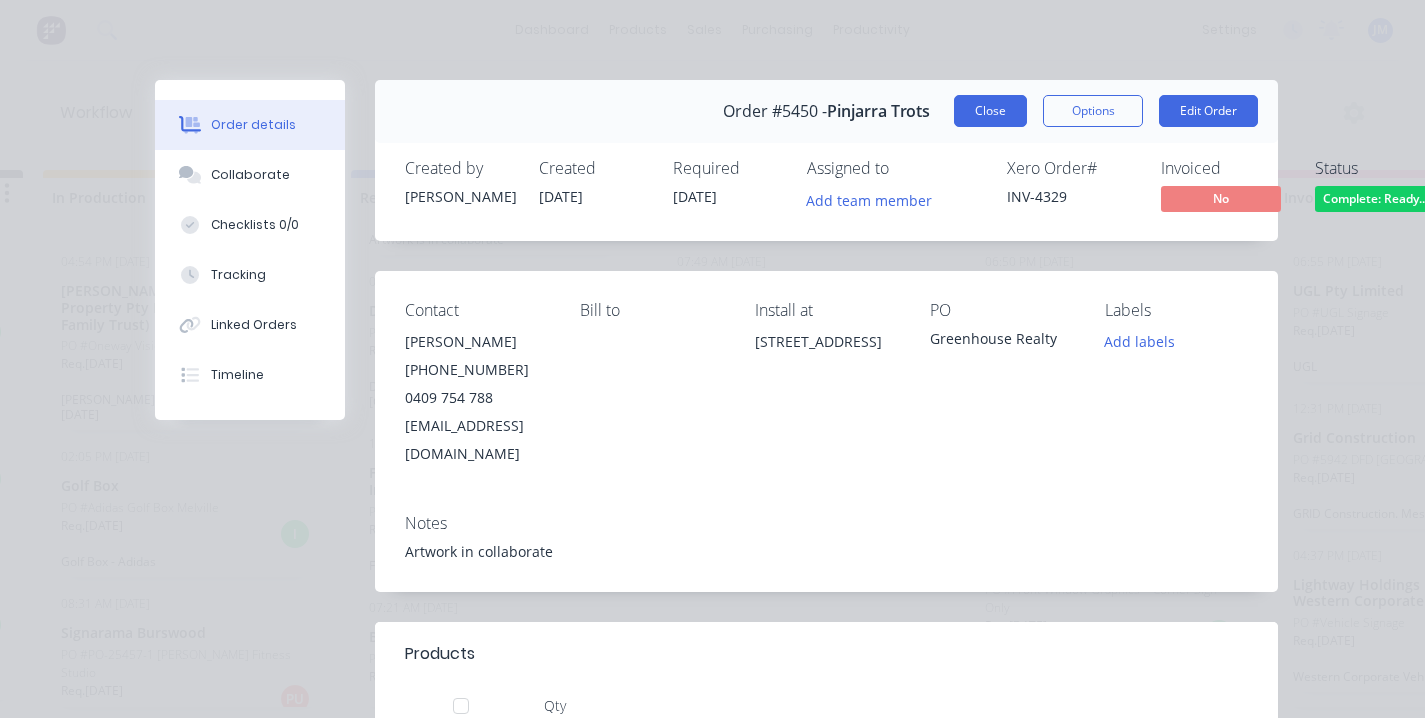 click on "Close" at bounding box center [990, 111] 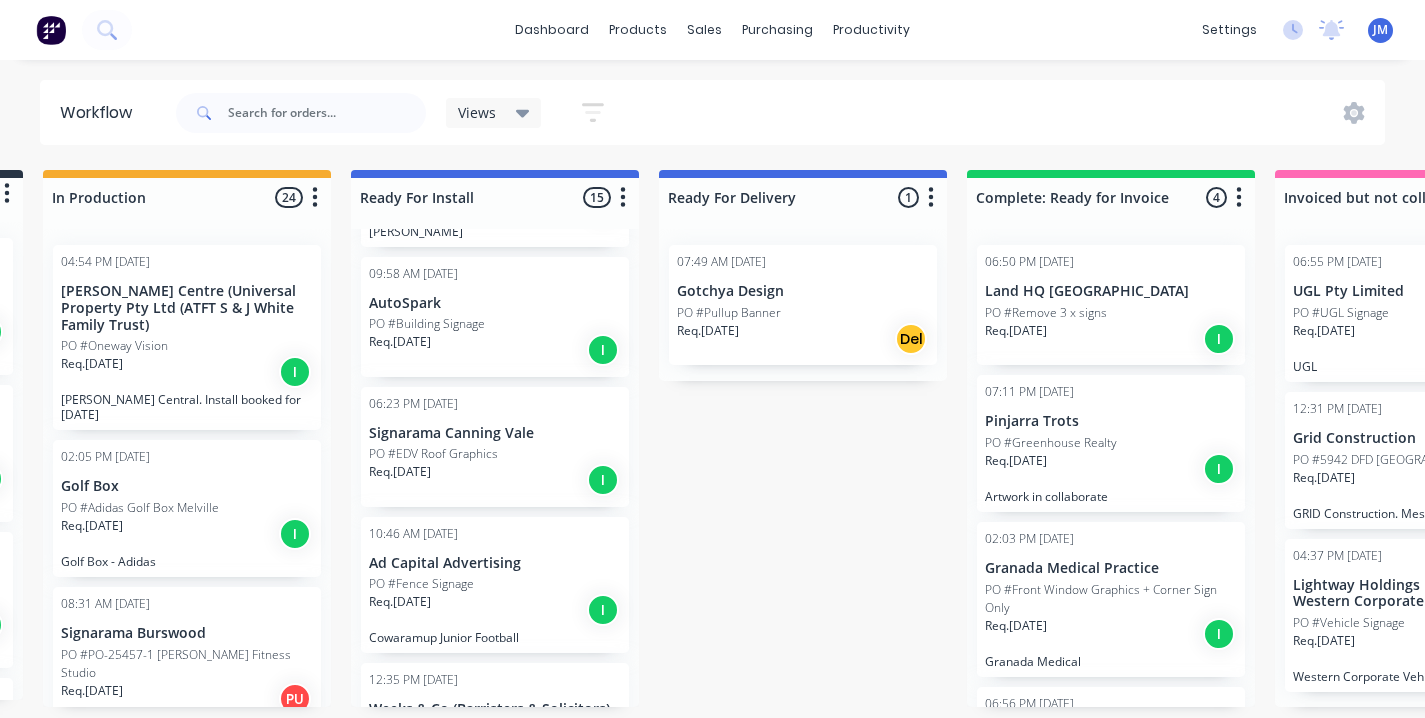 scroll, scrollTop: 1718, scrollLeft: 0, axis: vertical 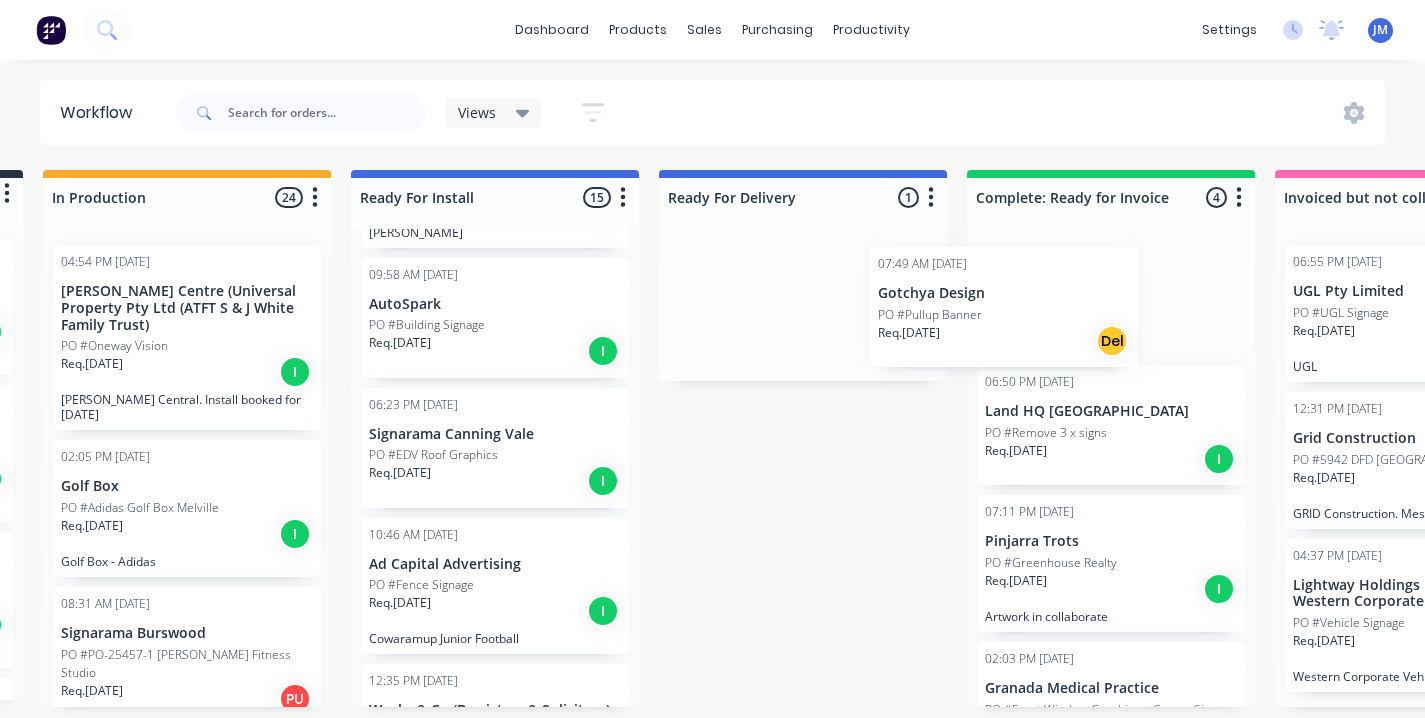 drag, startPoint x: 737, startPoint y: 321, endPoint x: 973, endPoint y: 324, distance: 236.01907 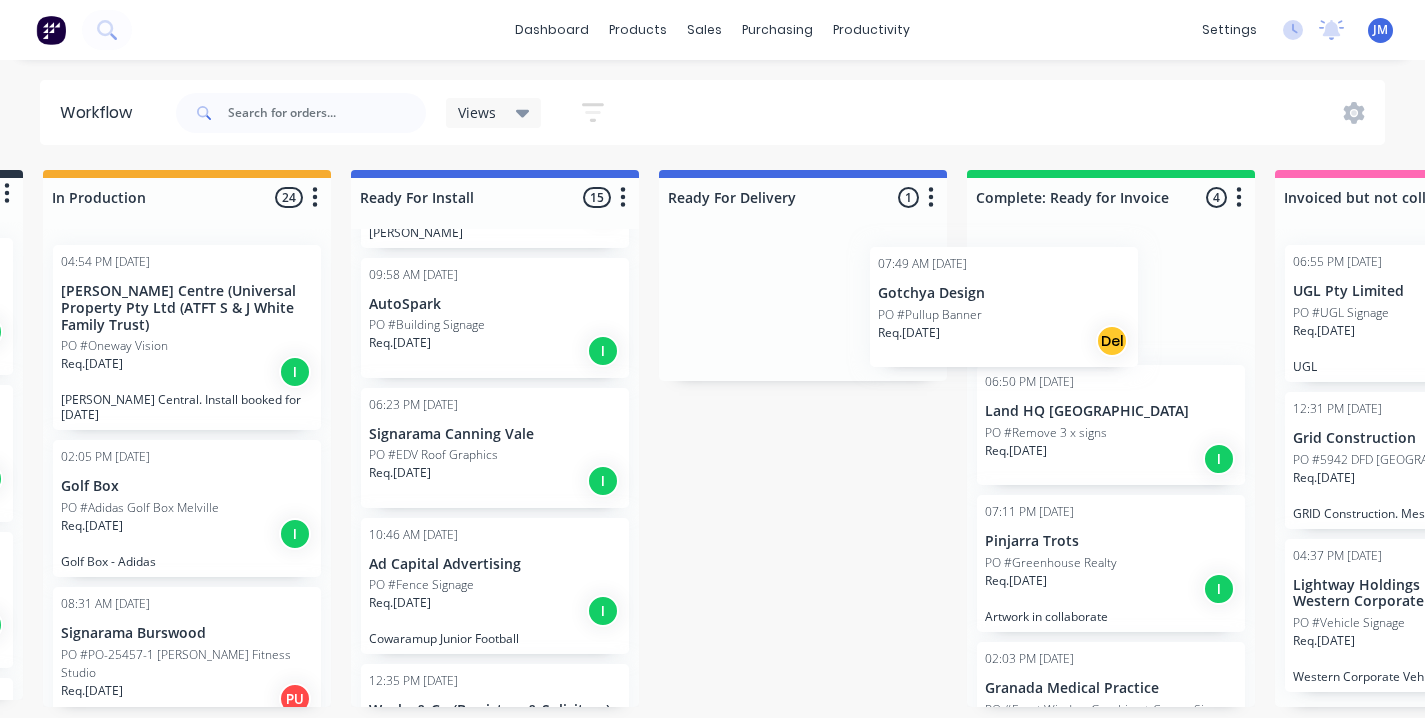 click on "Submitted 18 Status colour #273444 hex #273444 Save Cancel Summaries Total order value Invoiced to date To be invoiced Sort By Created date Required date Order number Customer name Most recent 02:37 PM [DATE] [GEOGRAPHIC_DATA] PO #Signage Req. [DATE] I [GEOGRAPHIC_DATA]  01:15 PM [DATE] Activ  PO #[PERSON_NAME] Req. [DATE] I Activ to Genu Rebrand 01:13 PM [DATE] Activ  PO #[PERSON_NAME] Req. [DATE] I Activ to Genu Rebrand 01:12 PM [DATE] Activ  PO #Metro: Activ to gen u rebrand Req. [DATE] I Activ to Genu Rebrand 01:11 PM [DATE] Activ  PO #Wembley Req. [DATE] I Activ to Genu Rebrand 01:09 PM [DATE] Activ  PO #Churchlands Req. [DATE] I Activ to Genu Rebrand 01:07 PM [DATE] Activ  PO #[GEOGRAPHIC_DATA] Req. [DATE] I [GEOGRAPHIC_DATA] to Genu Rebrand 01:08 PM [DATE] [GEOGRAPHIC_DATA] Req. [DATE] I Activ to Genu Rebrand 01:02 PM [DATE] Activ  PO #Busselton & Rebrand Bunbury Req. [DATE] Del Activ to Genu Rebrand 01:01 PM [DATE] Activ  PO #Albany Rebrand  Req. [DATE] I I" at bounding box center [909, 438] 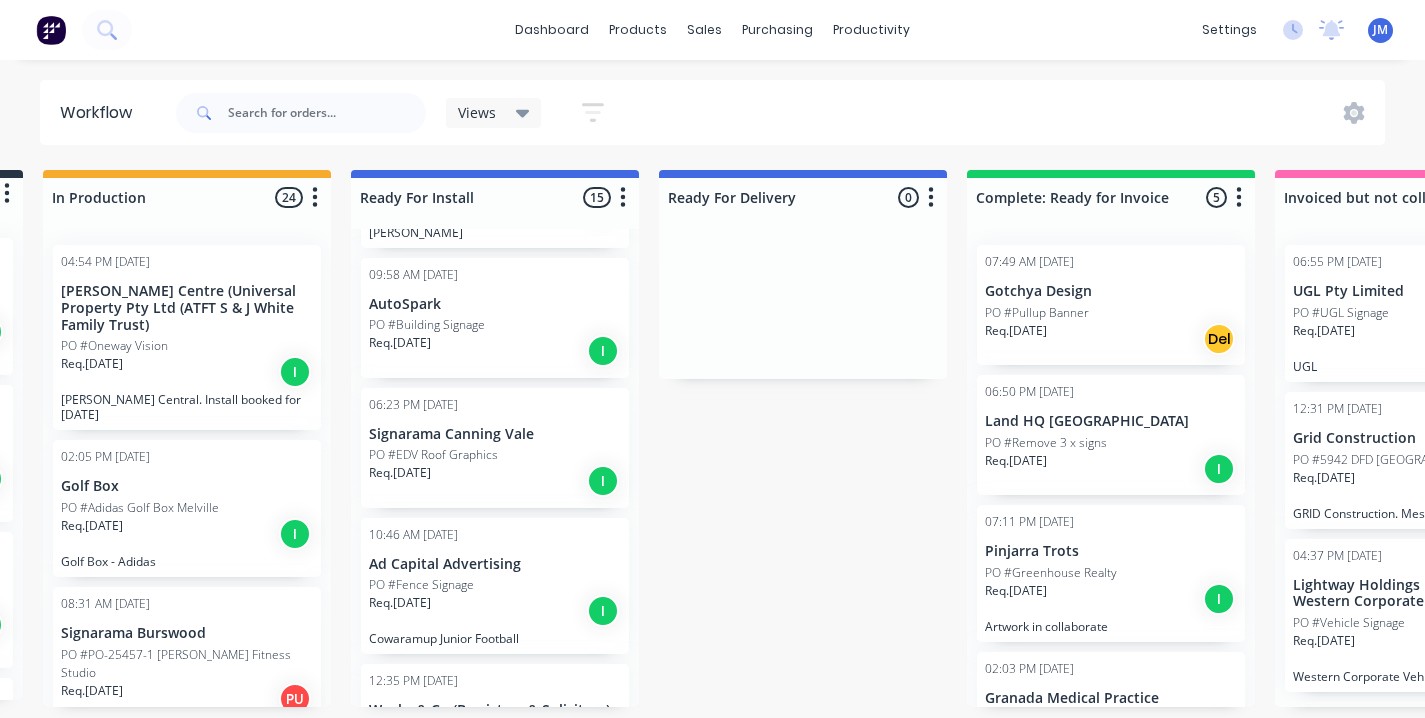 scroll, scrollTop: 0, scrollLeft: 308, axis: horizontal 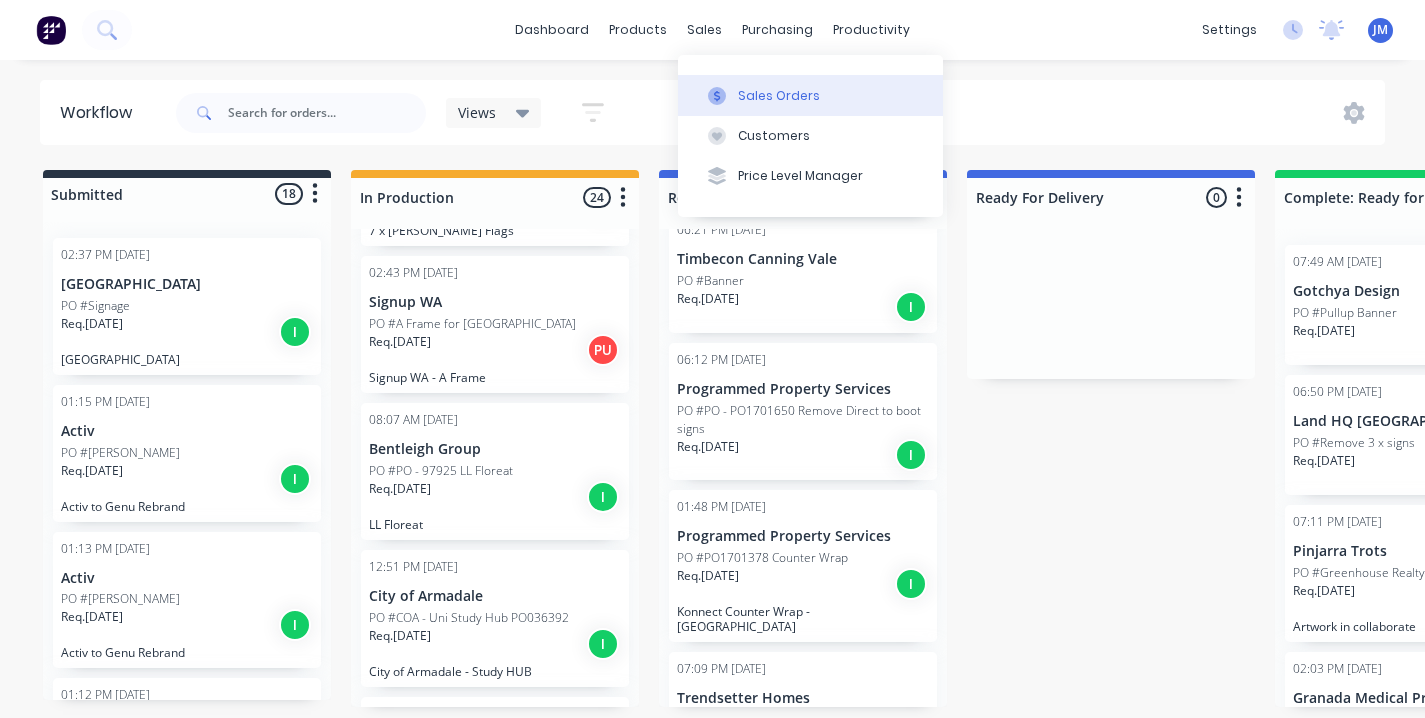click on "Sales Orders" at bounding box center (779, 96) 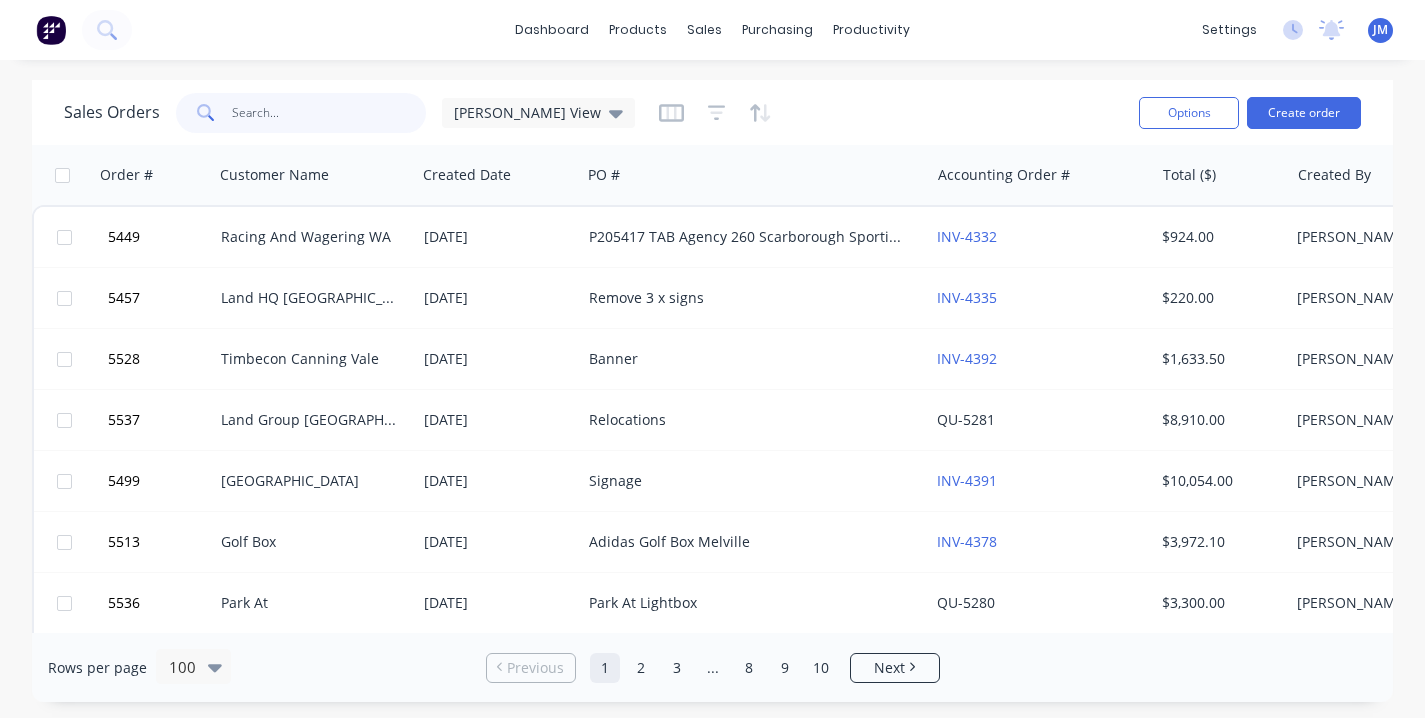 click at bounding box center (329, 113) 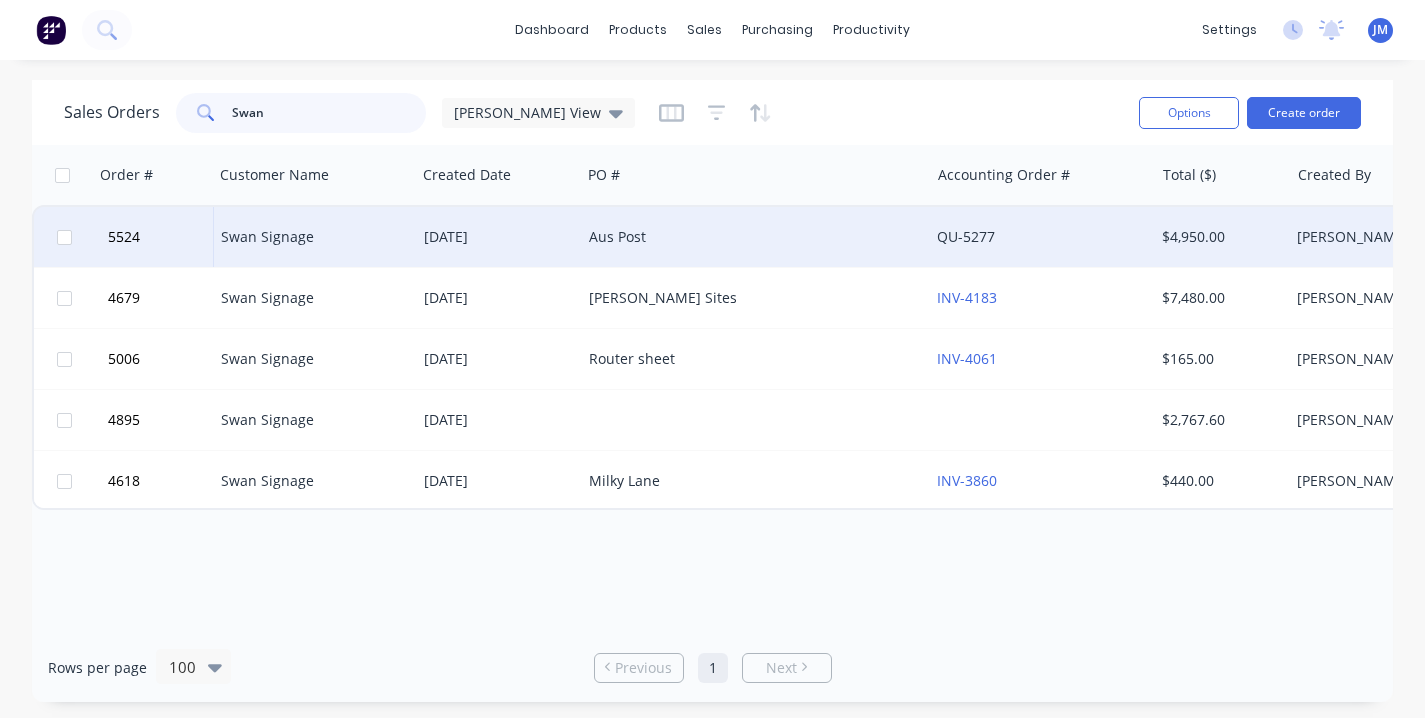 type on "Swan" 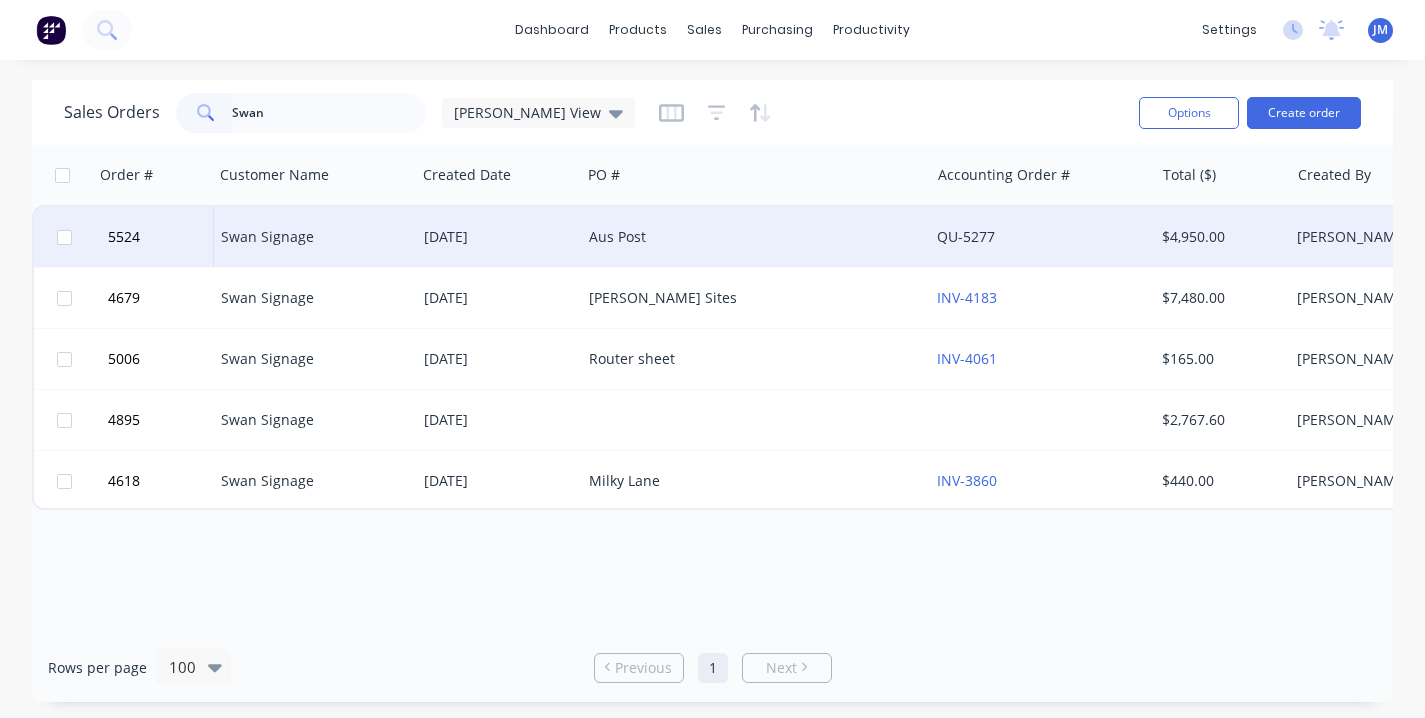 click on "[DATE]" at bounding box center [498, 237] 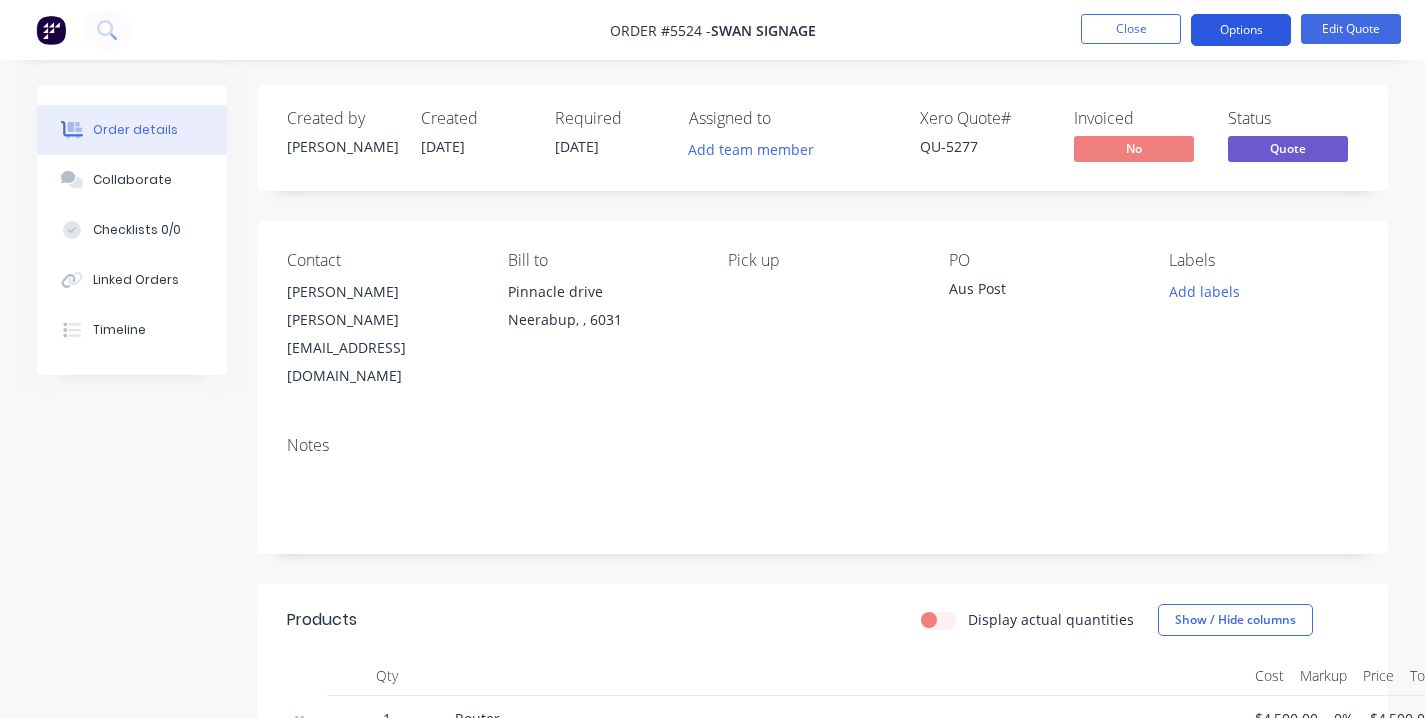 click on "Options" at bounding box center [1241, 30] 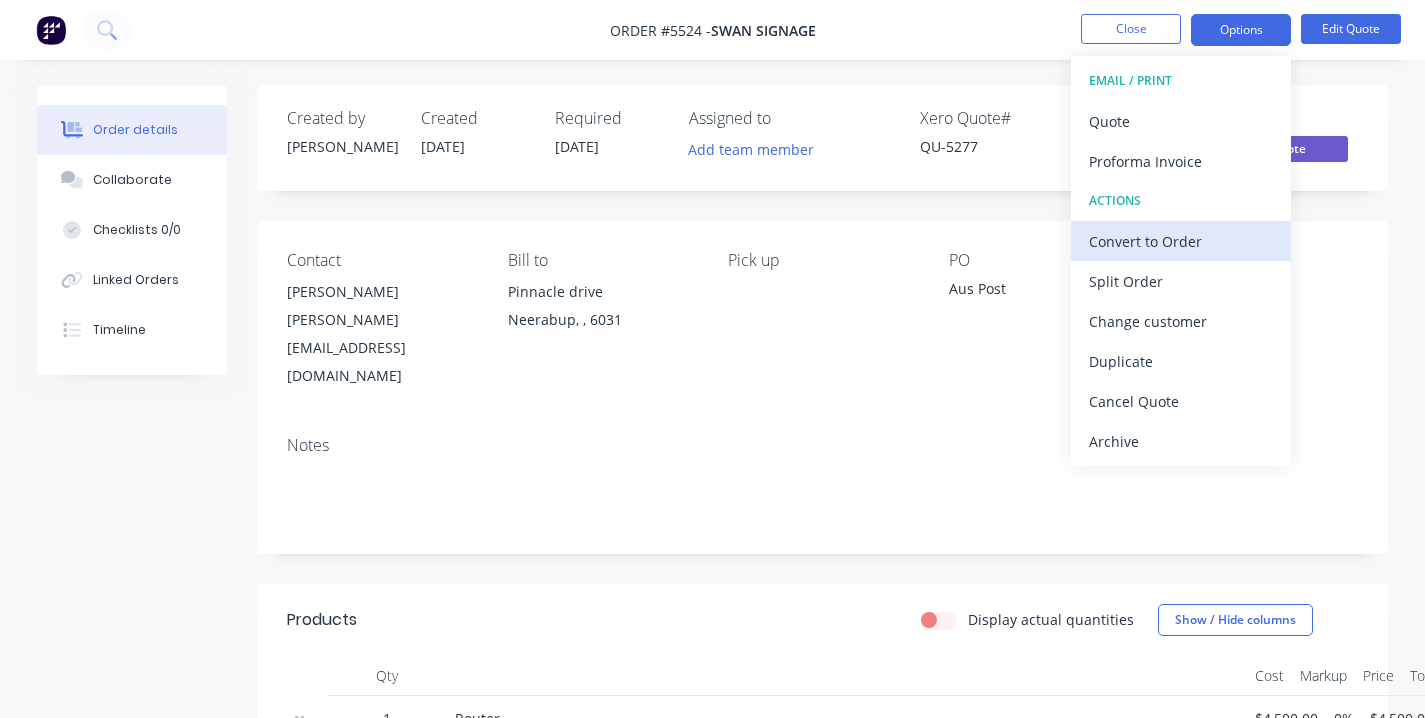click on "Convert to Order" at bounding box center [1181, 241] 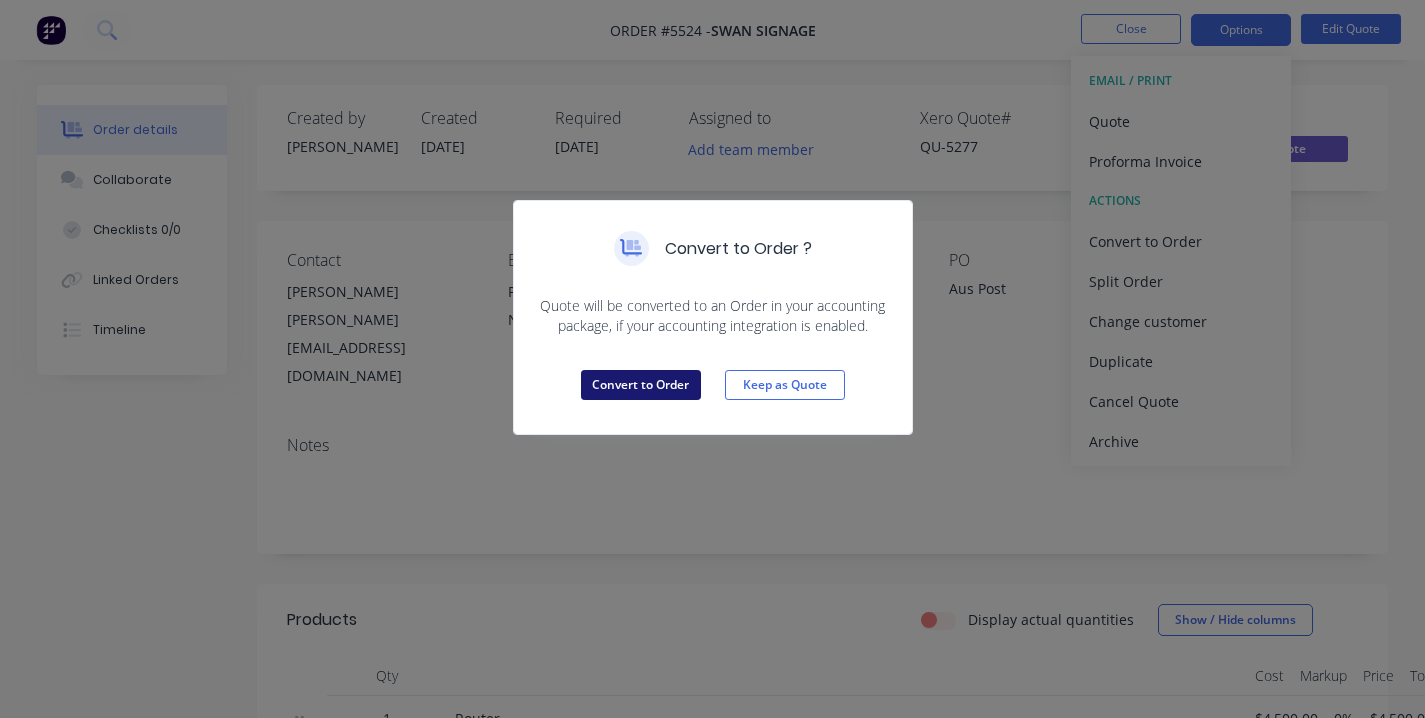 click on "Convert to Order" at bounding box center [641, 385] 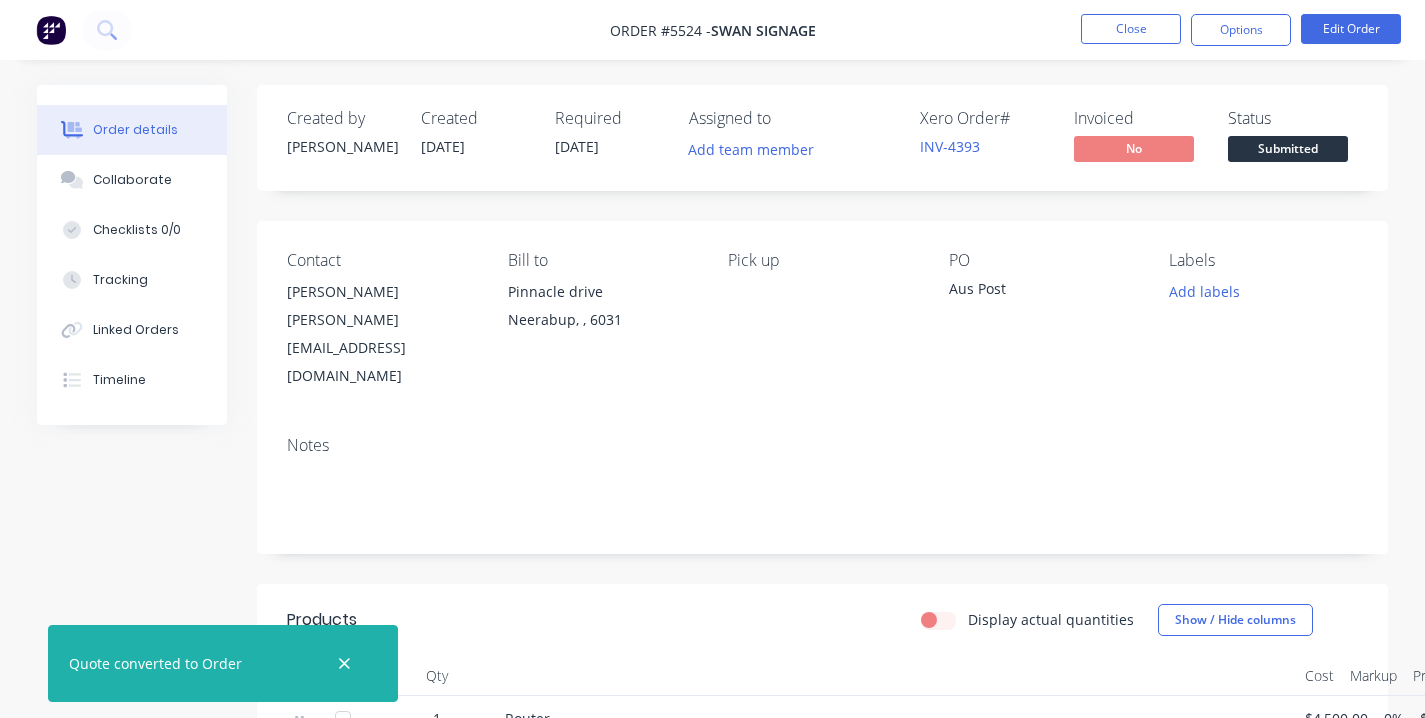 click on "Close" at bounding box center (1131, 29) 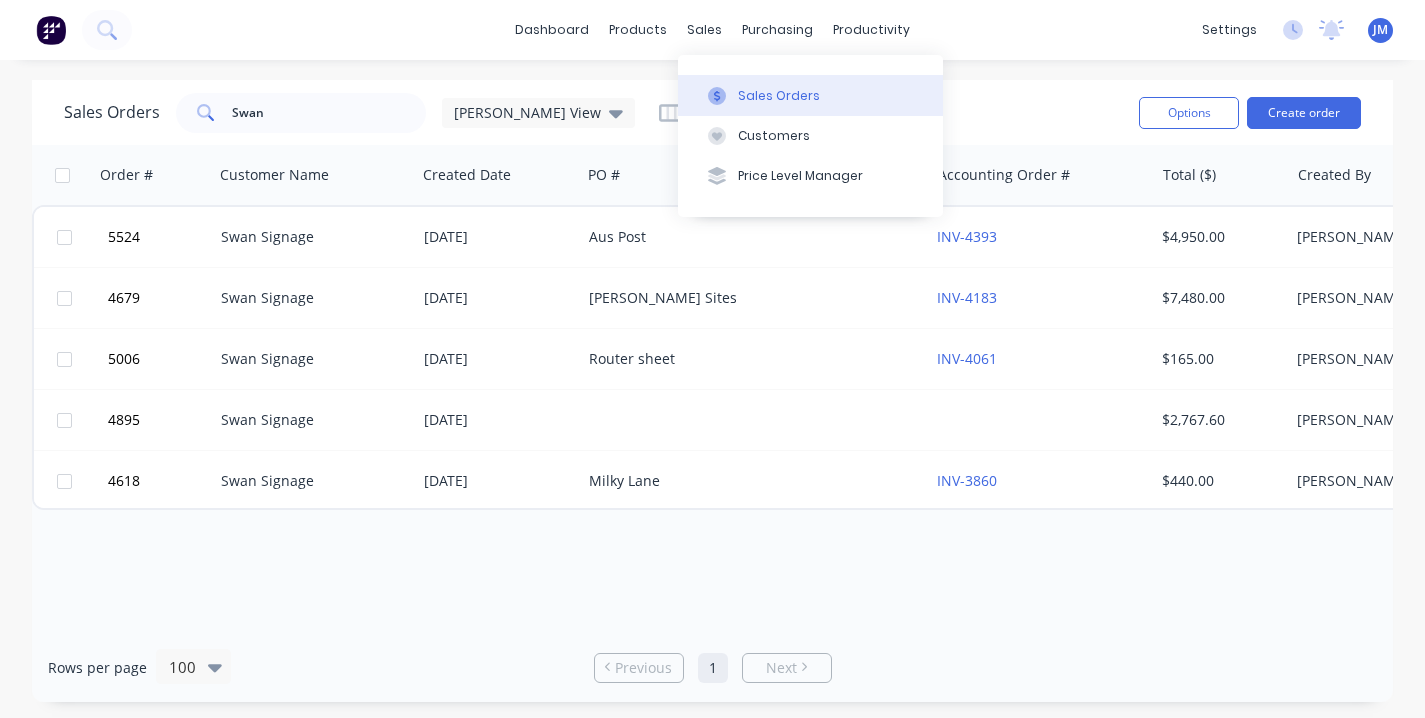 click on "Sales Orders" at bounding box center (779, 96) 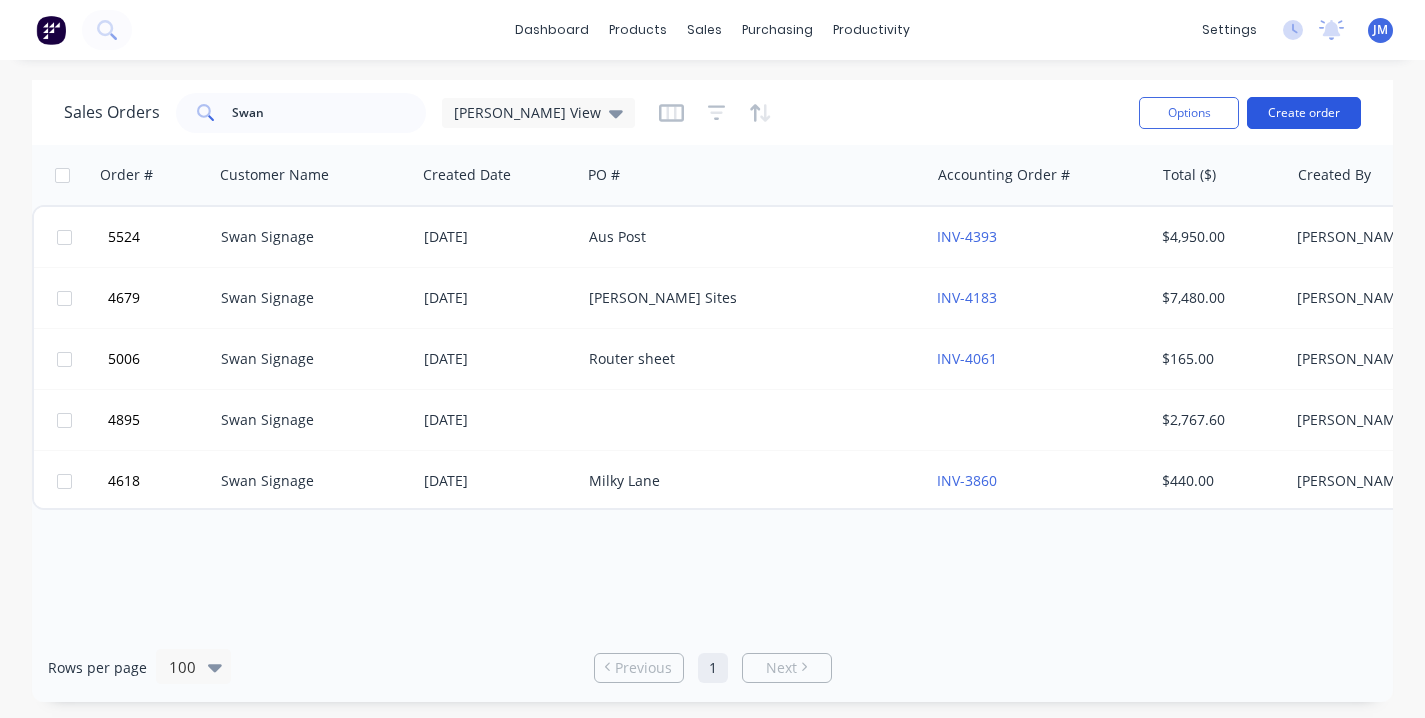 click on "Create order" at bounding box center (1304, 113) 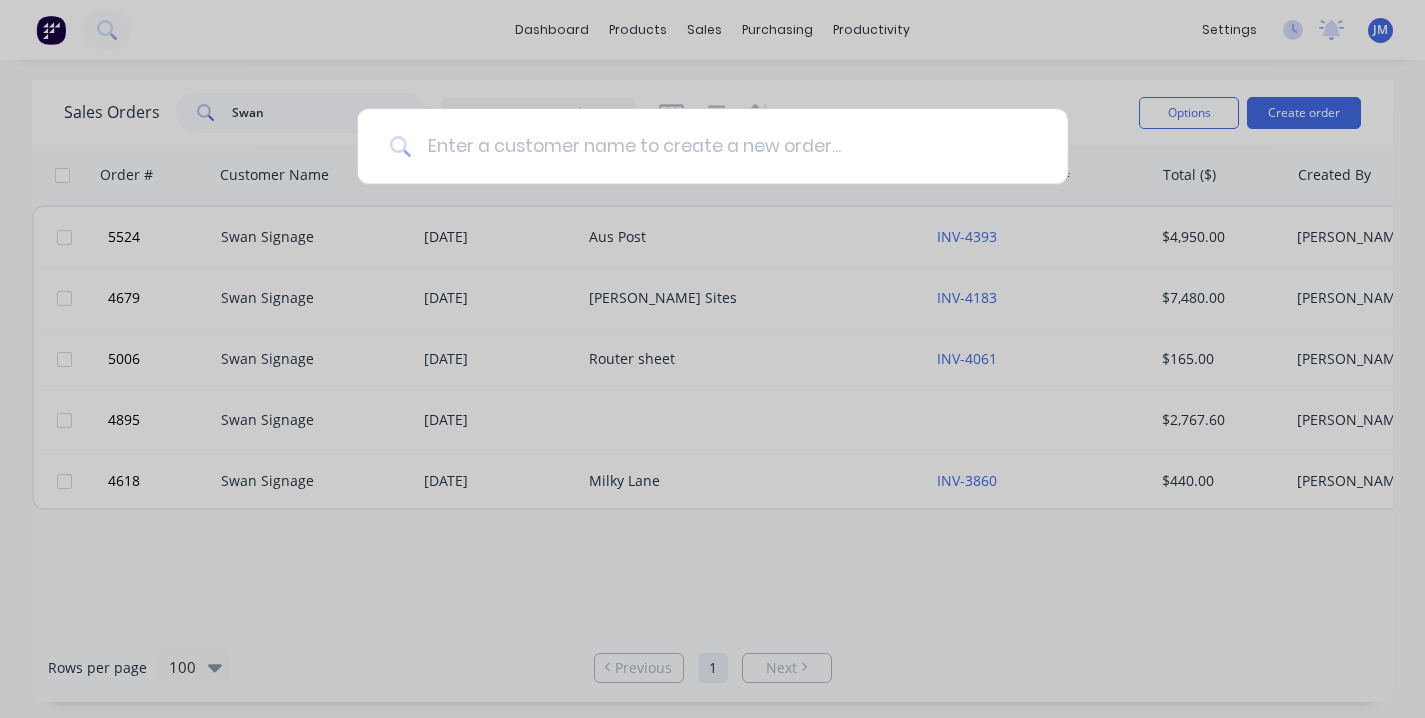 type on "S" 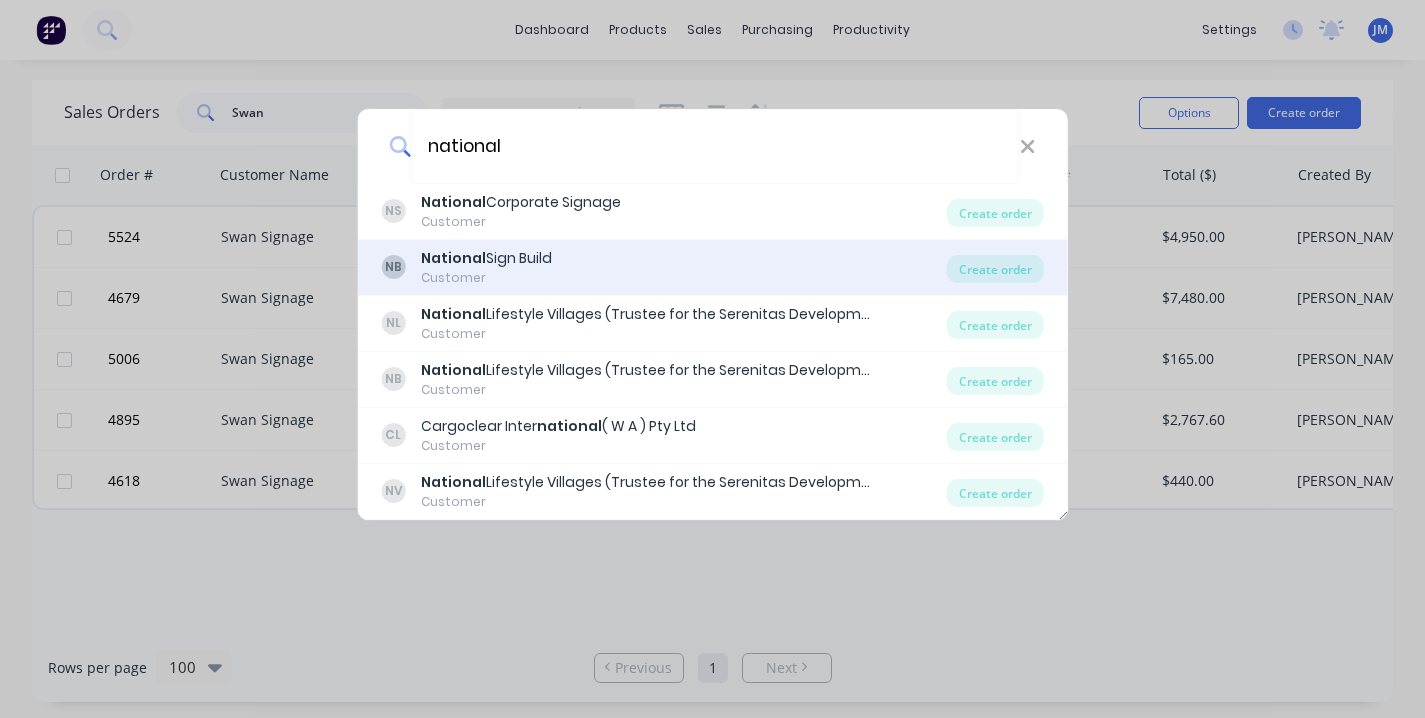 type on "national" 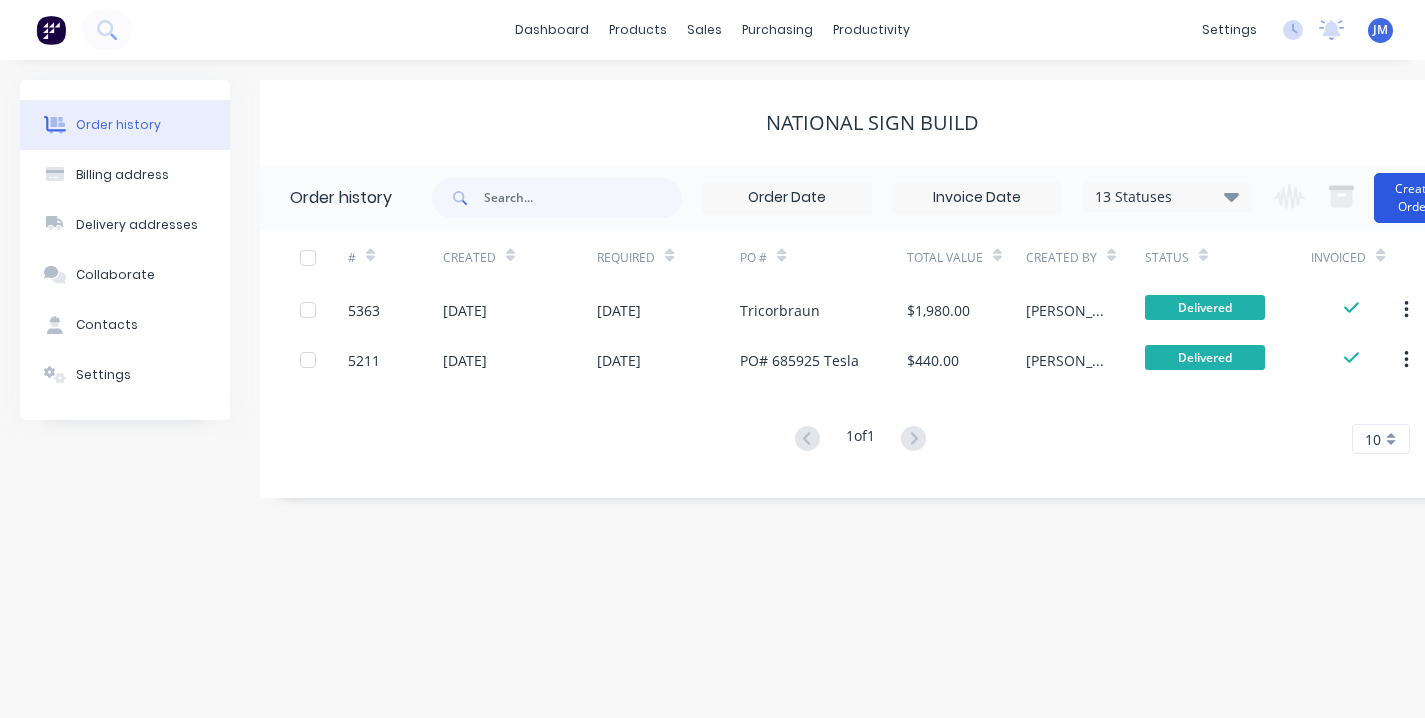 click on "Create Order" at bounding box center (1414, 198) 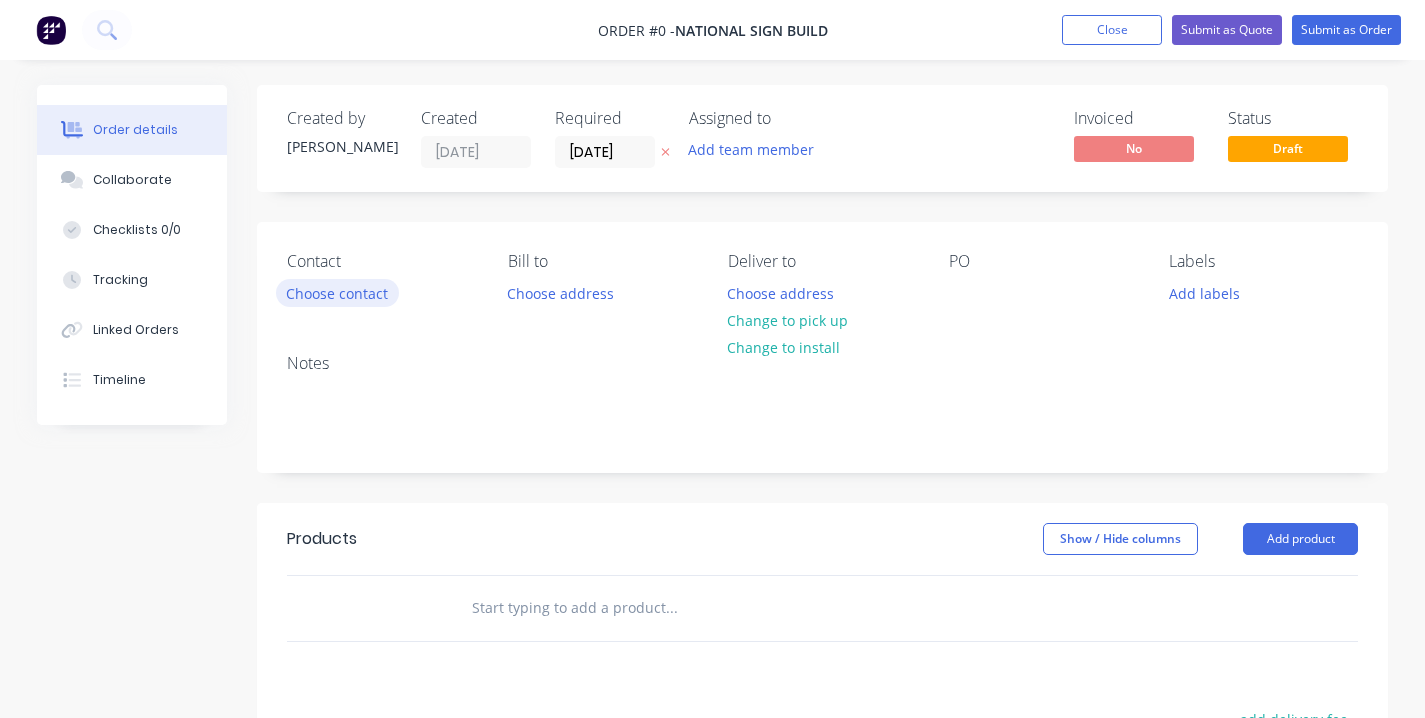 click on "Choose contact" at bounding box center (337, 292) 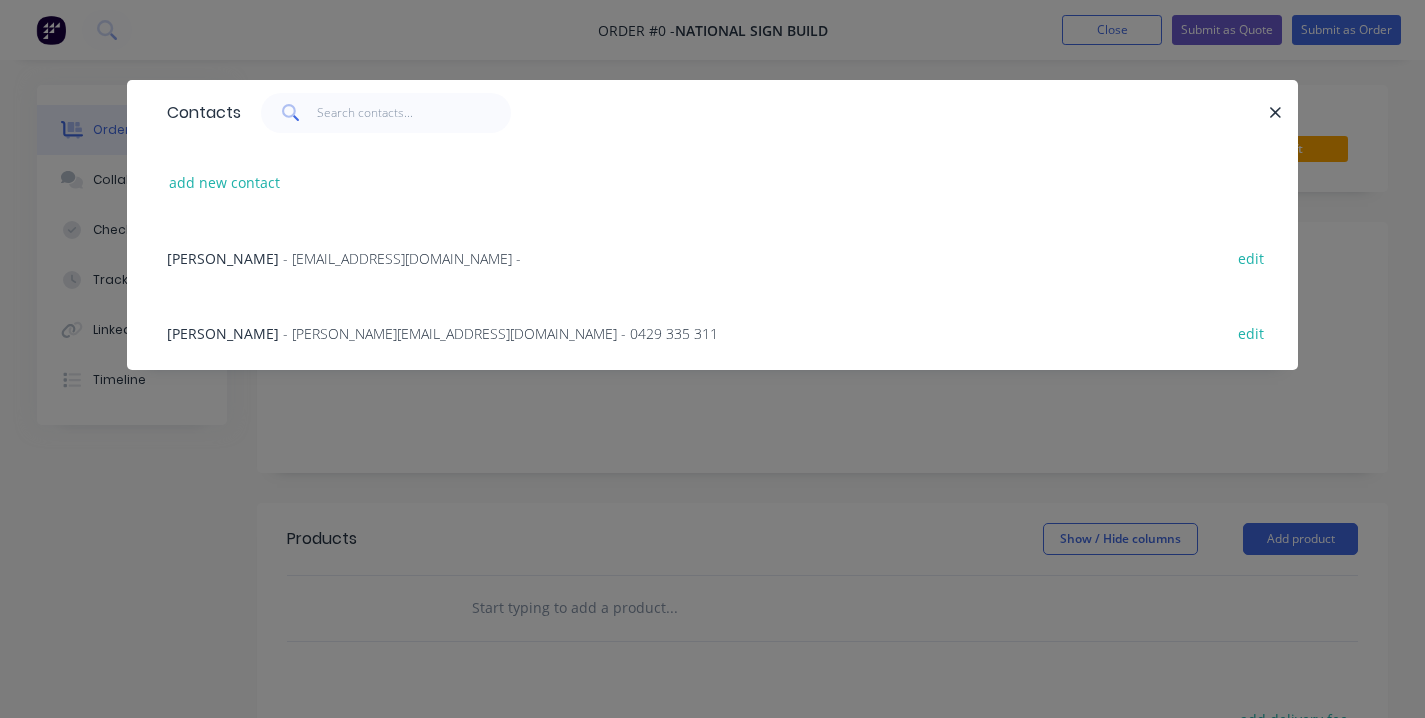click on "- [PERSON_NAME][EMAIL_ADDRESS][DOMAIN_NAME] - 0429 335 311" at bounding box center (500, 333) 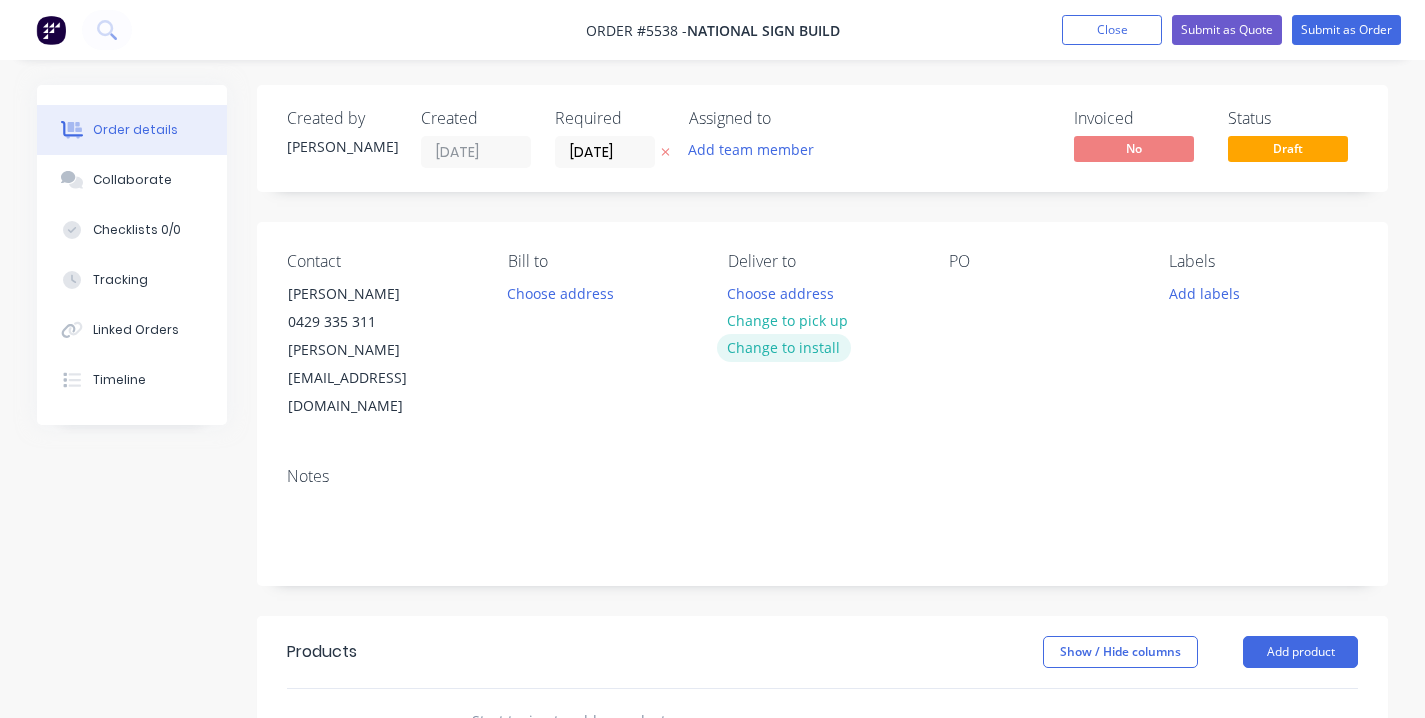 click on "Change to install" at bounding box center [784, 347] 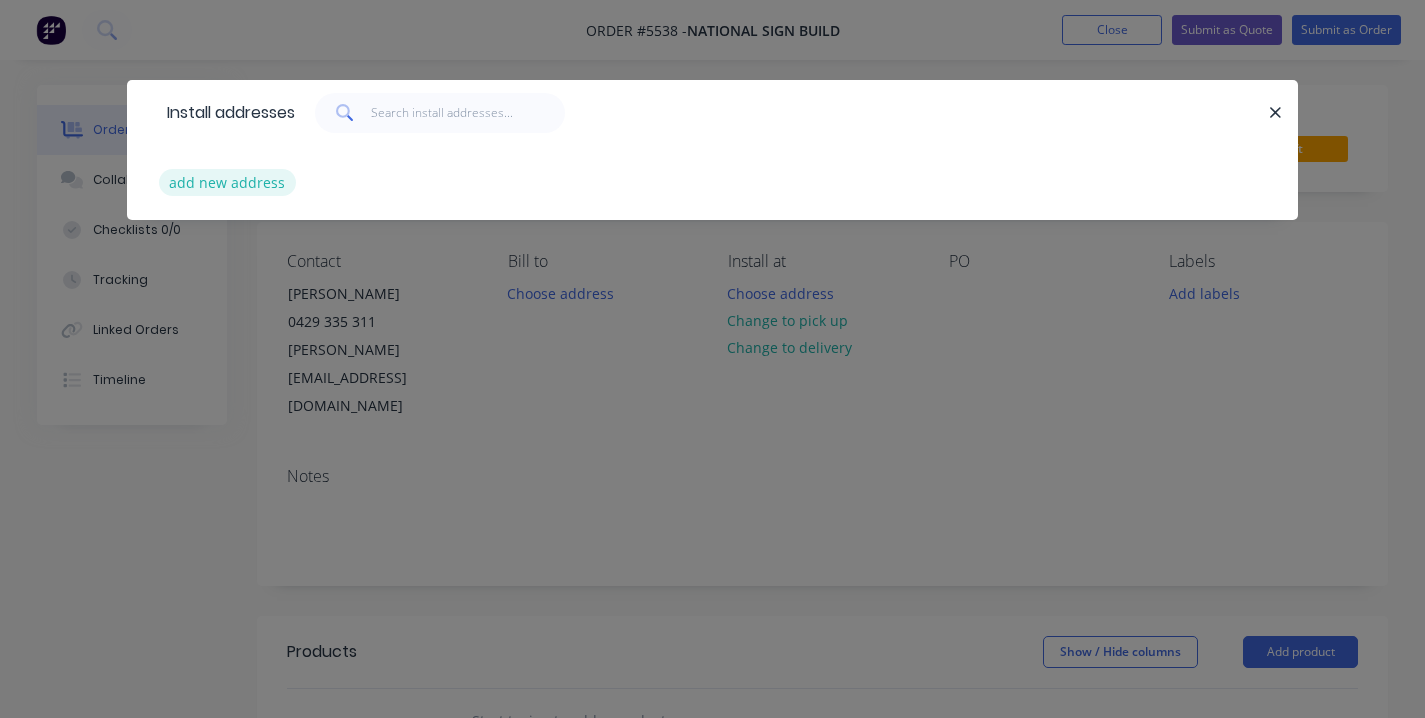 click on "add new address" at bounding box center (227, 182) 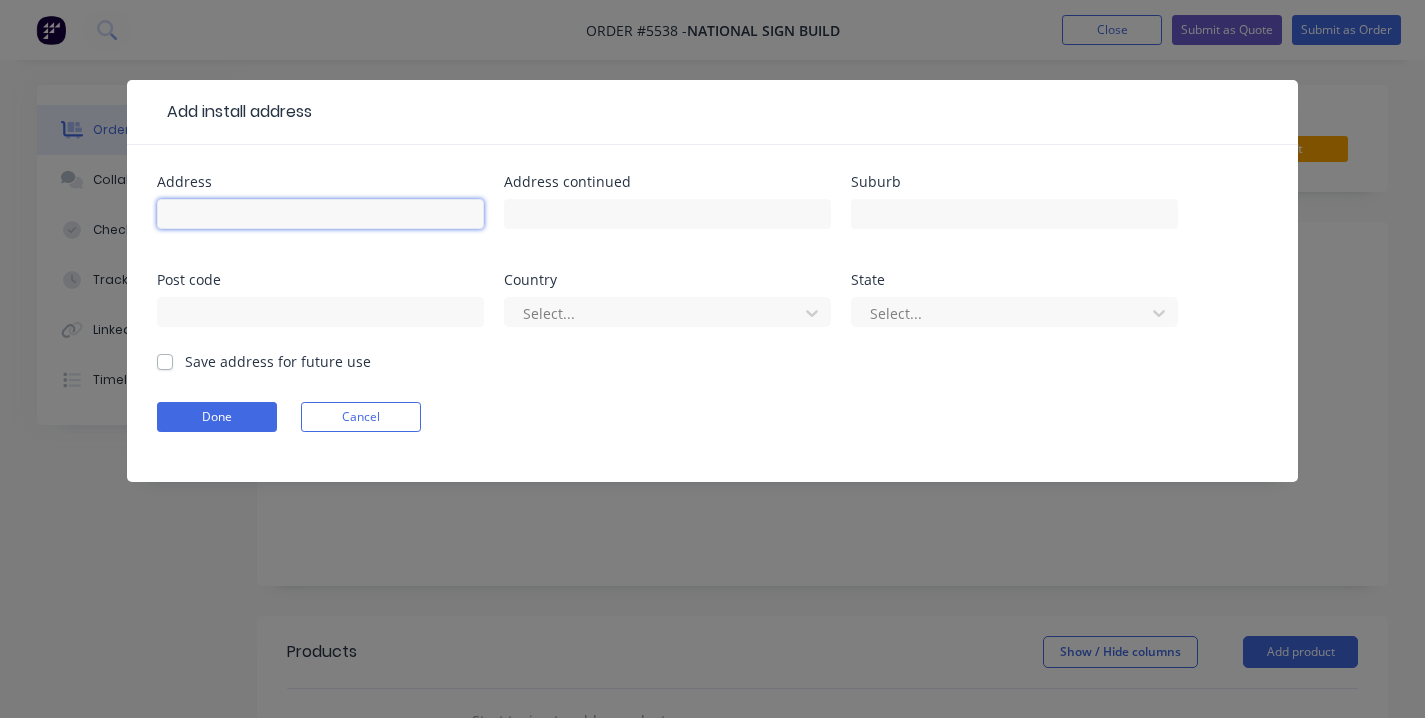paste on "[STREET_ADDRESS] [GEOGRAPHIC_DATA], [GEOGRAPHIC_DATA]" 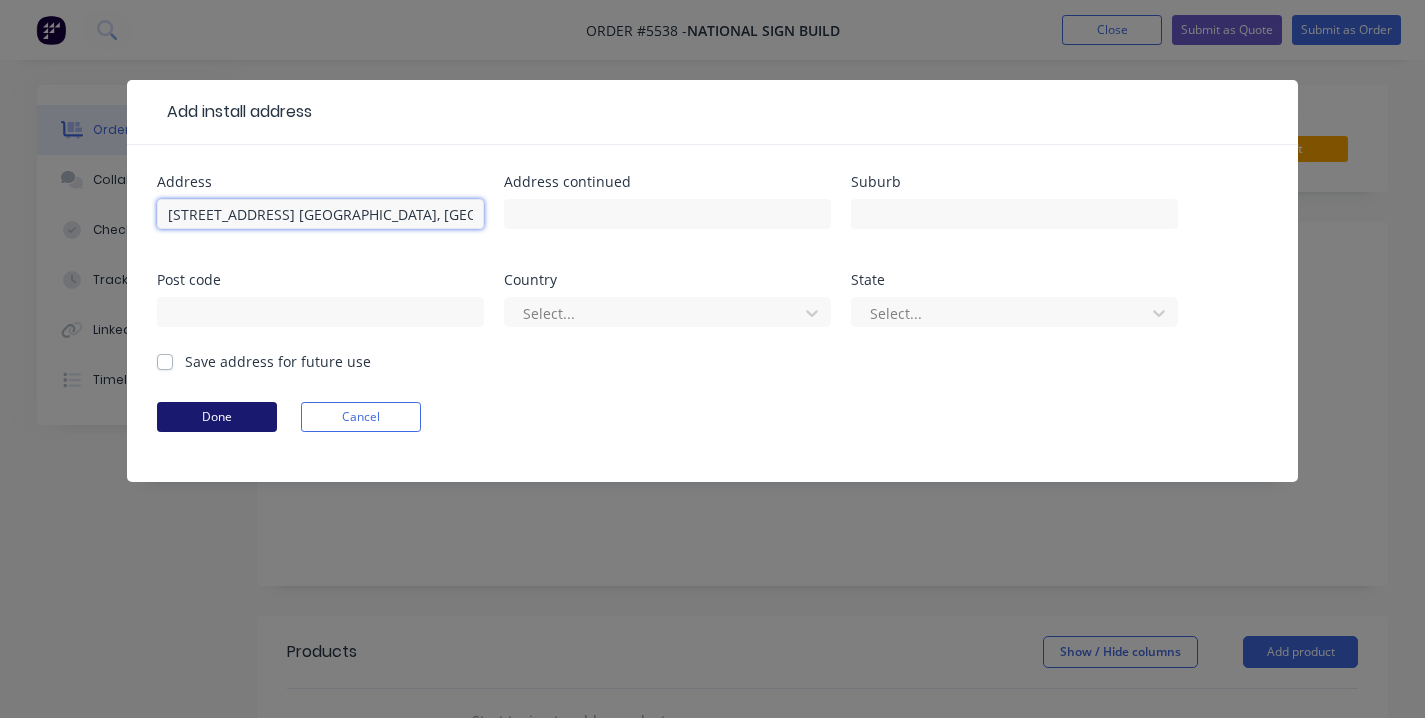 type on "[STREET_ADDRESS] [GEOGRAPHIC_DATA], [GEOGRAPHIC_DATA]" 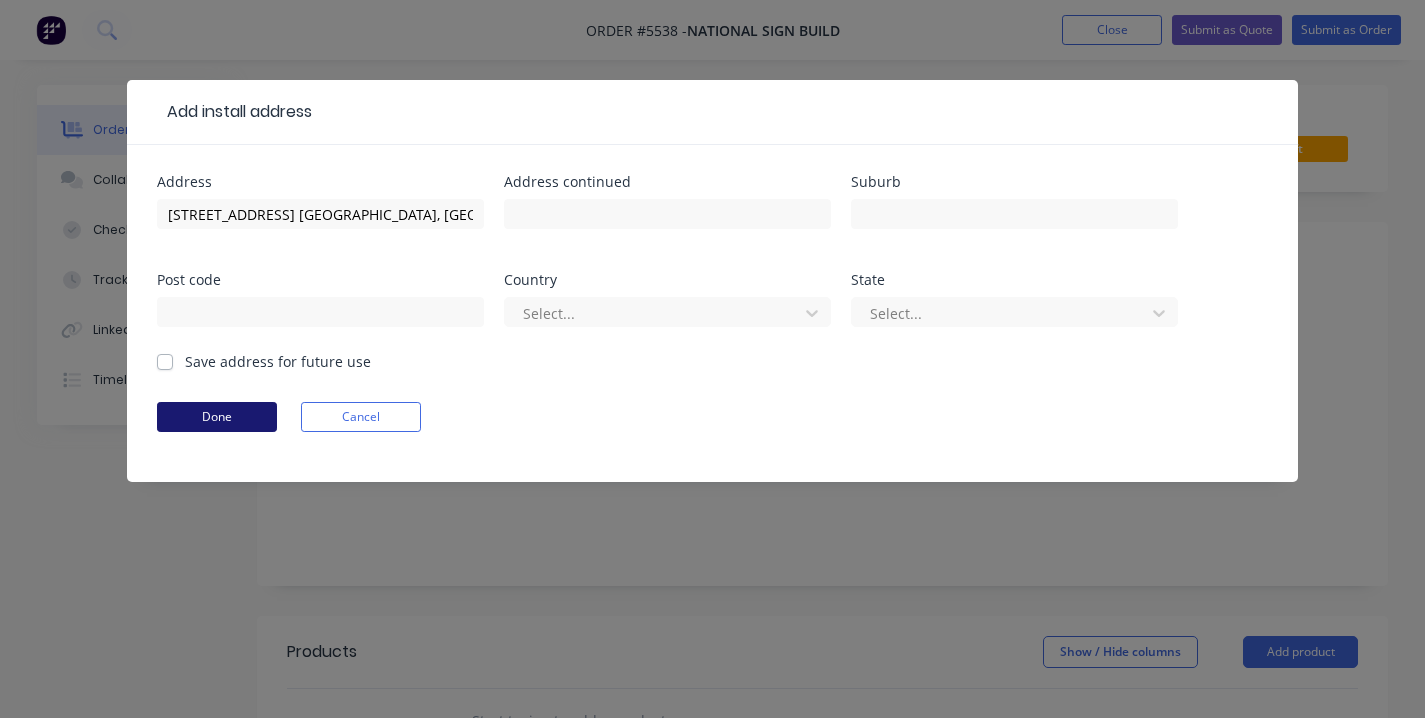 click on "Done" at bounding box center [217, 417] 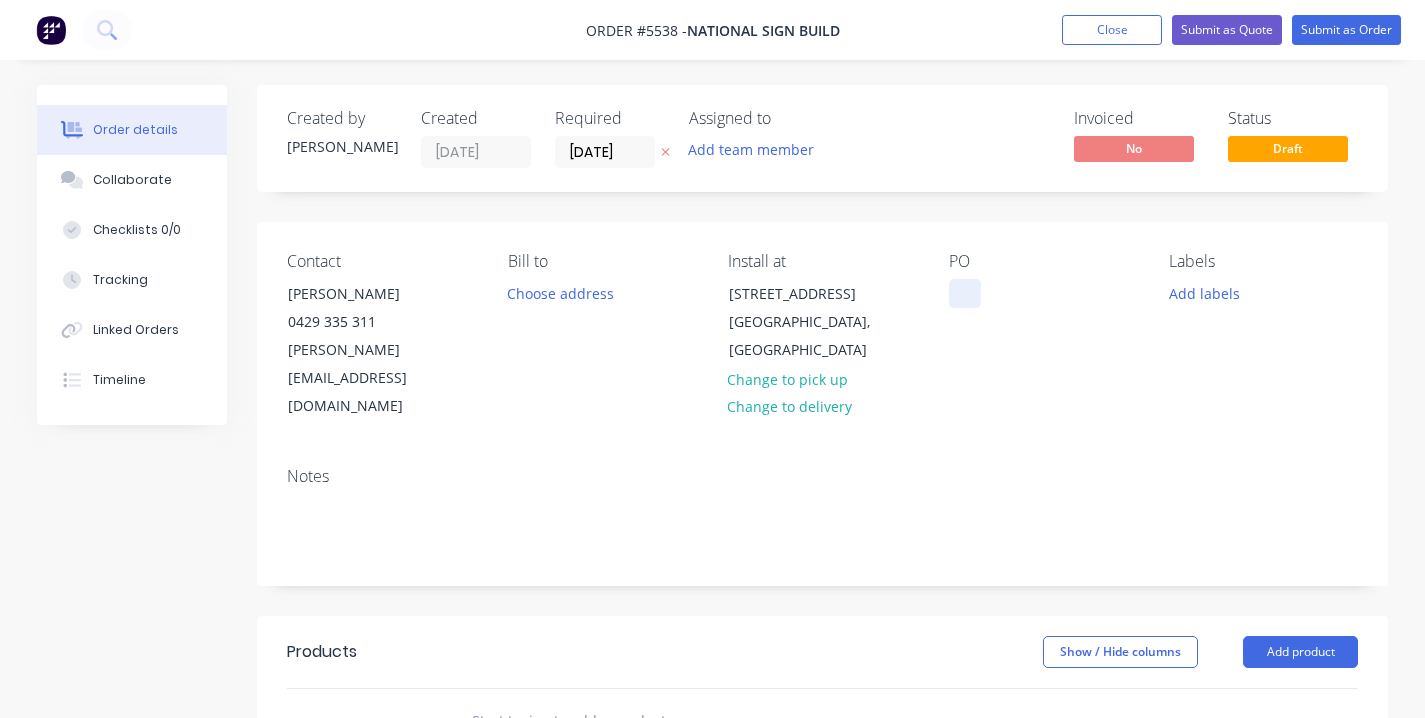 click at bounding box center [965, 293] 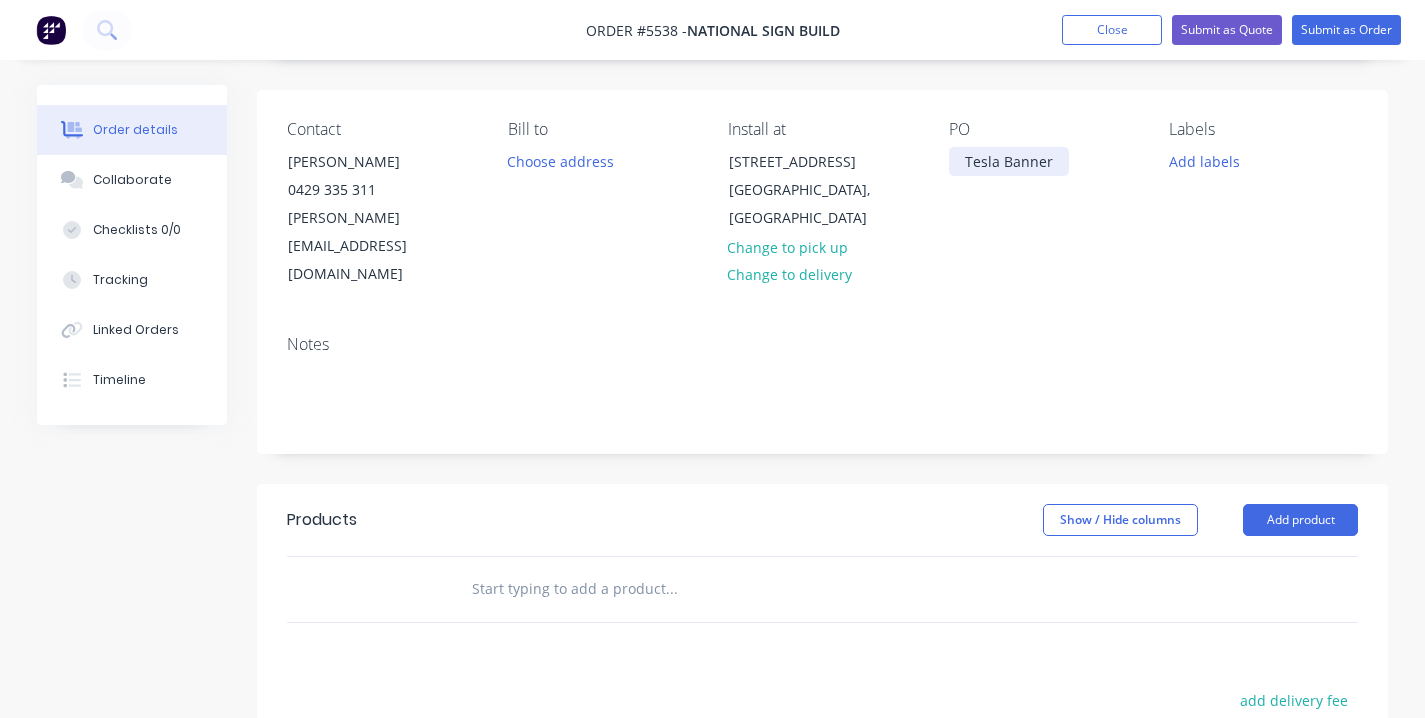 scroll, scrollTop: 149, scrollLeft: 0, axis: vertical 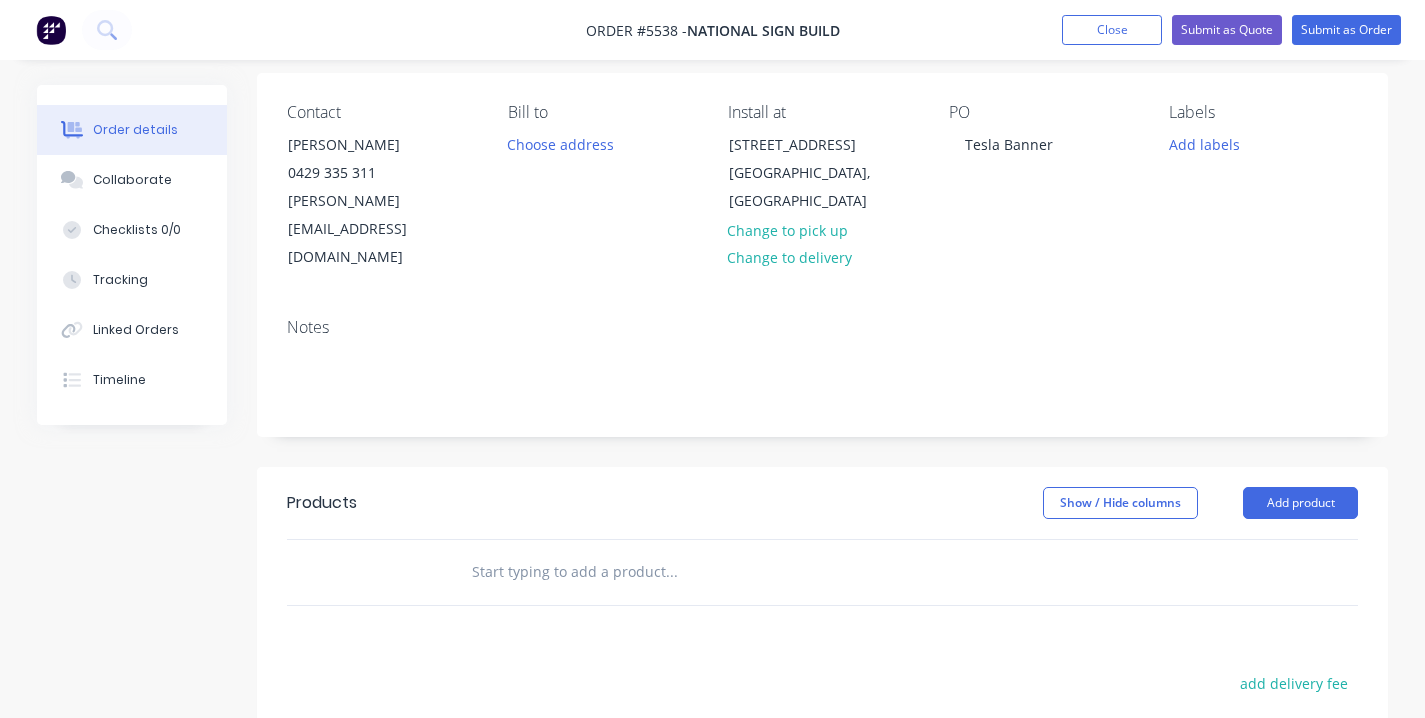 click at bounding box center (671, 572) 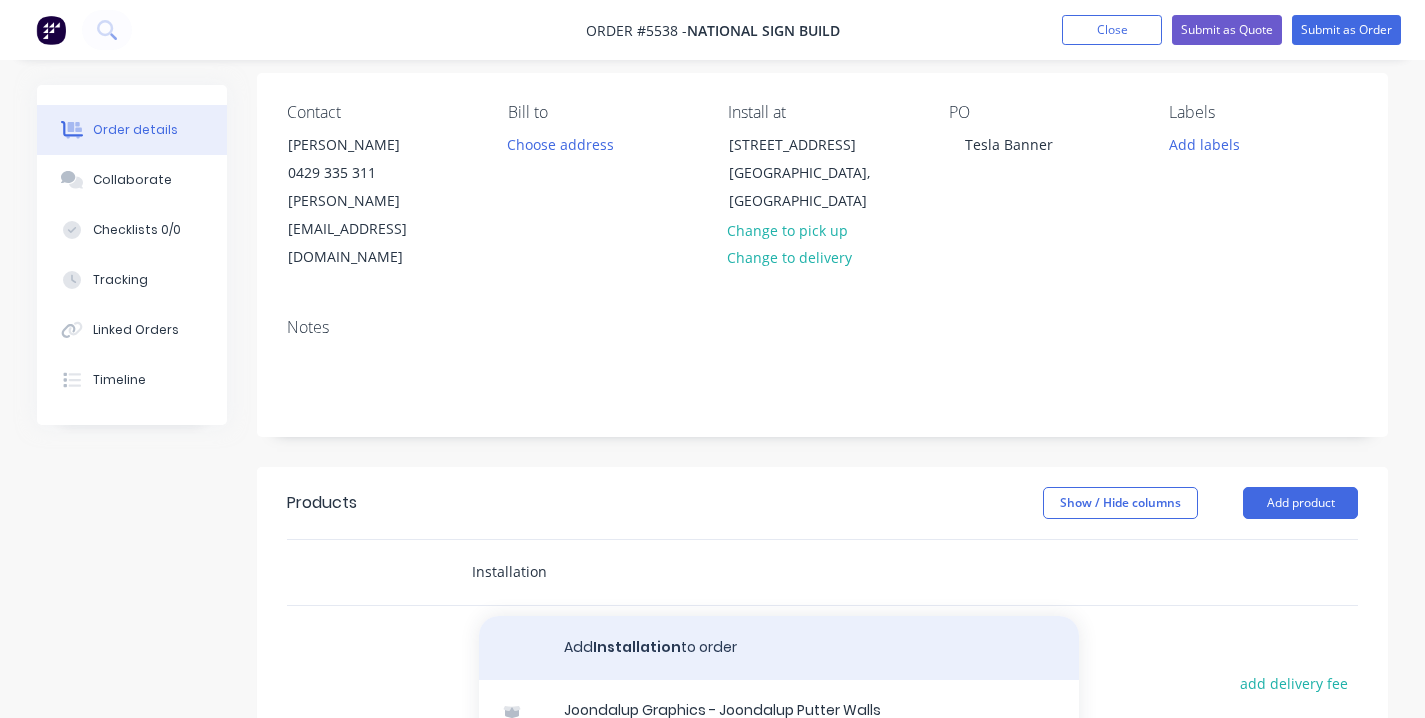 scroll, scrollTop: 0, scrollLeft: 0, axis: both 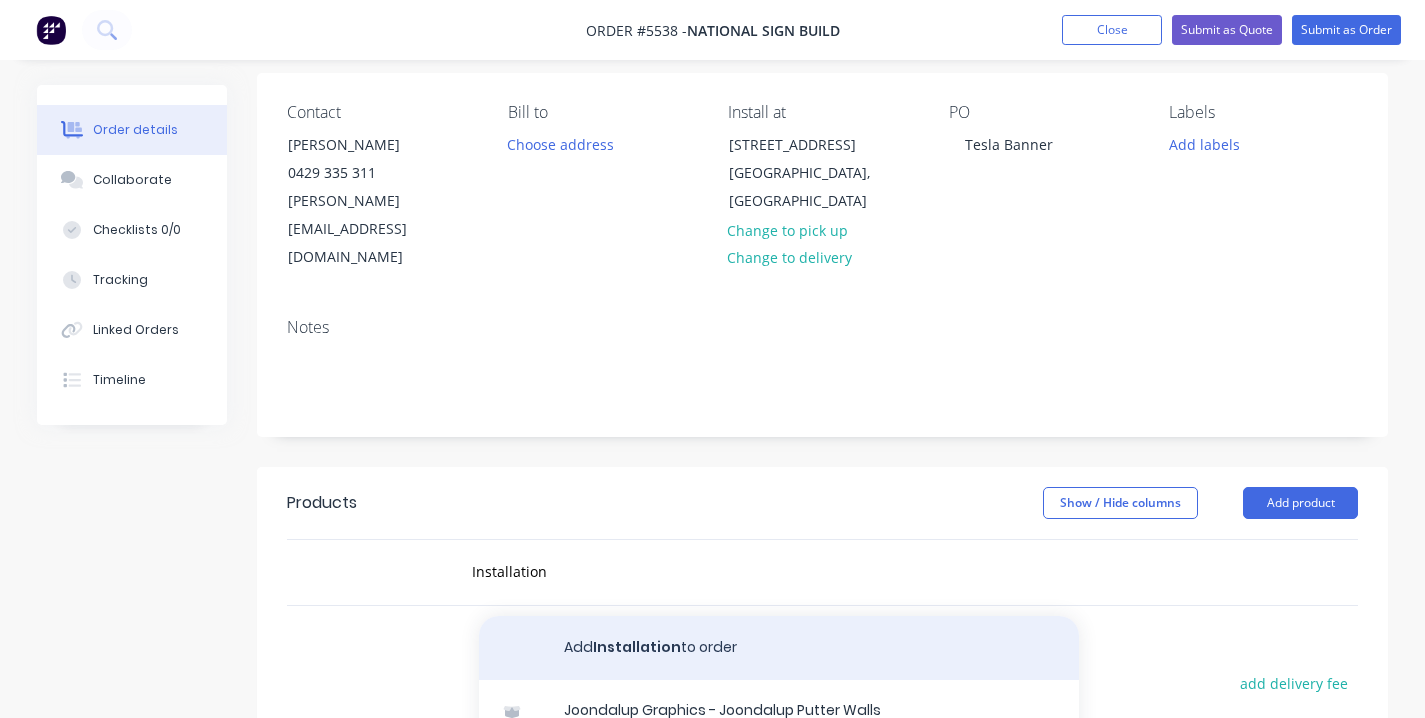 click on "Add  Installation  to order" at bounding box center [779, 648] 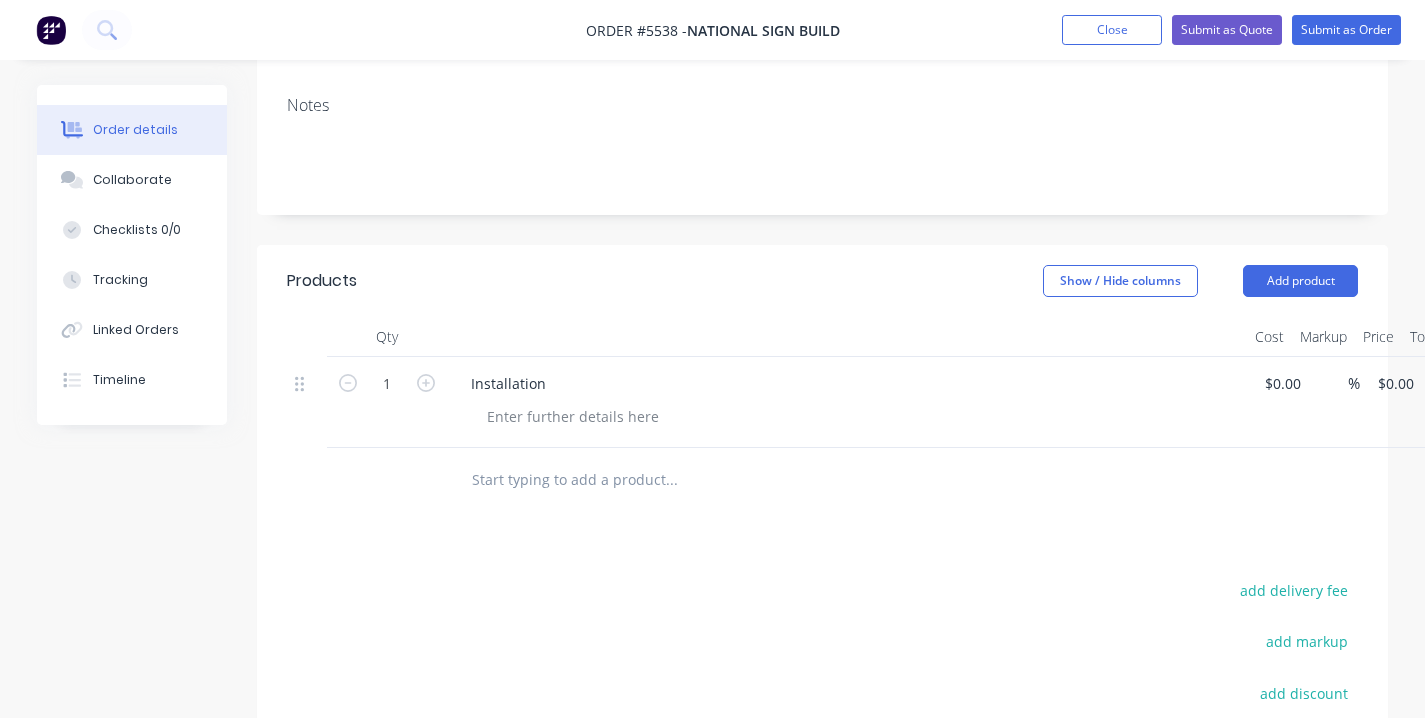 scroll, scrollTop: 373, scrollLeft: 0, axis: vertical 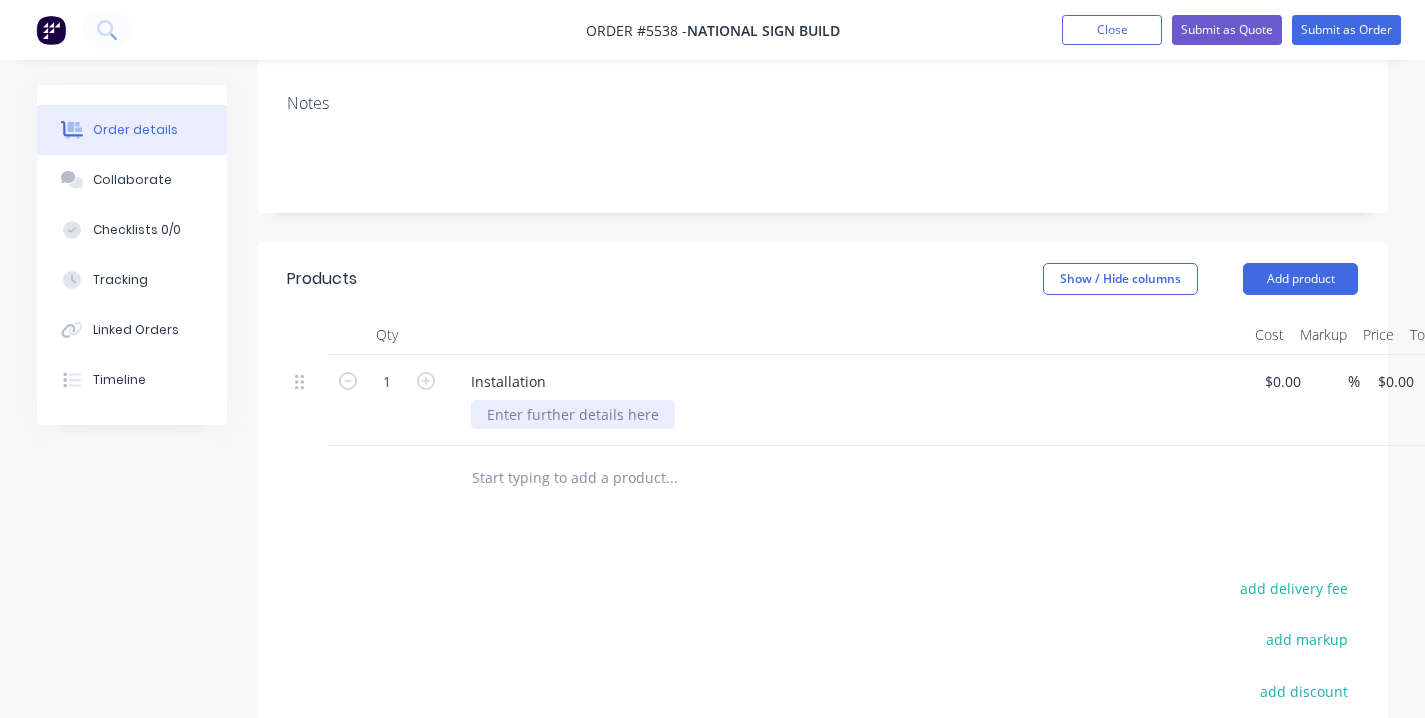 click at bounding box center (573, 414) 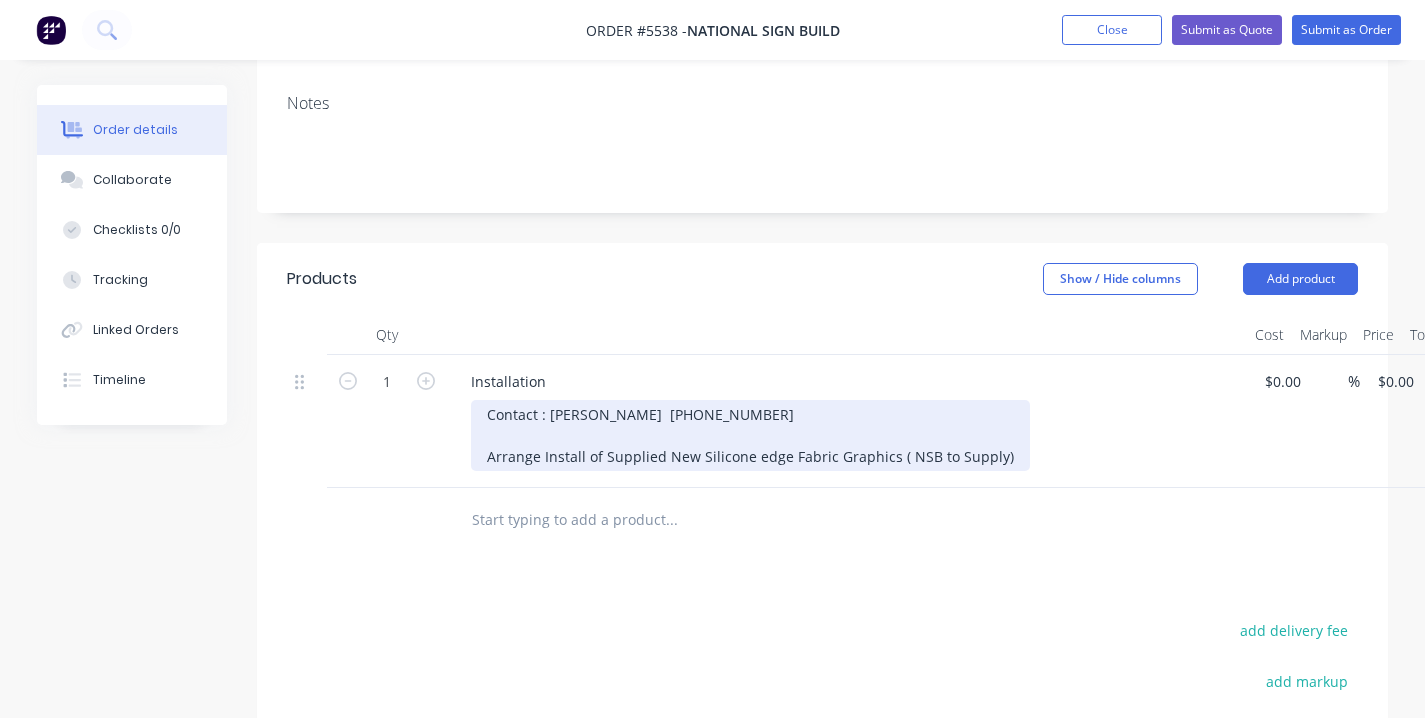 click on "Contact : [PERSON_NAME]  [PHONE_NUMBER]
Arrange Install of Supplied New Silicone edge Fabric Graphics ( NSB to Supply)" at bounding box center [750, 435] 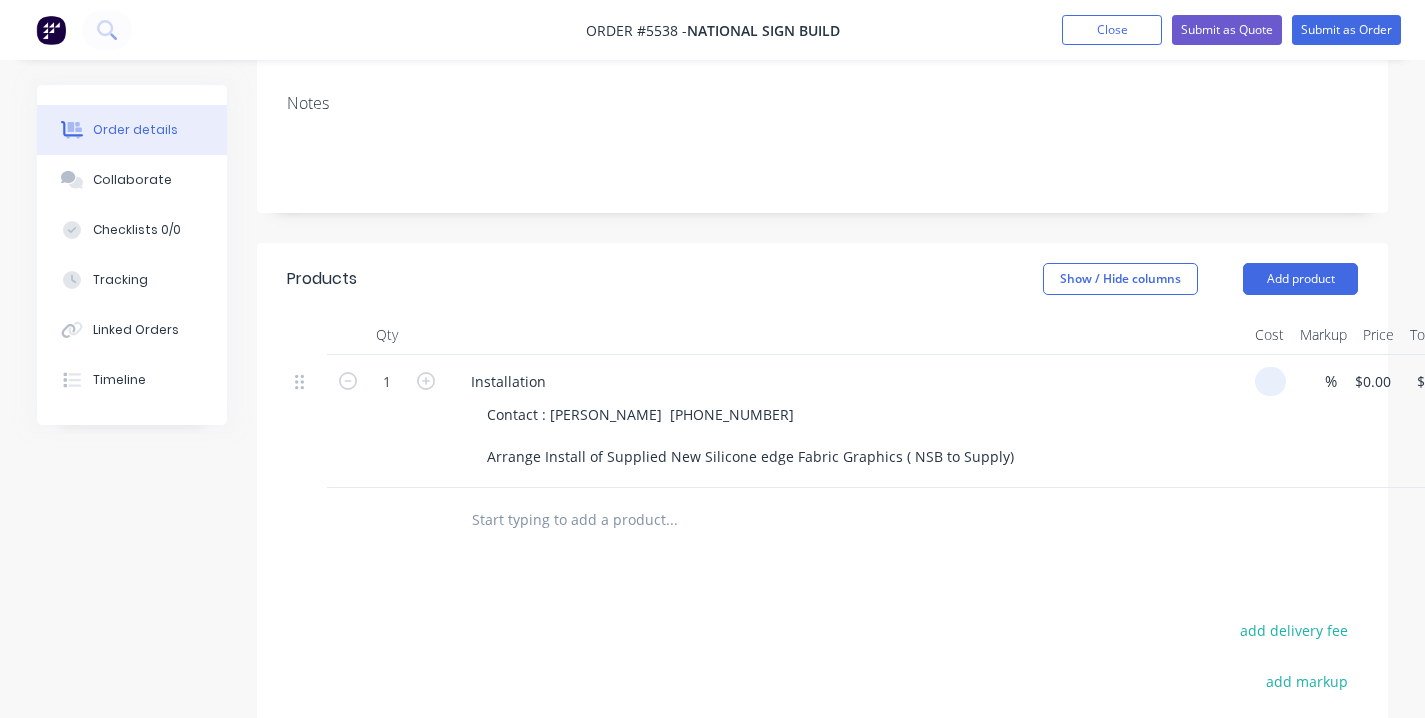 click at bounding box center (1274, 381) 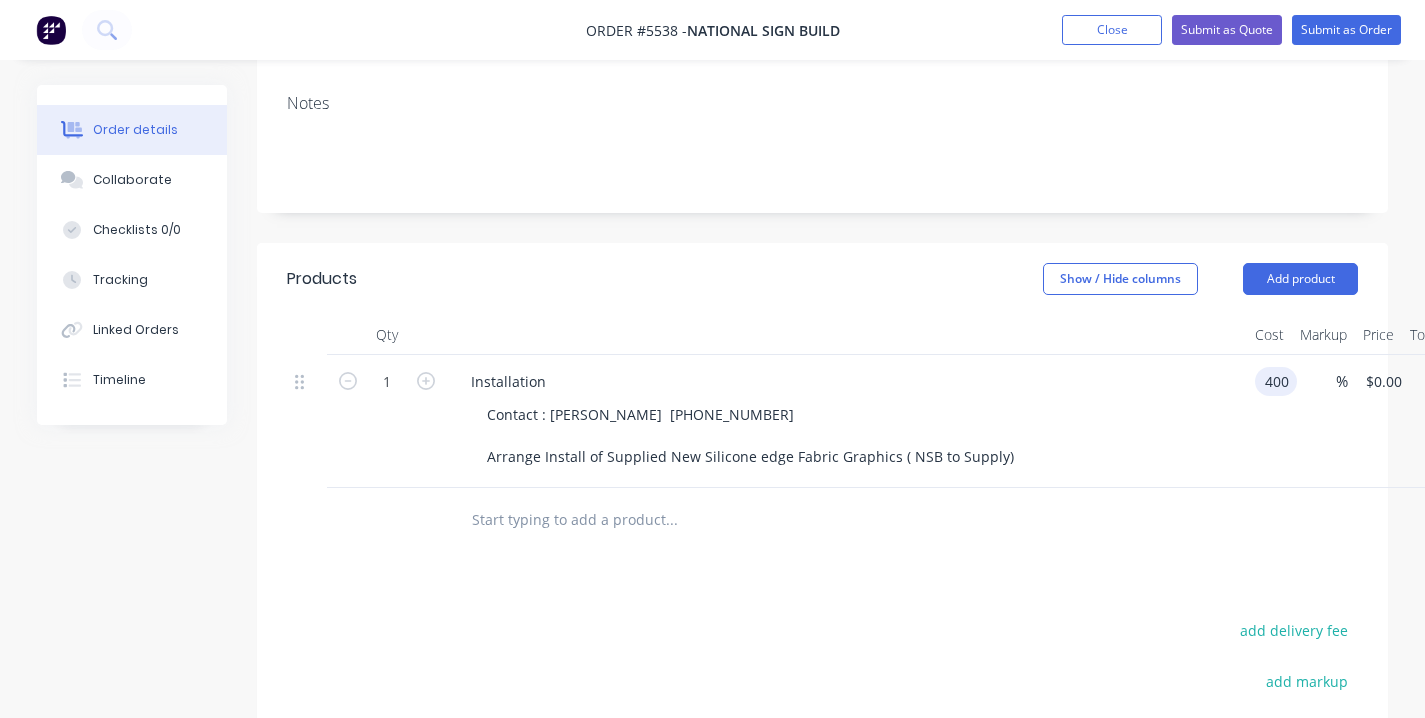 type on "$400.00" 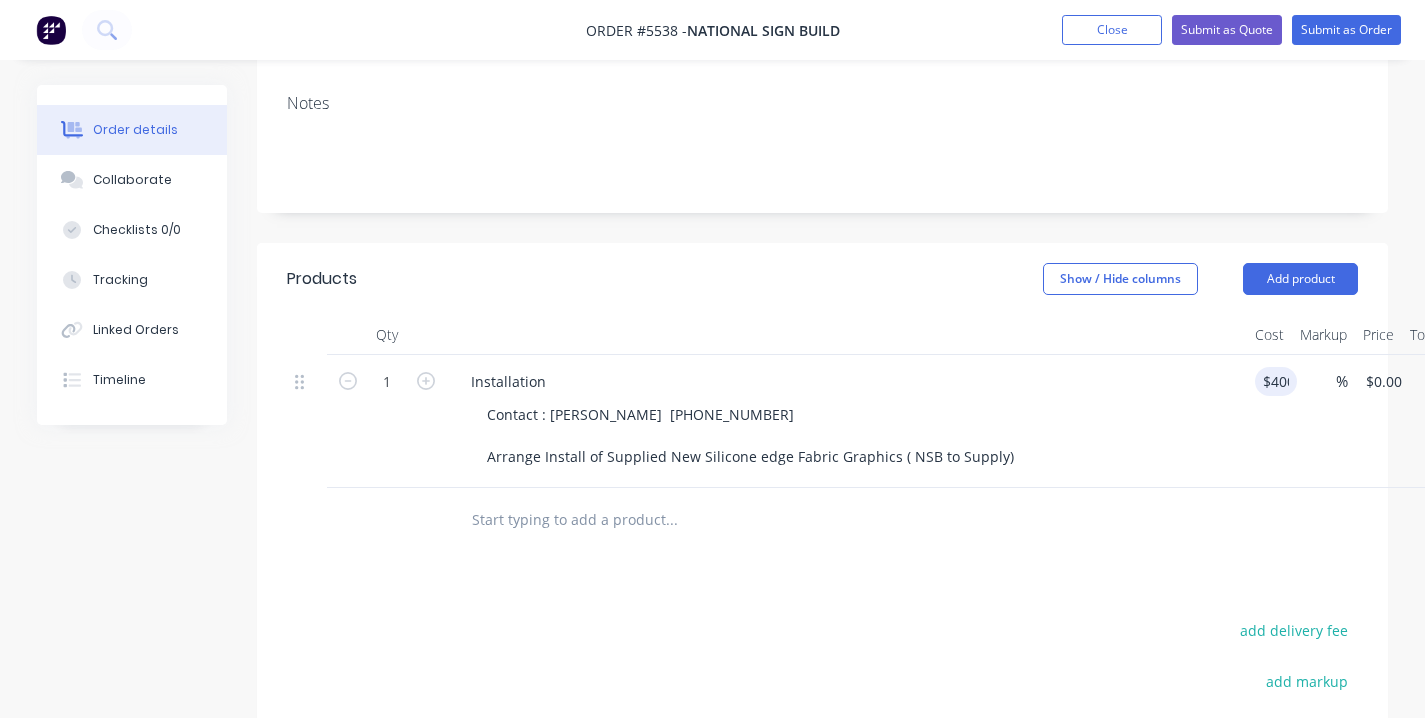 type on "$400.00" 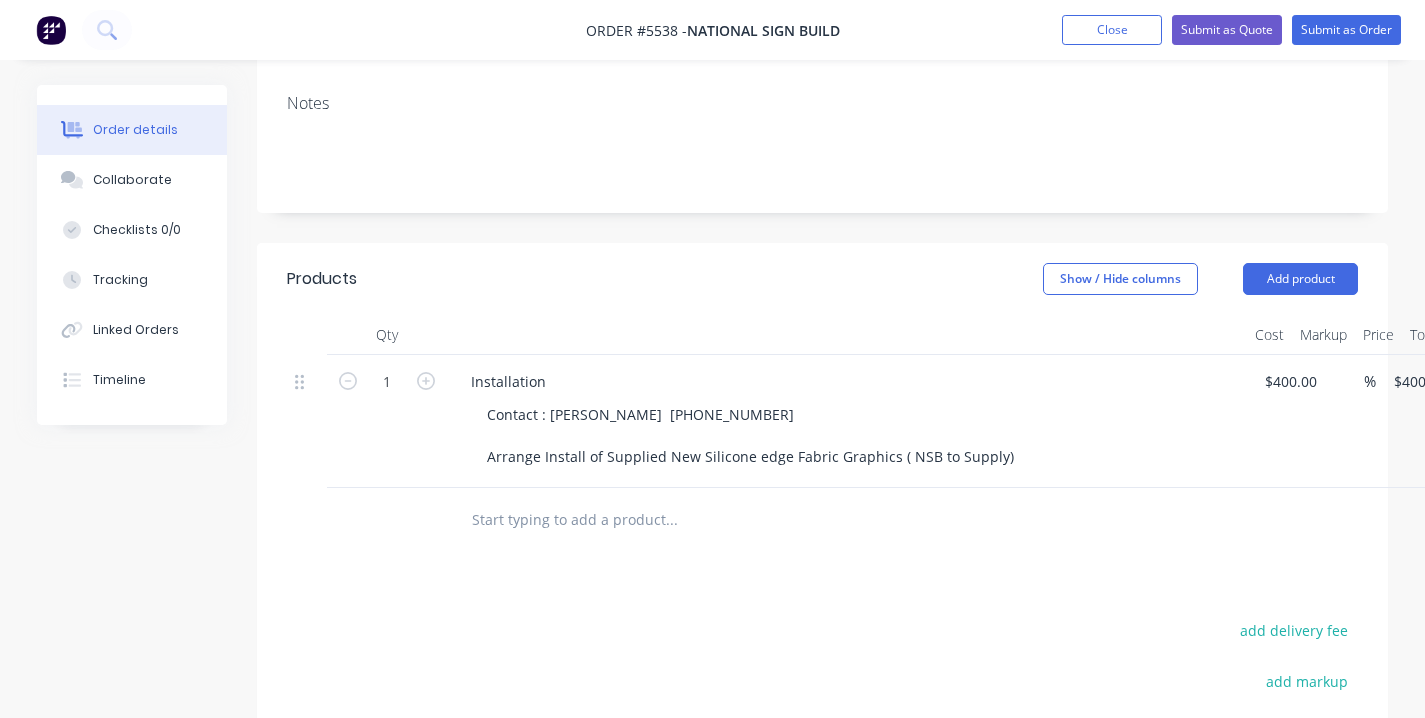 click on "Contact : [PERSON_NAME]  [PHONE_NUMBER]
Arrange Install of Supplied New Silicone edge Fabric Graphics ( NSB to Supply)" at bounding box center [855, 435] 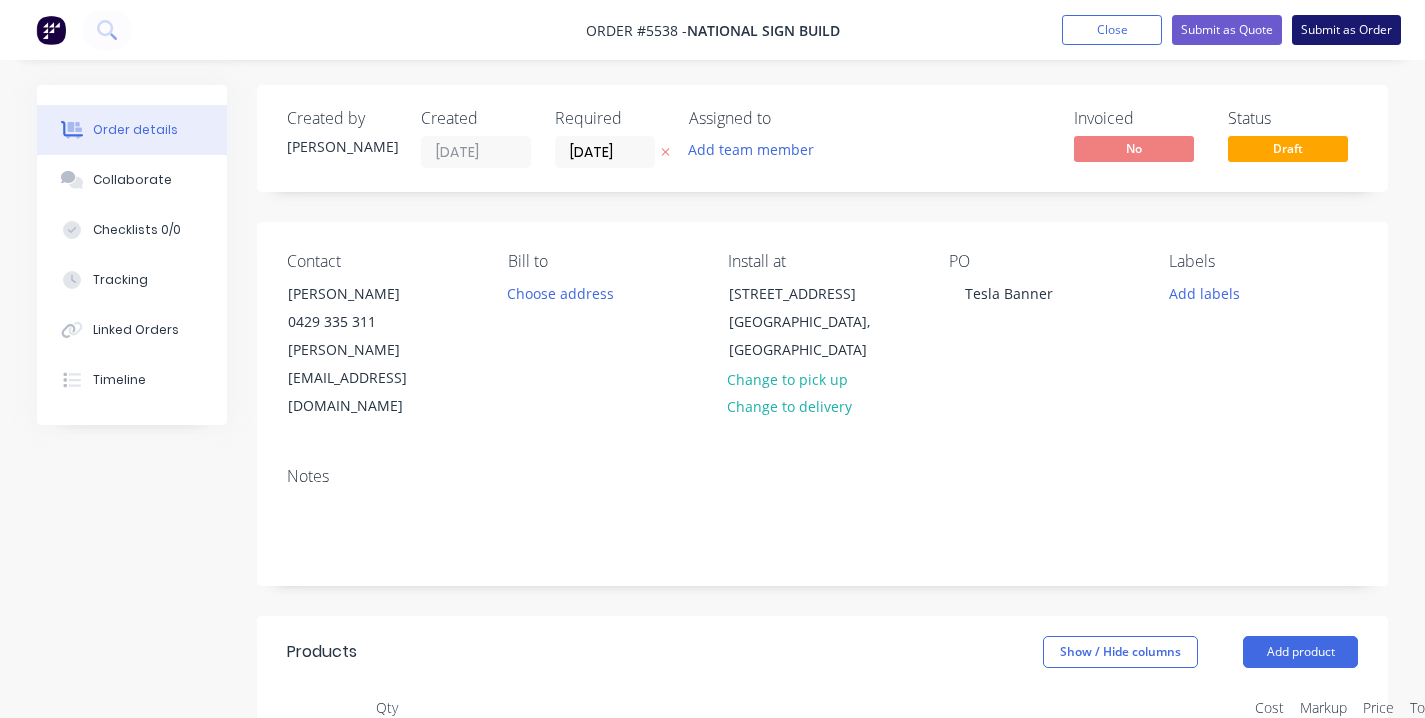 scroll, scrollTop: 0, scrollLeft: 0, axis: both 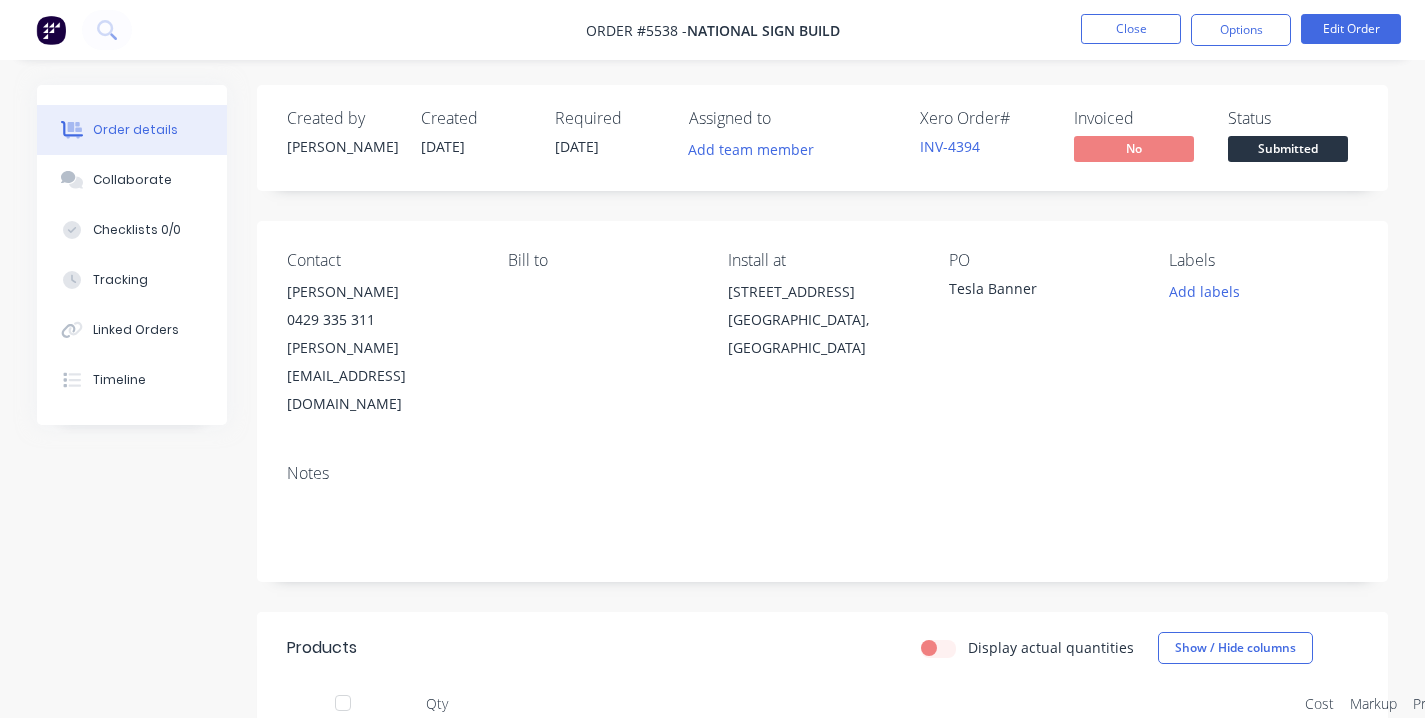 click on "Submitted" at bounding box center [1288, 148] 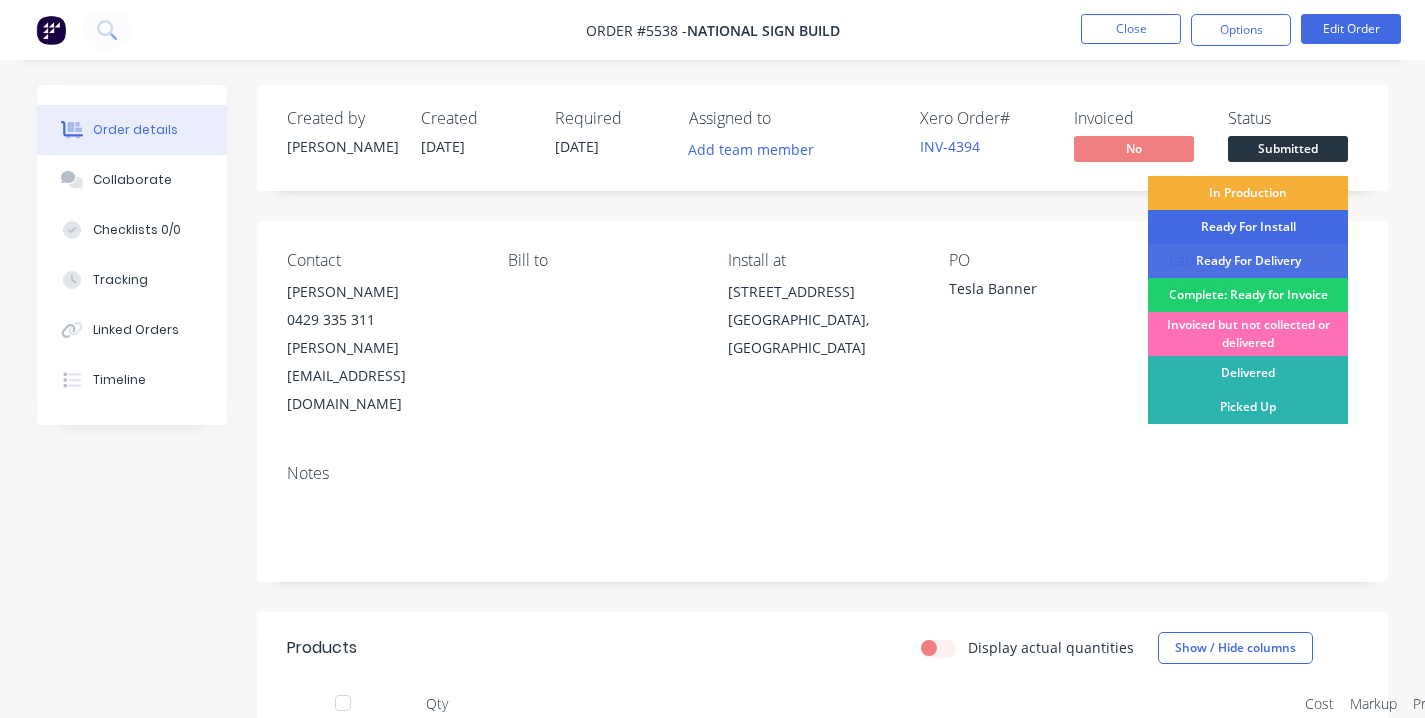 click on "Ready For Install" at bounding box center (1248, 227) 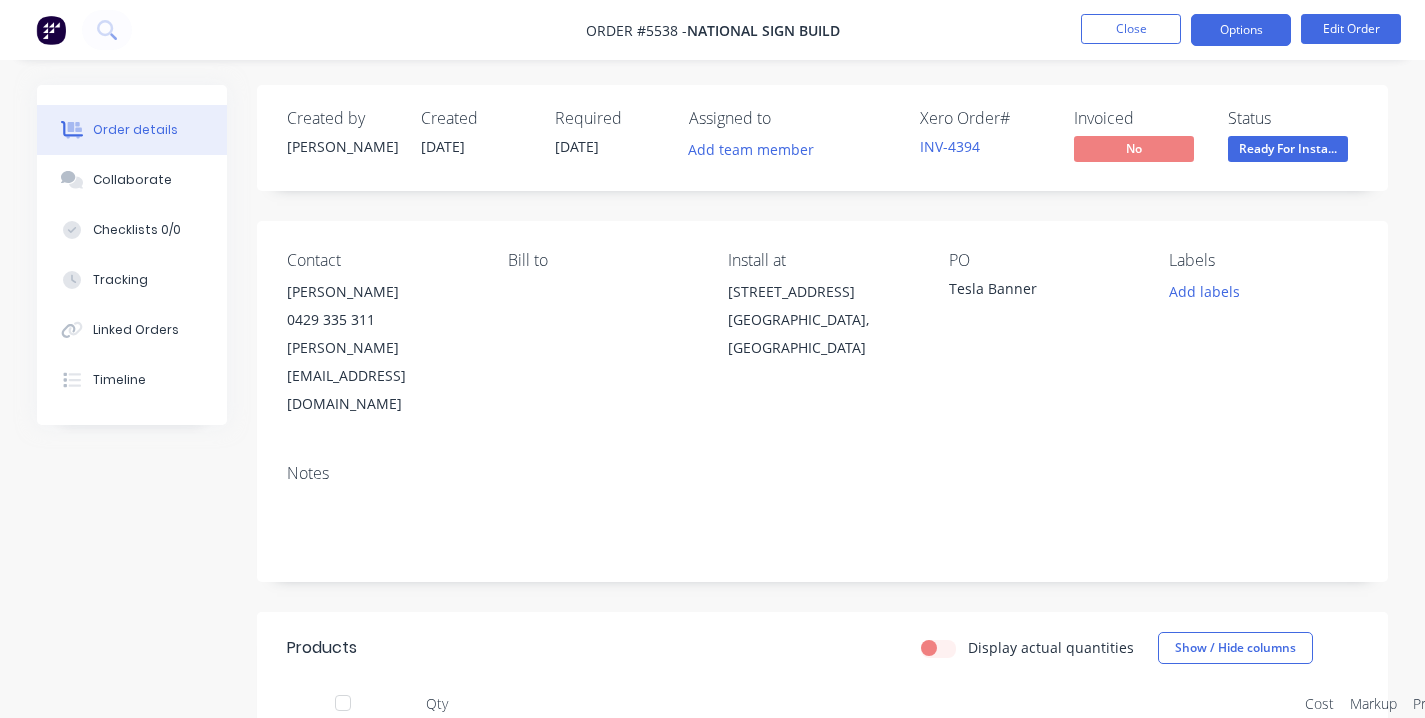 click on "Options" at bounding box center (1241, 30) 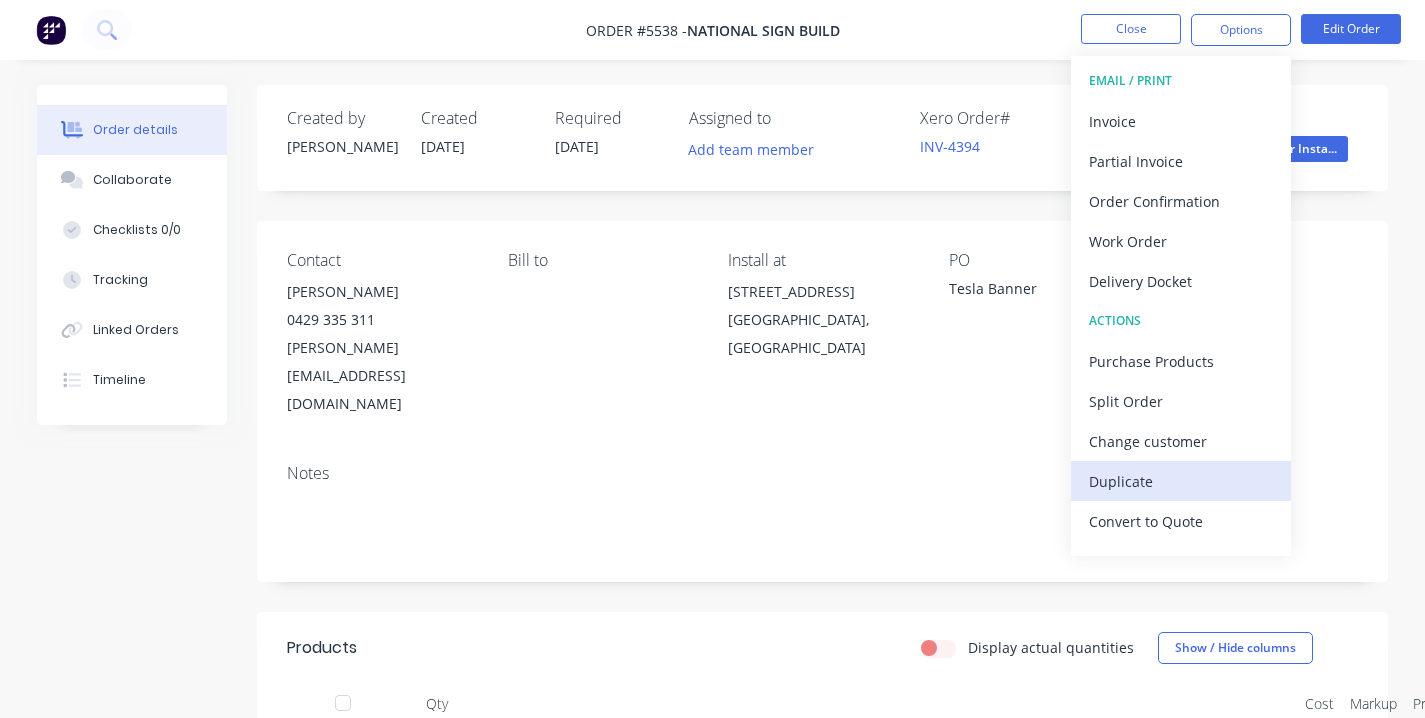 click on "Duplicate" at bounding box center [1181, 481] 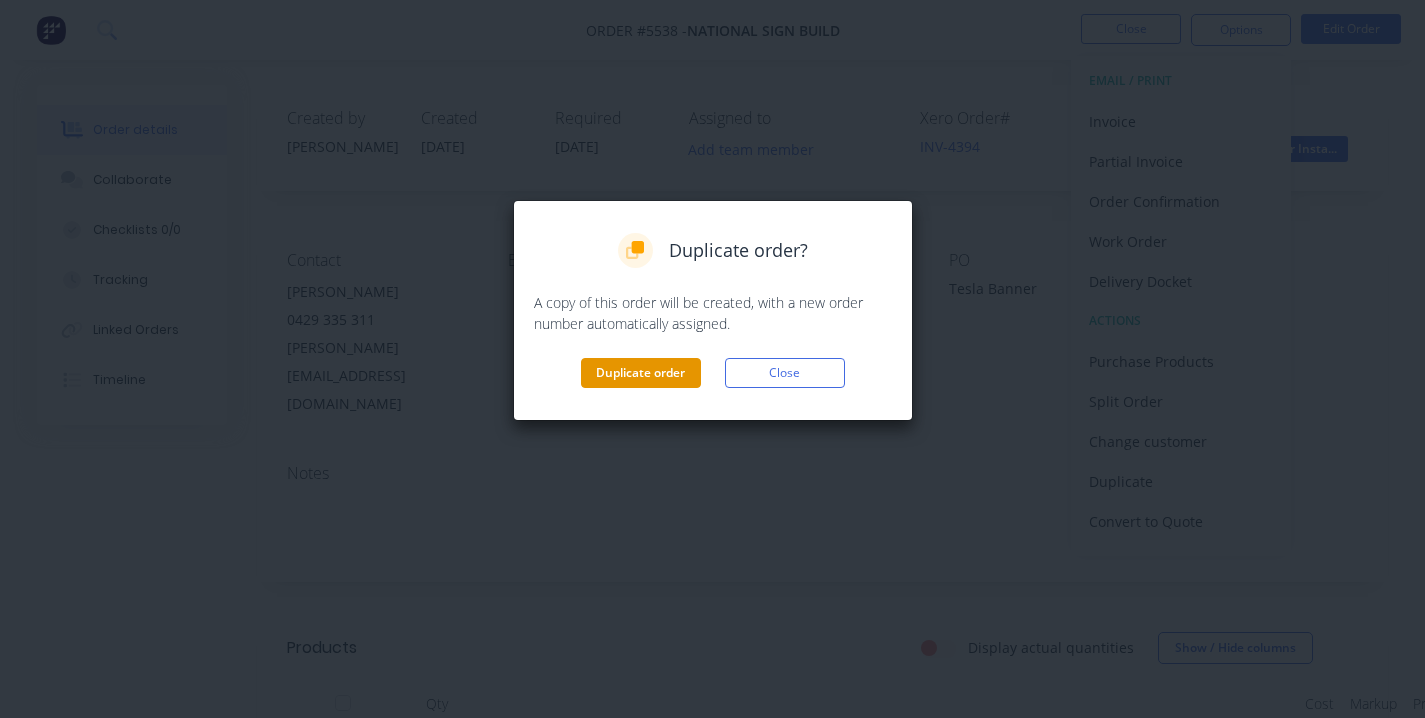 click on "Duplicate order" at bounding box center [641, 373] 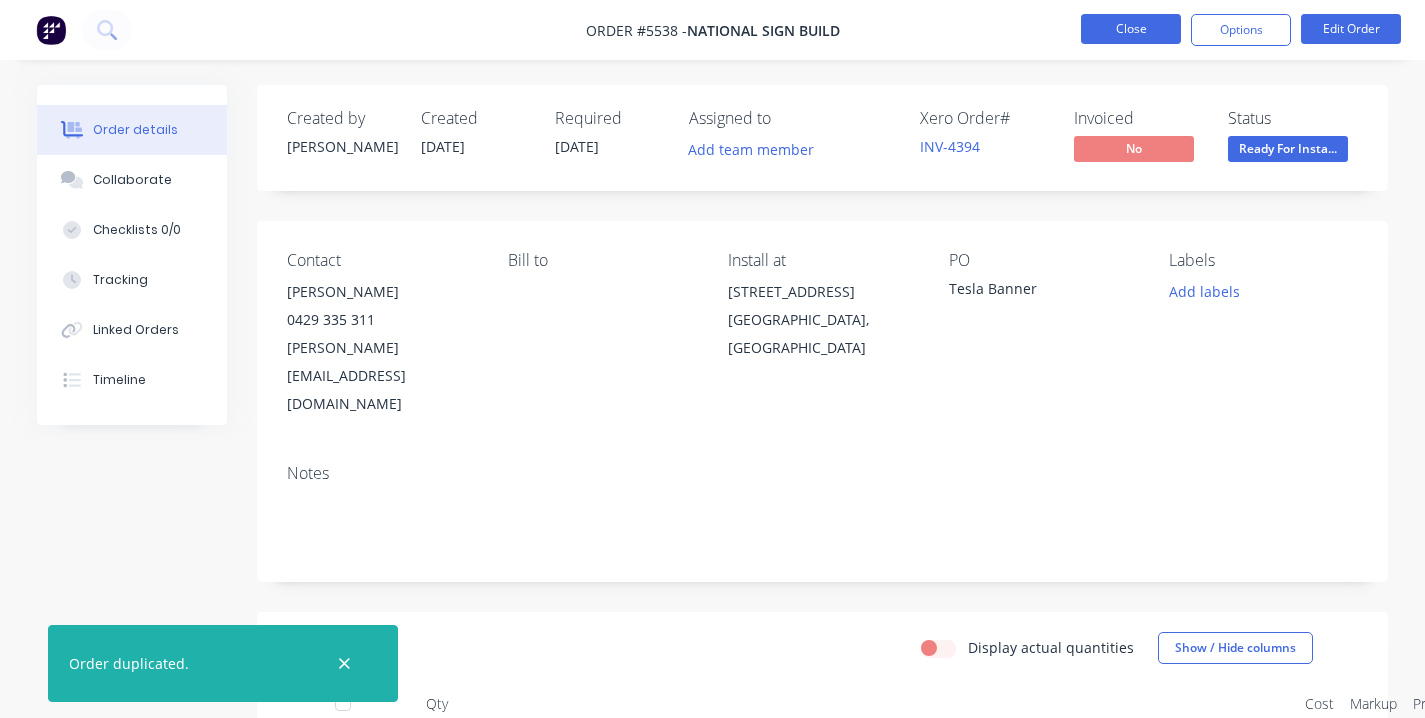 click on "Close" at bounding box center [1131, 29] 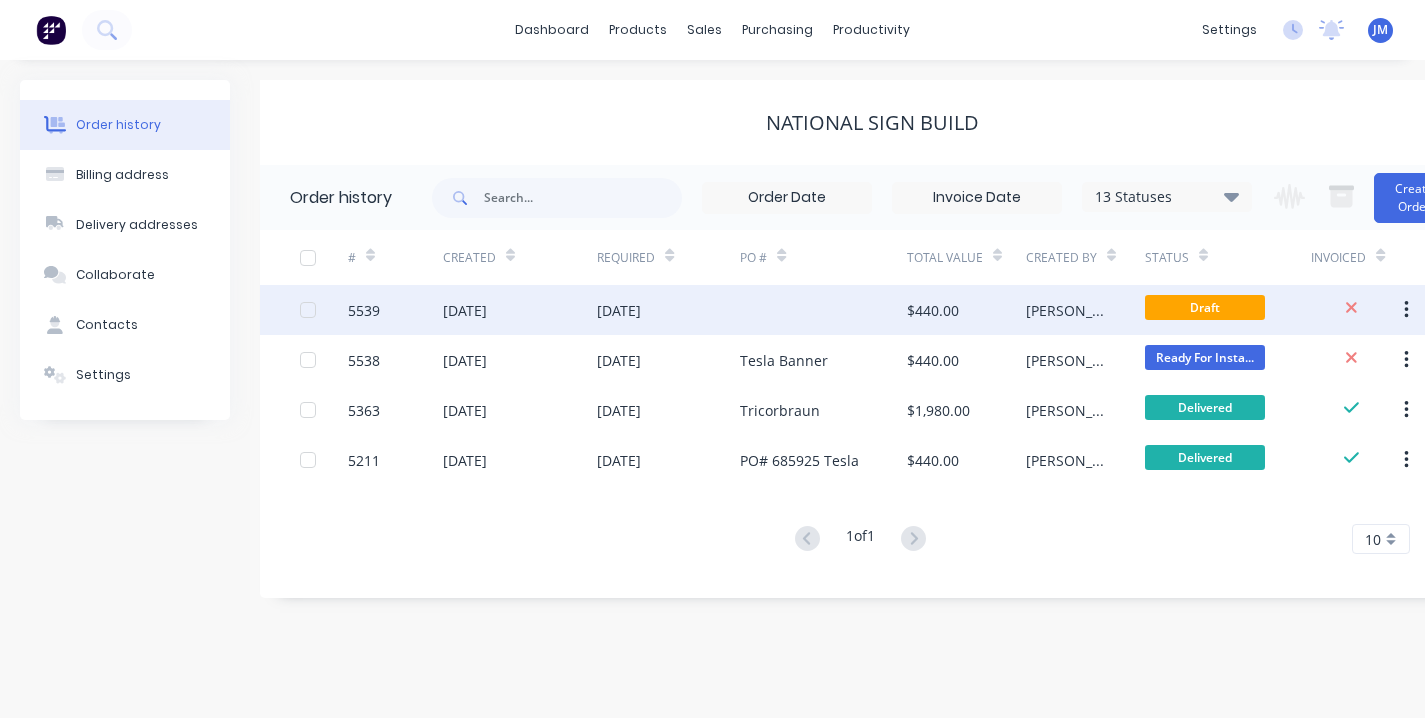 click on "[DATE]" at bounding box center [668, 310] 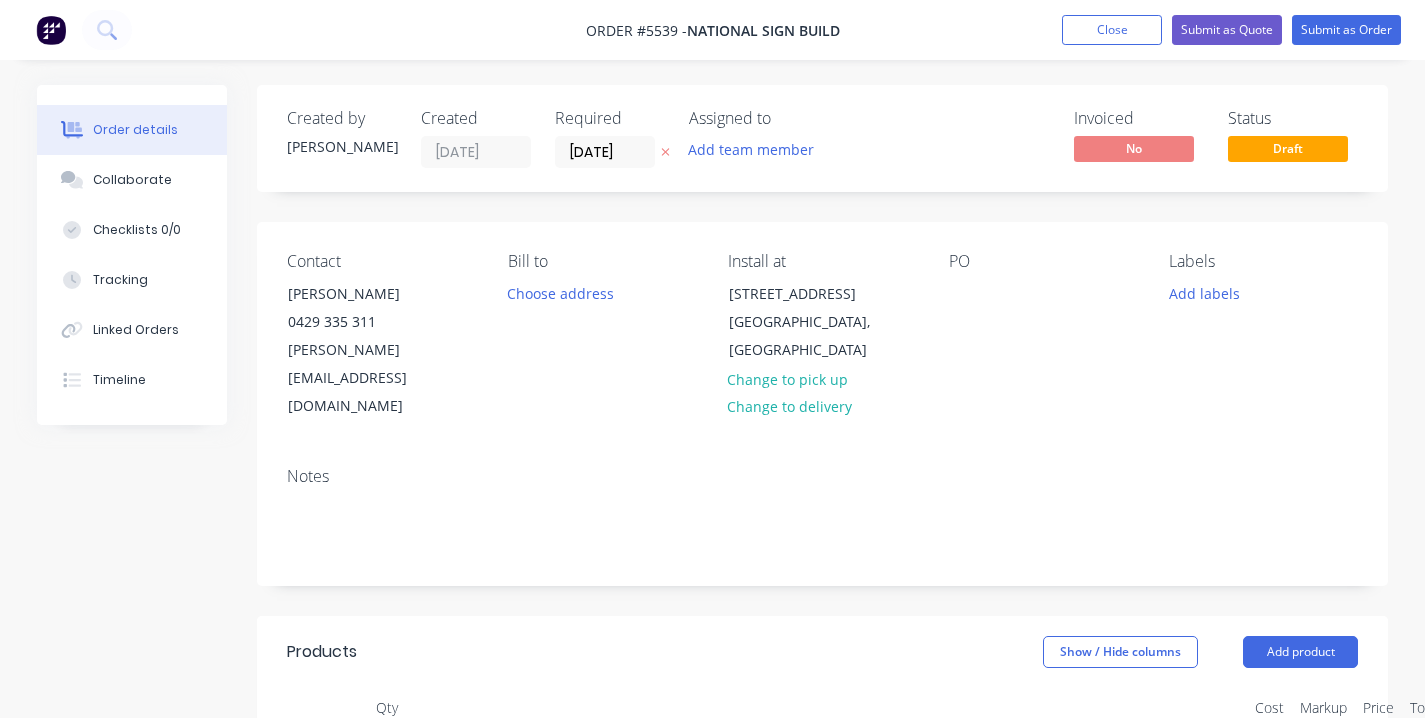 type on "$400.00" 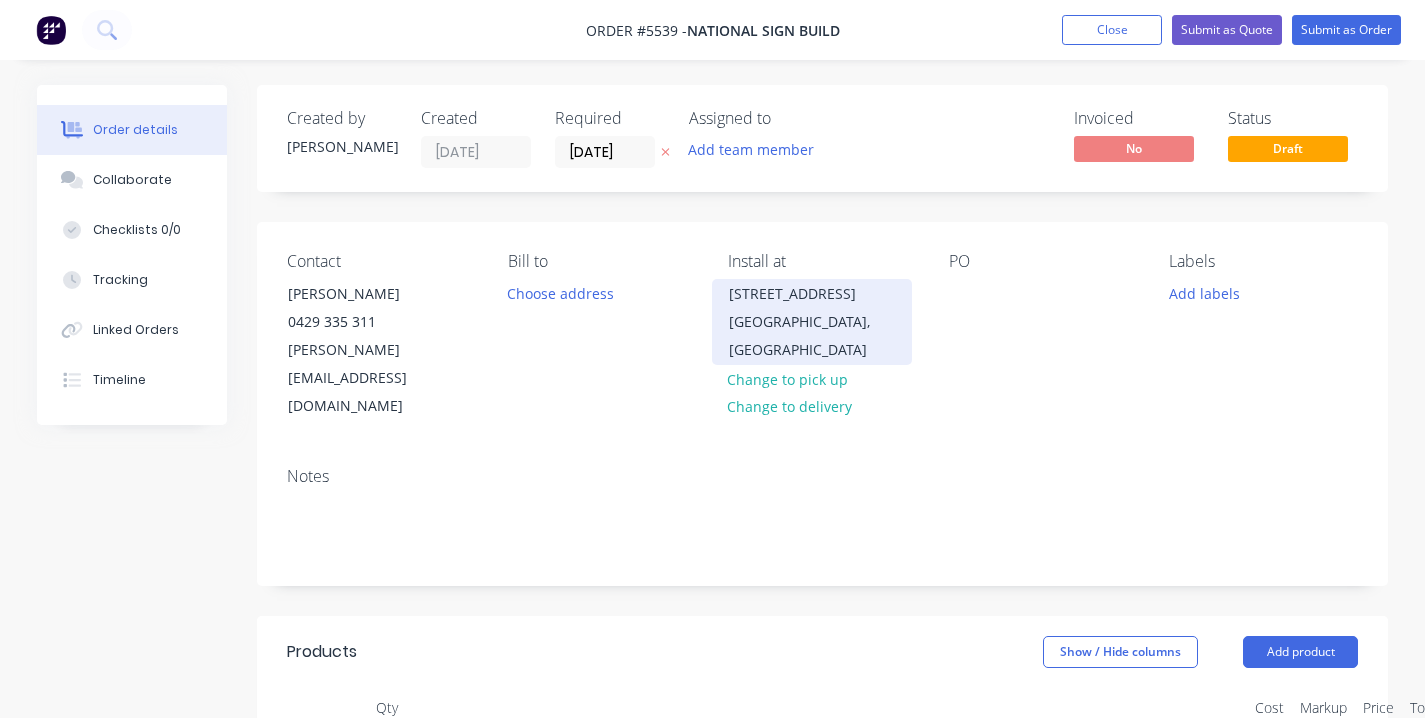 click on "[STREET_ADDRESS] [GEOGRAPHIC_DATA], [GEOGRAPHIC_DATA]" at bounding box center (812, 322) 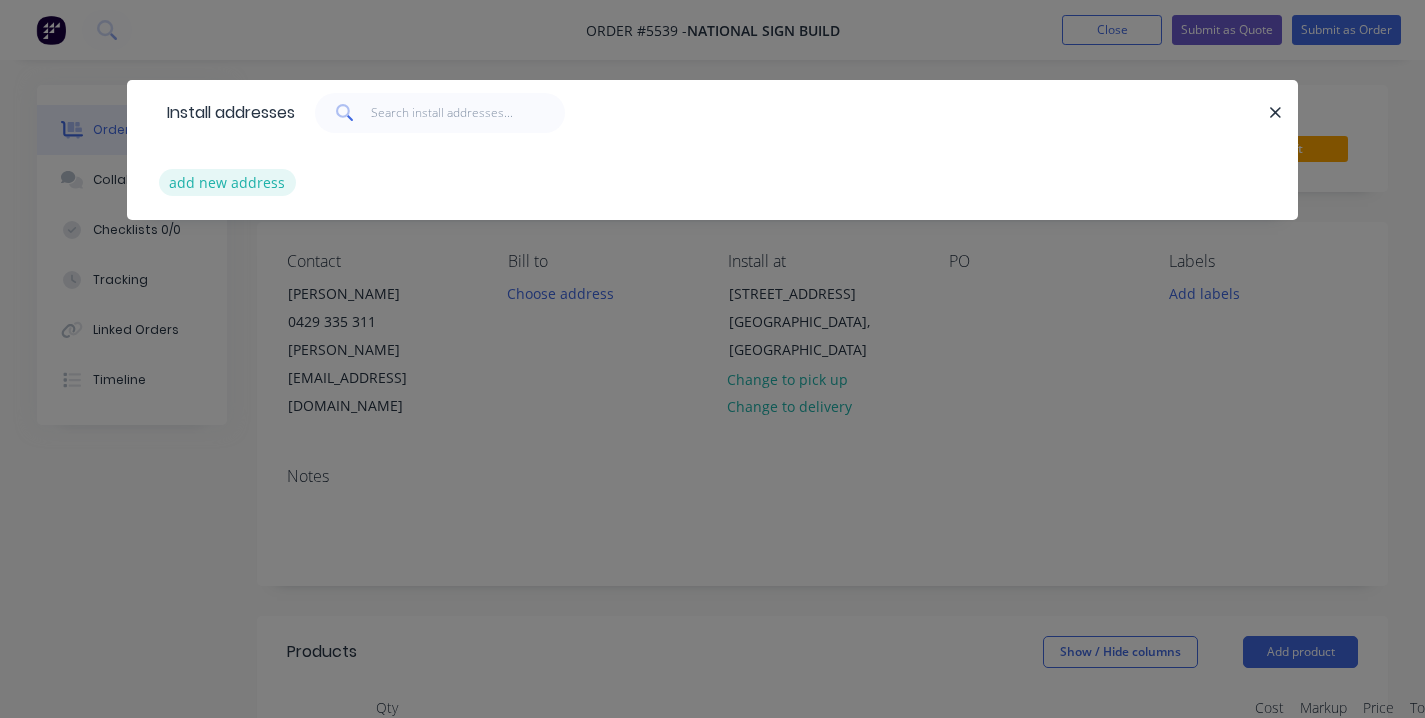 click on "add new address" at bounding box center [227, 182] 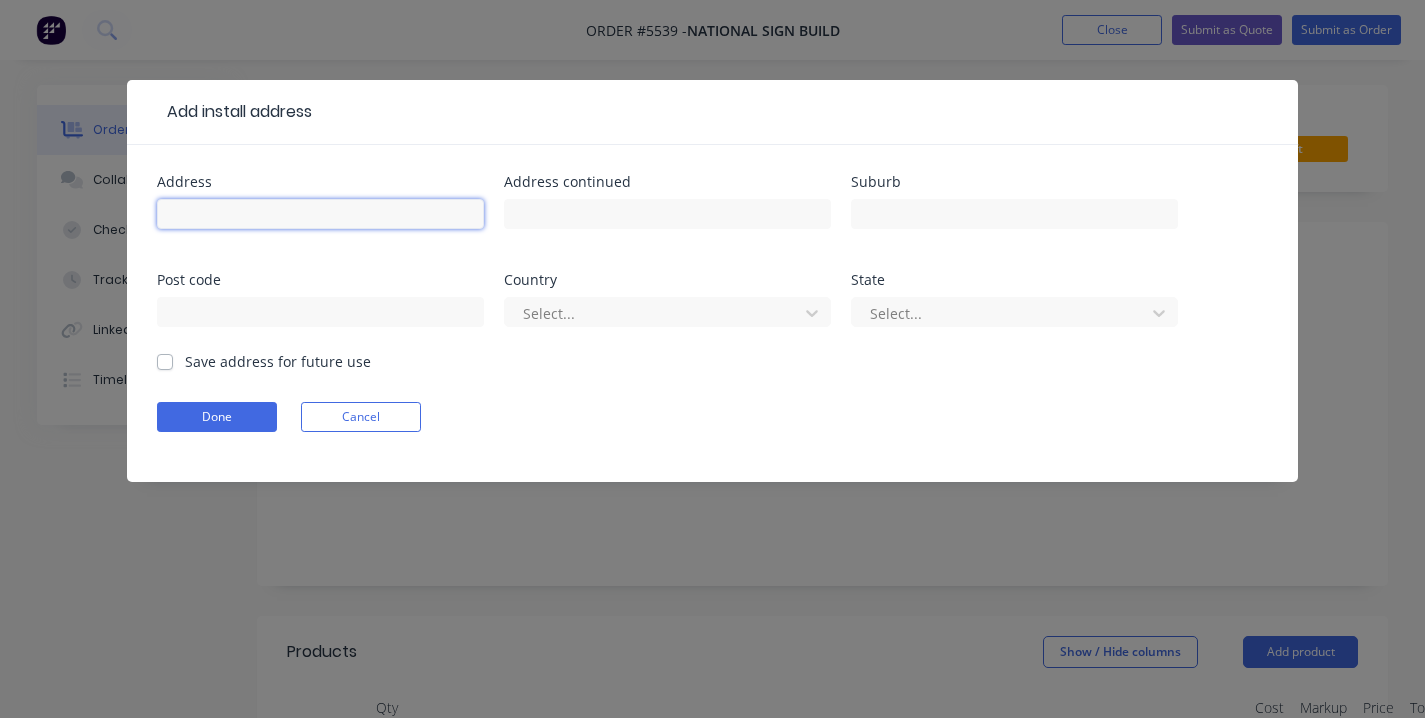 paste on "[STREET_ADDRESS][PERSON_NAME][PERSON_NAME]" 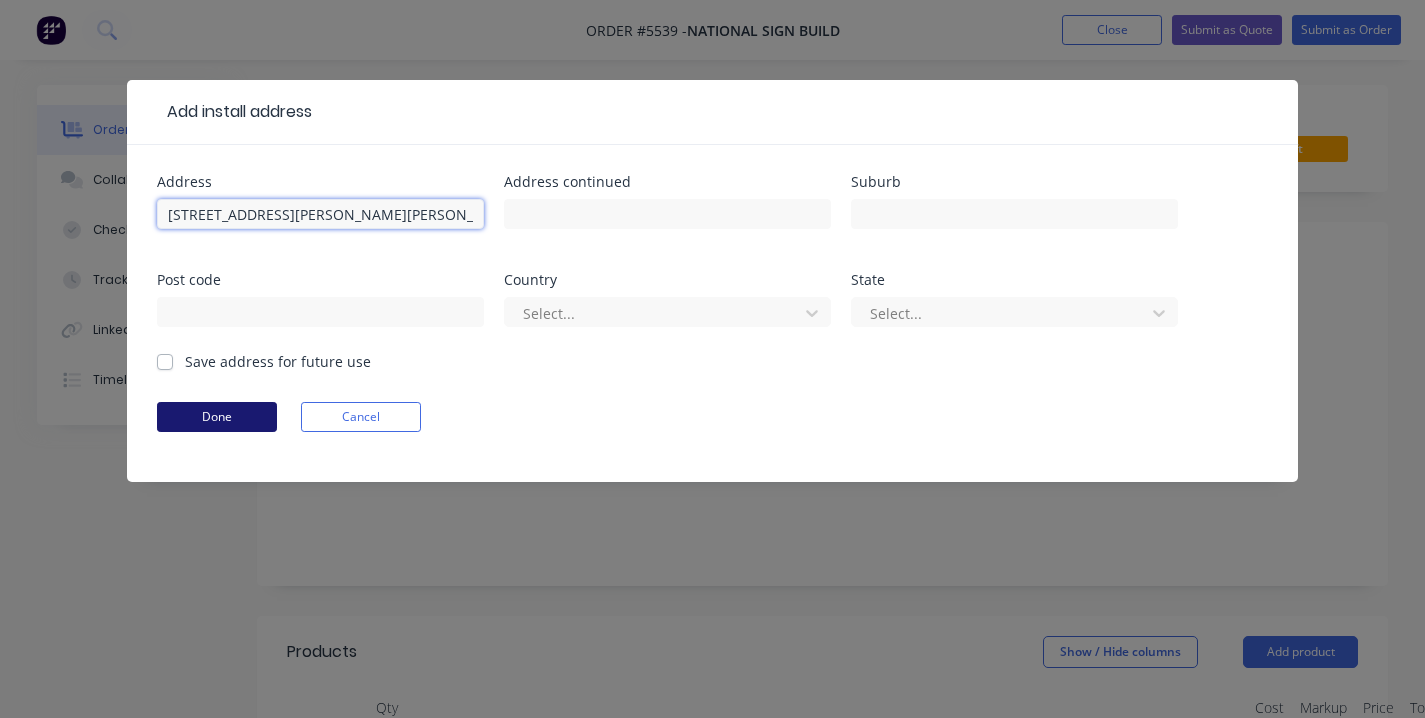 type on "[STREET_ADDRESS][PERSON_NAME][PERSON_NAME]" 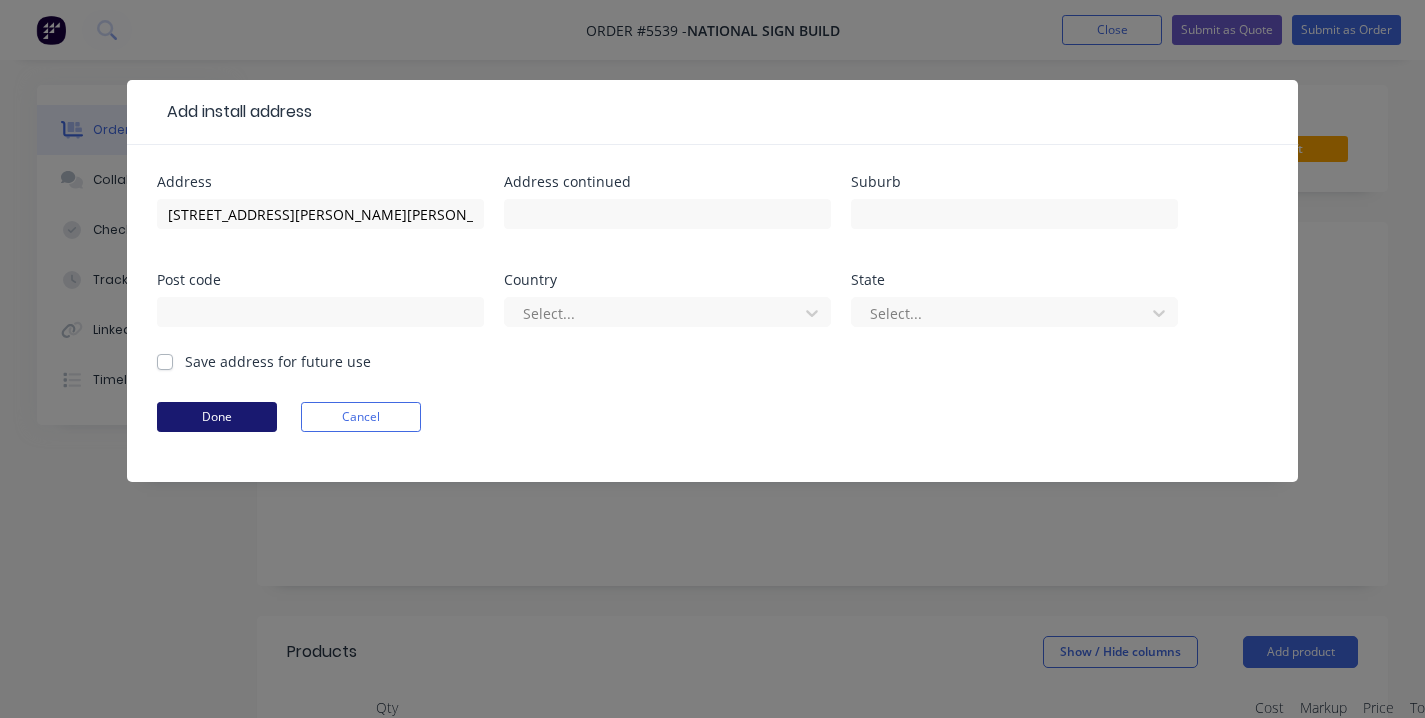 click on "Done" at bounding box center [217, 417] 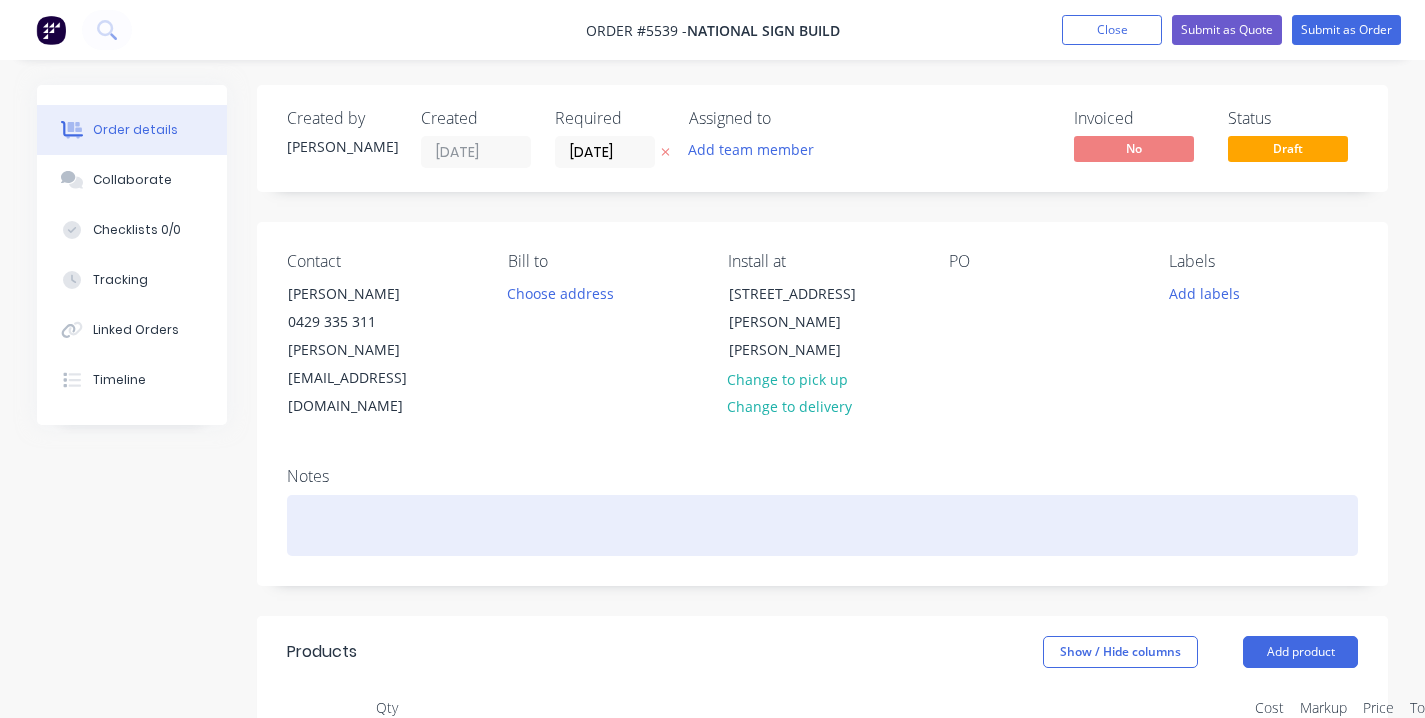 scroll, scrollTop: 48, scrollLeft: 3, axis: both 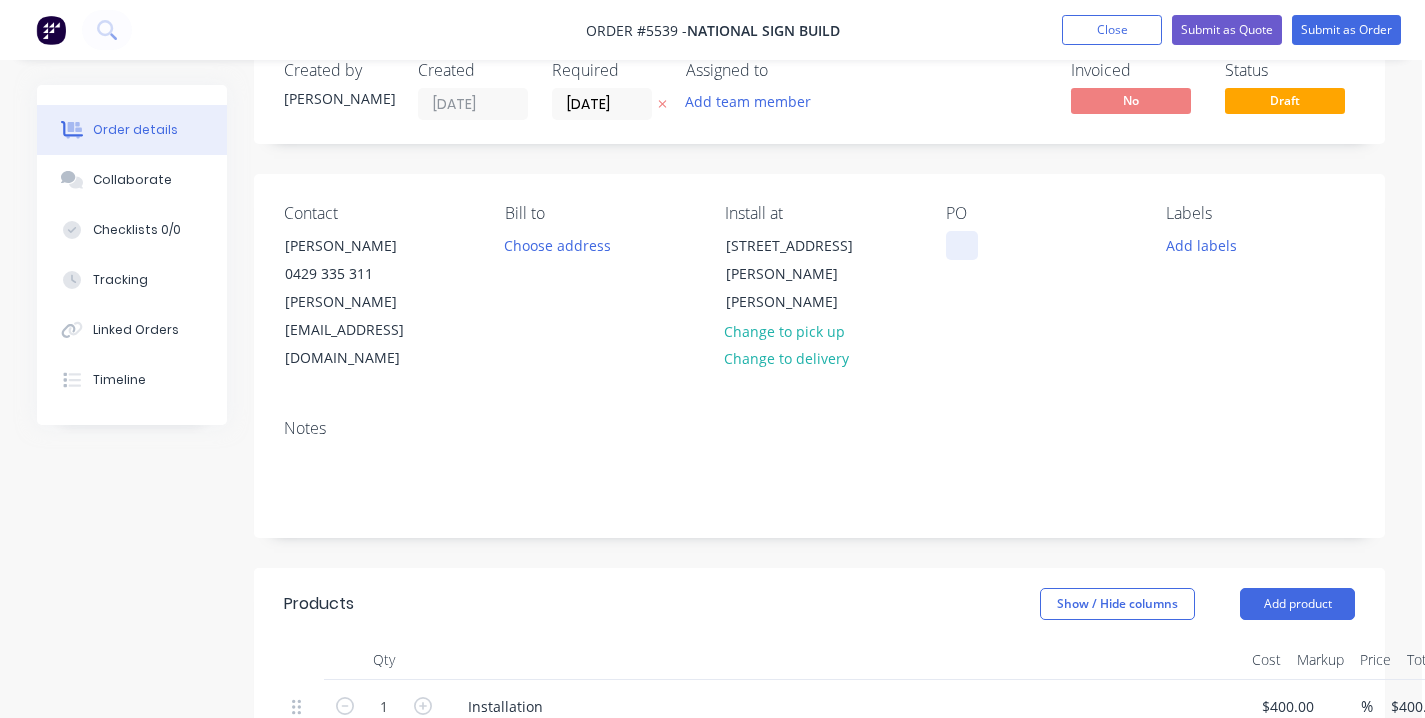 click at bounding box center [962, 245] 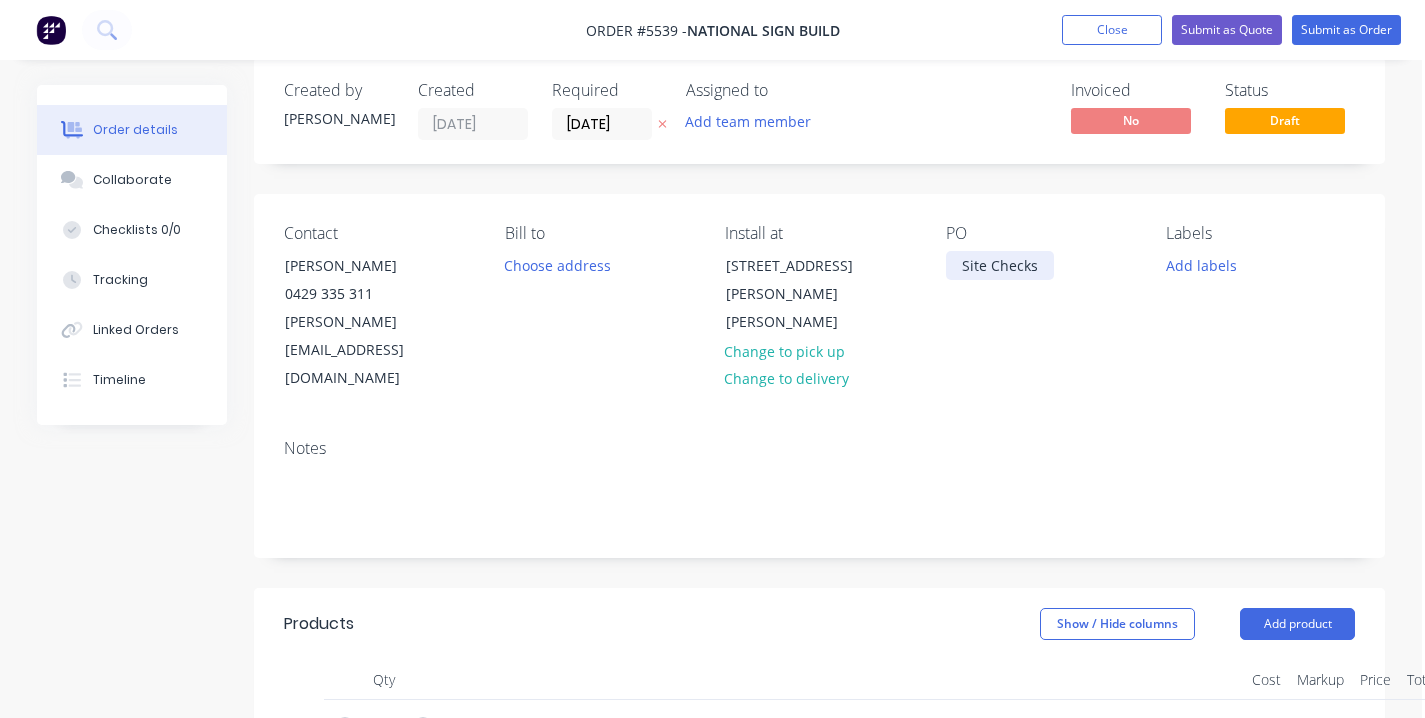 scroll, scrollTop: 23, scrollLeft: 3, axis: both 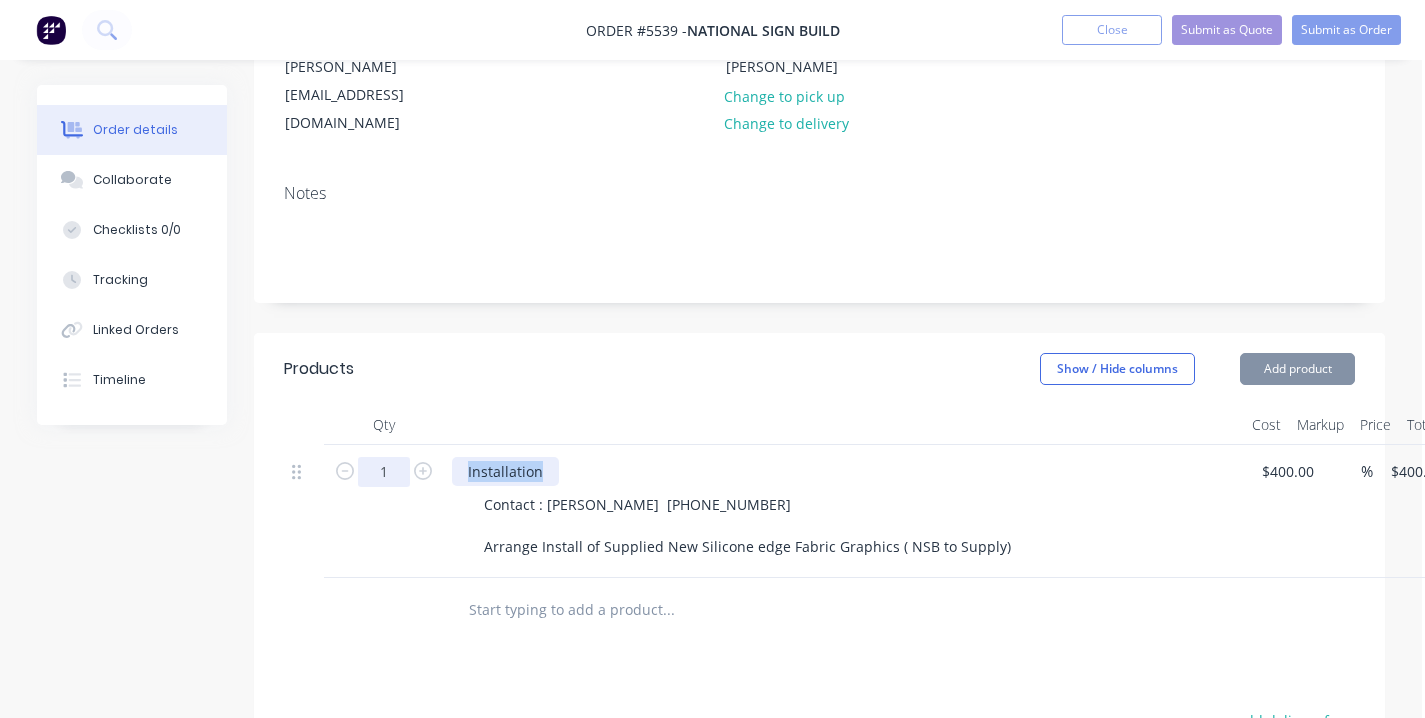 drag, startPoint x: 542, startPoint y: 416, endPoint x: 398, endPoint y: 416, distance: 144 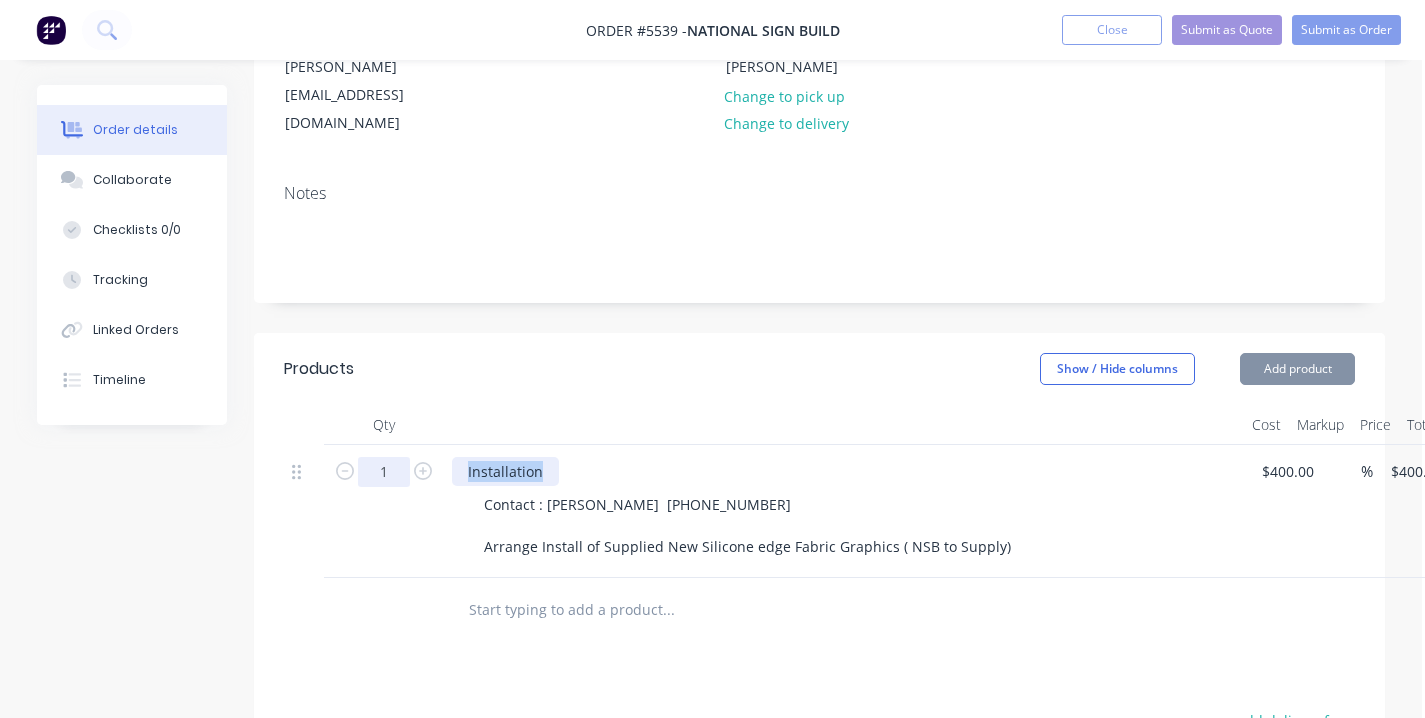 click on "1 Installation Contact : [PERSON_NAME]  [PHONE_NUMBER]
Arrange Install of Supplied New Silicone edge Fabric Graphics ( NSB to Supply) $400.00 $400.00 % $400.00 $400.00 $400.00 $400.00" at bounding box center (819, 511) 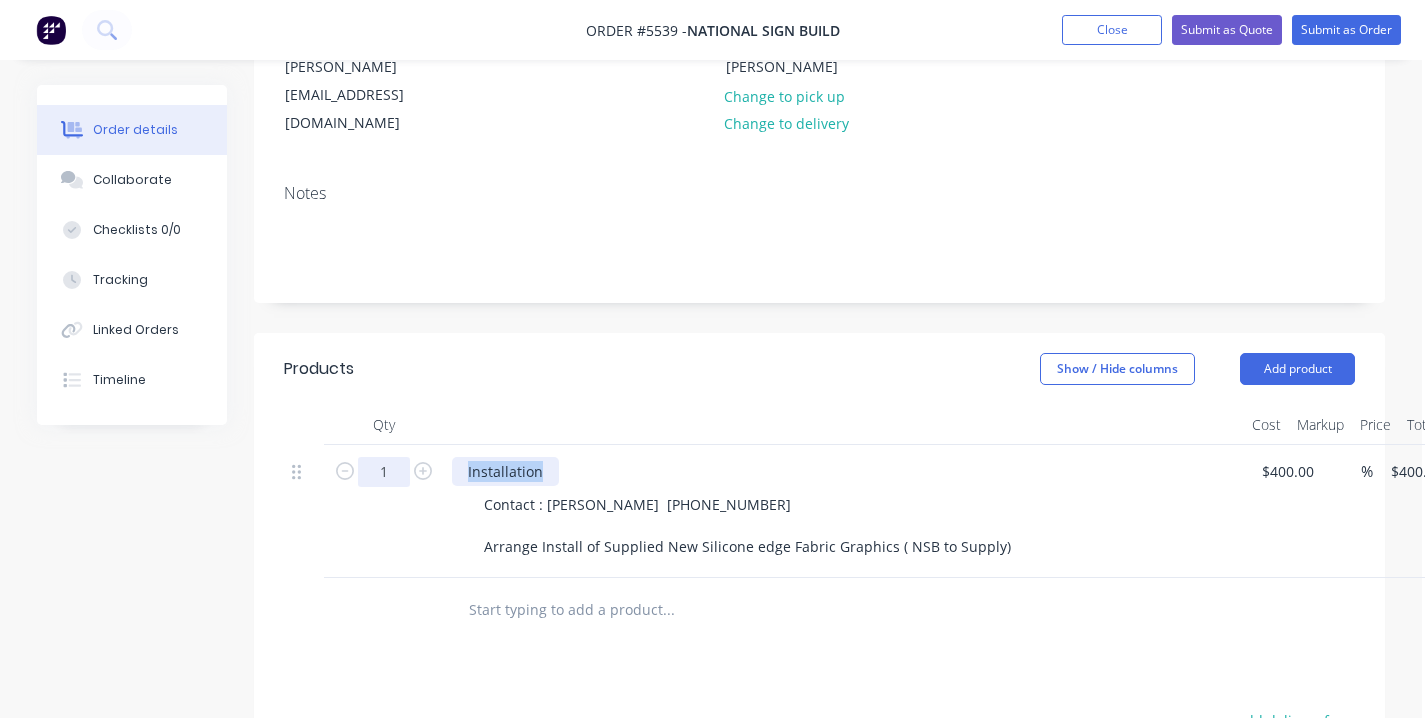type 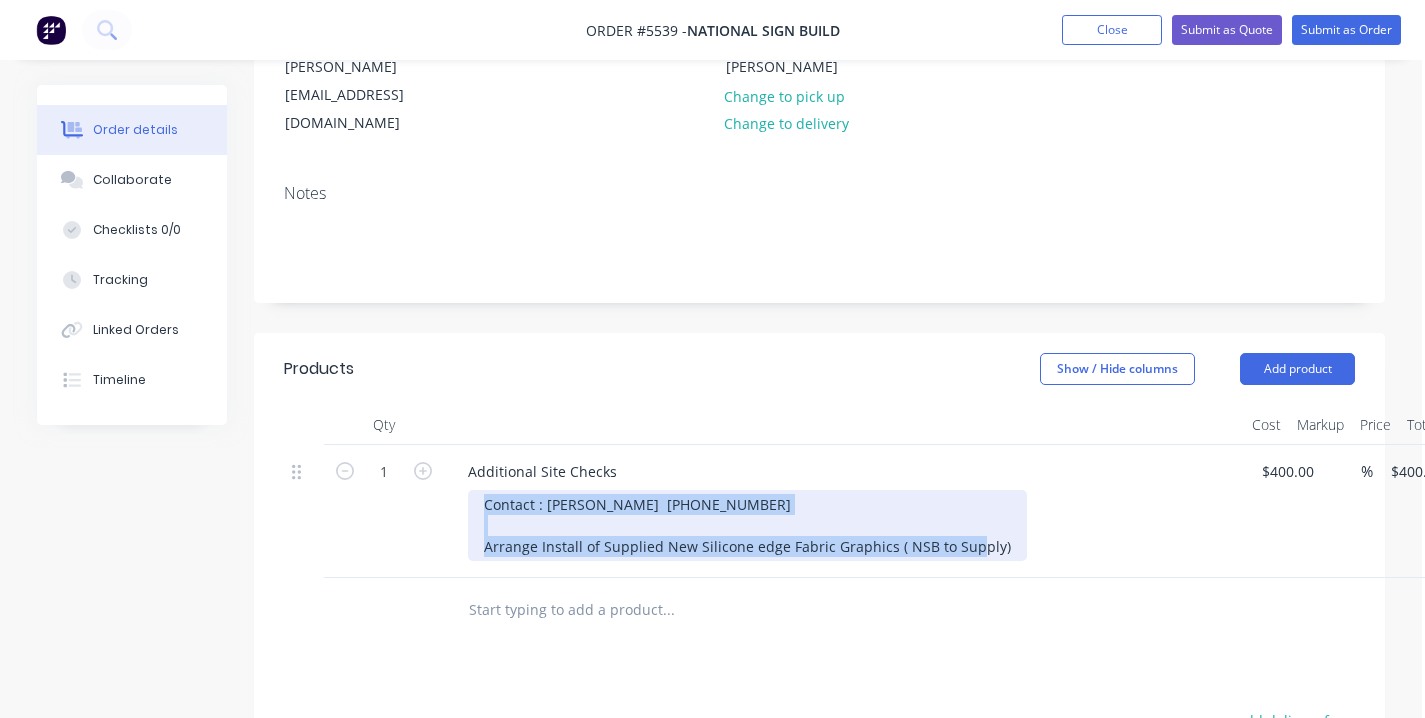 drag, startPoint x: 993, startPoint y: 490, endPoint x: 399, endPoint y: 439, distance: 596.18536 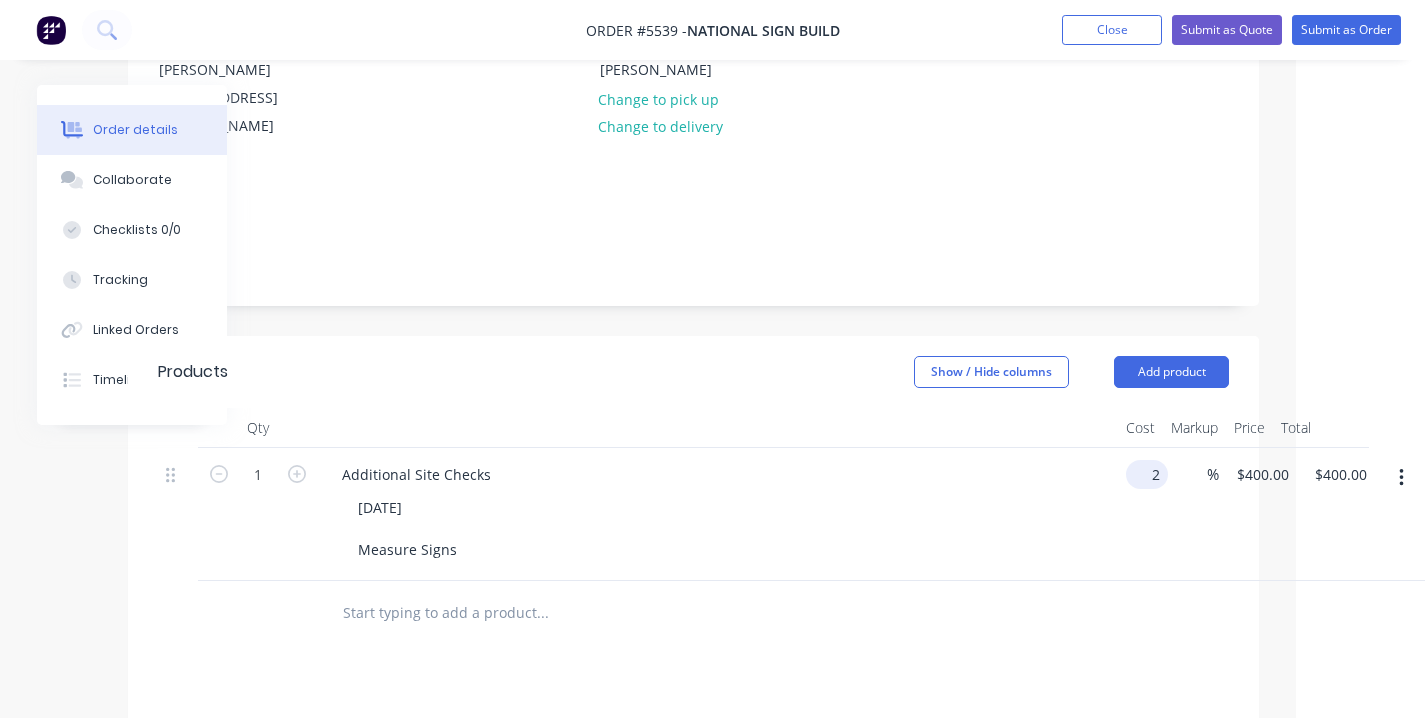 scroll, scrollTop: 280, scrollLeft: 118, axis: both 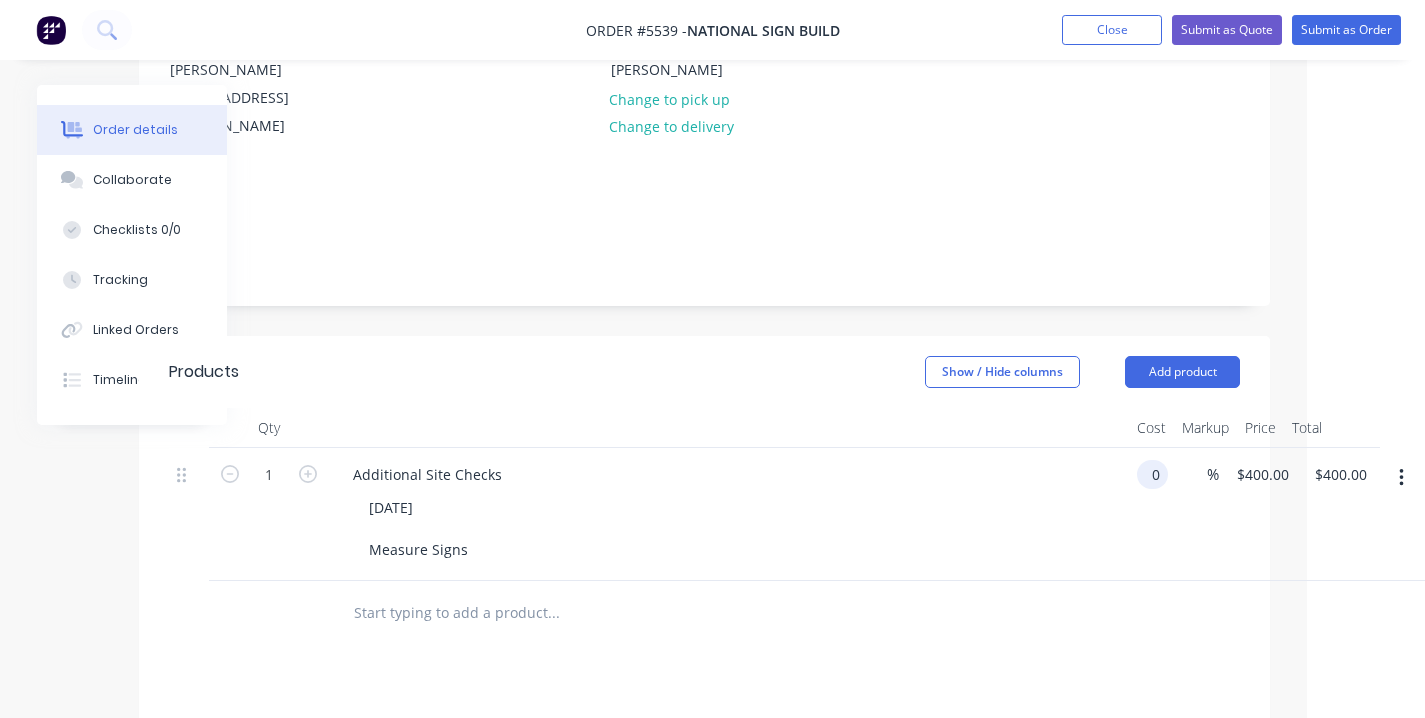 click on "0 0" at bounding box center (1148, 514) 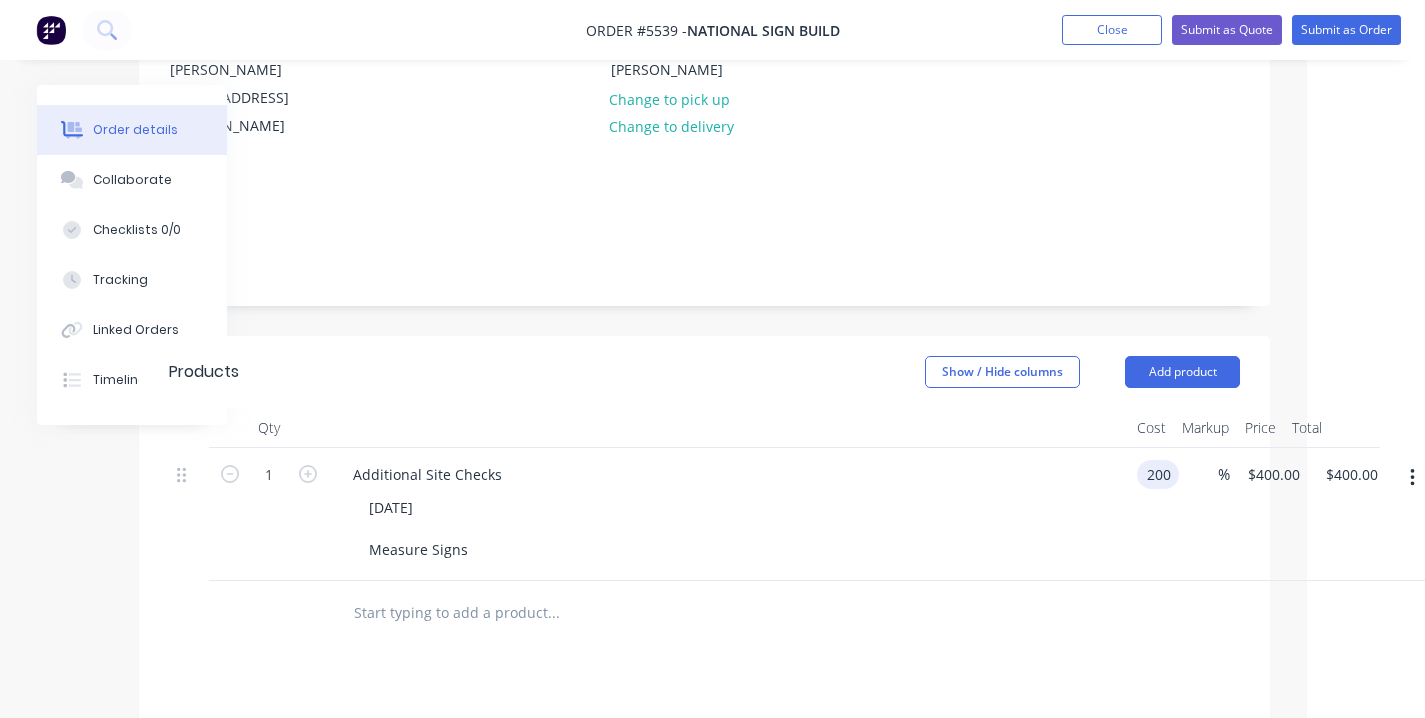 type on "$200.00" 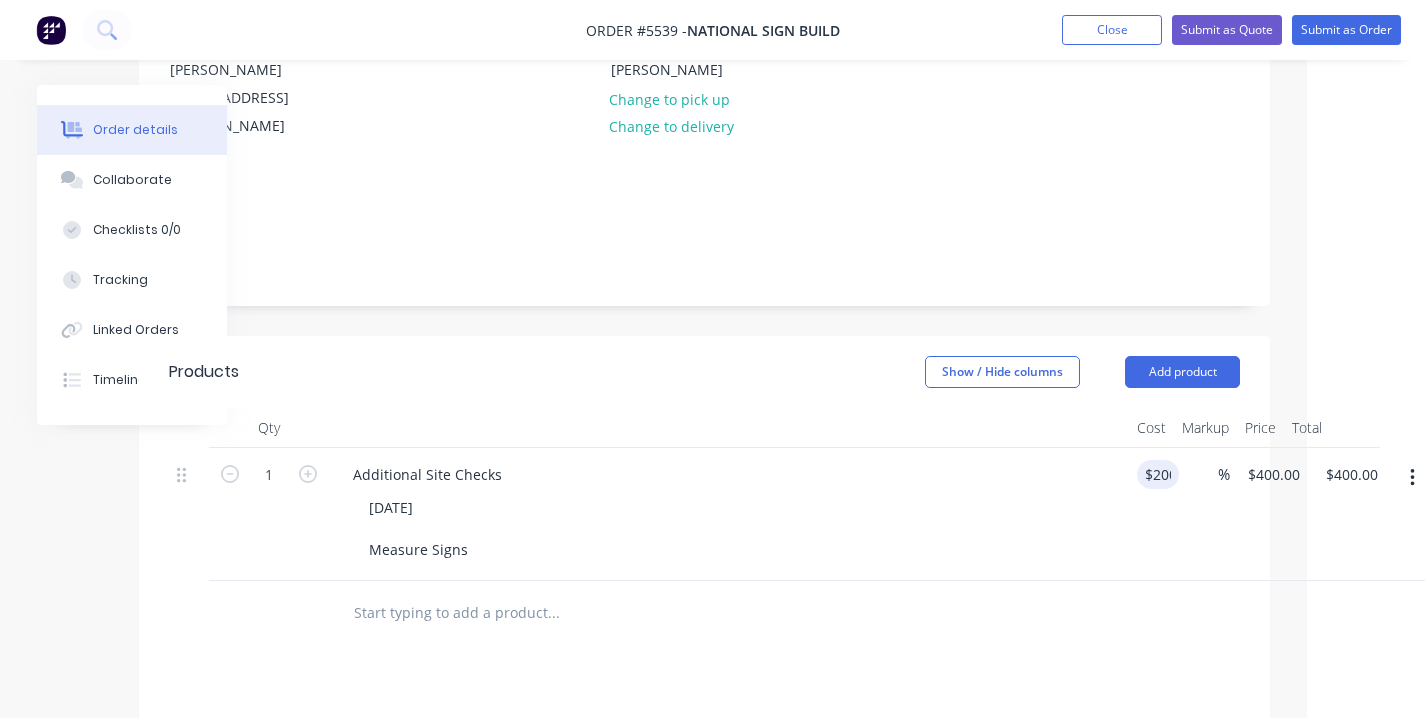 type on "$200.00" 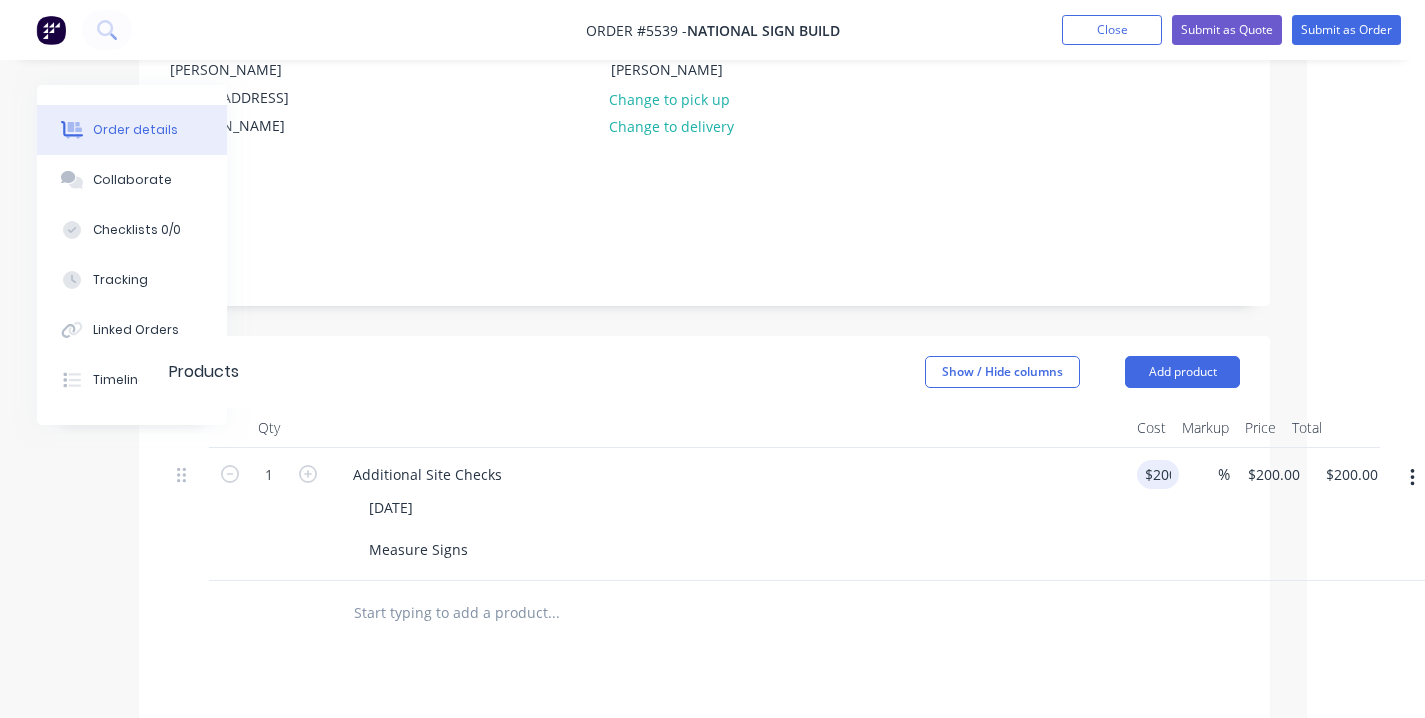 click on "[DATE]
Measure Signs" at bounding box center (737, 528) 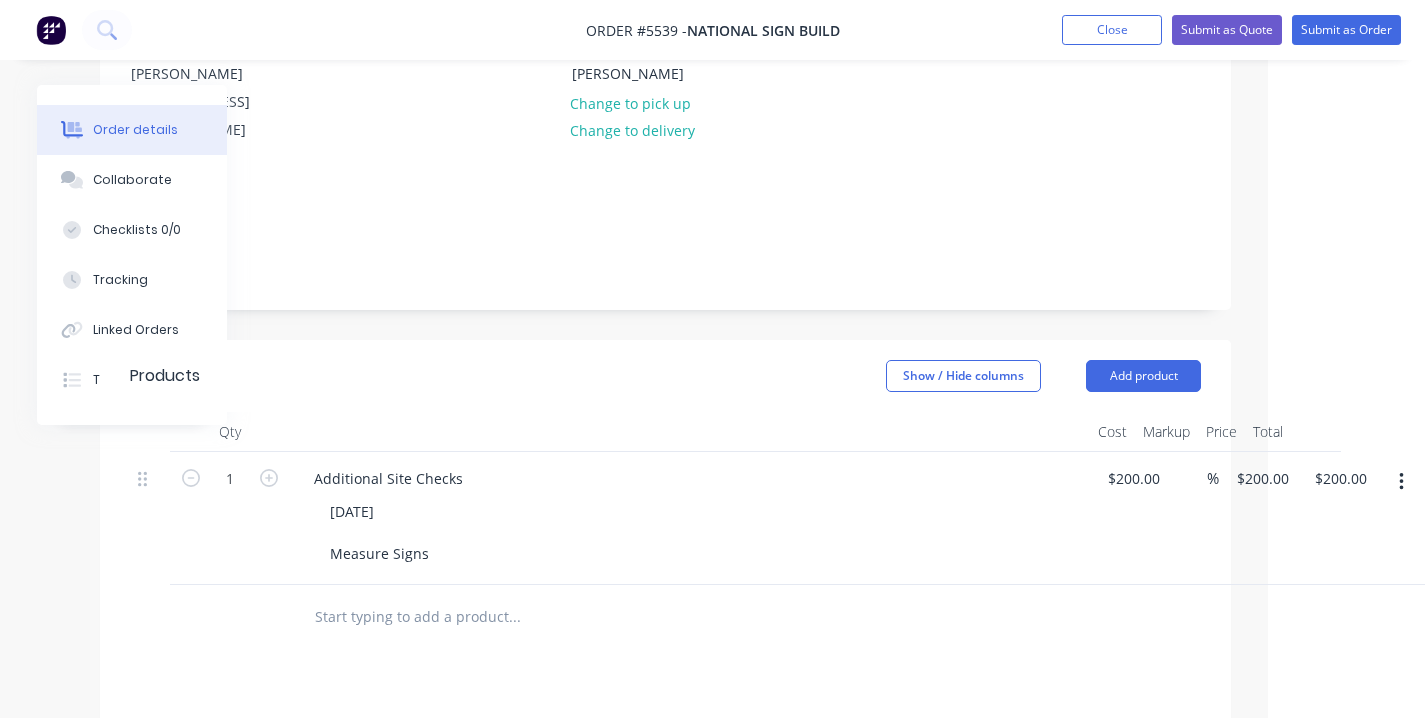 scroll, scrollTop: 276, scrollLeft: 157, axis: both 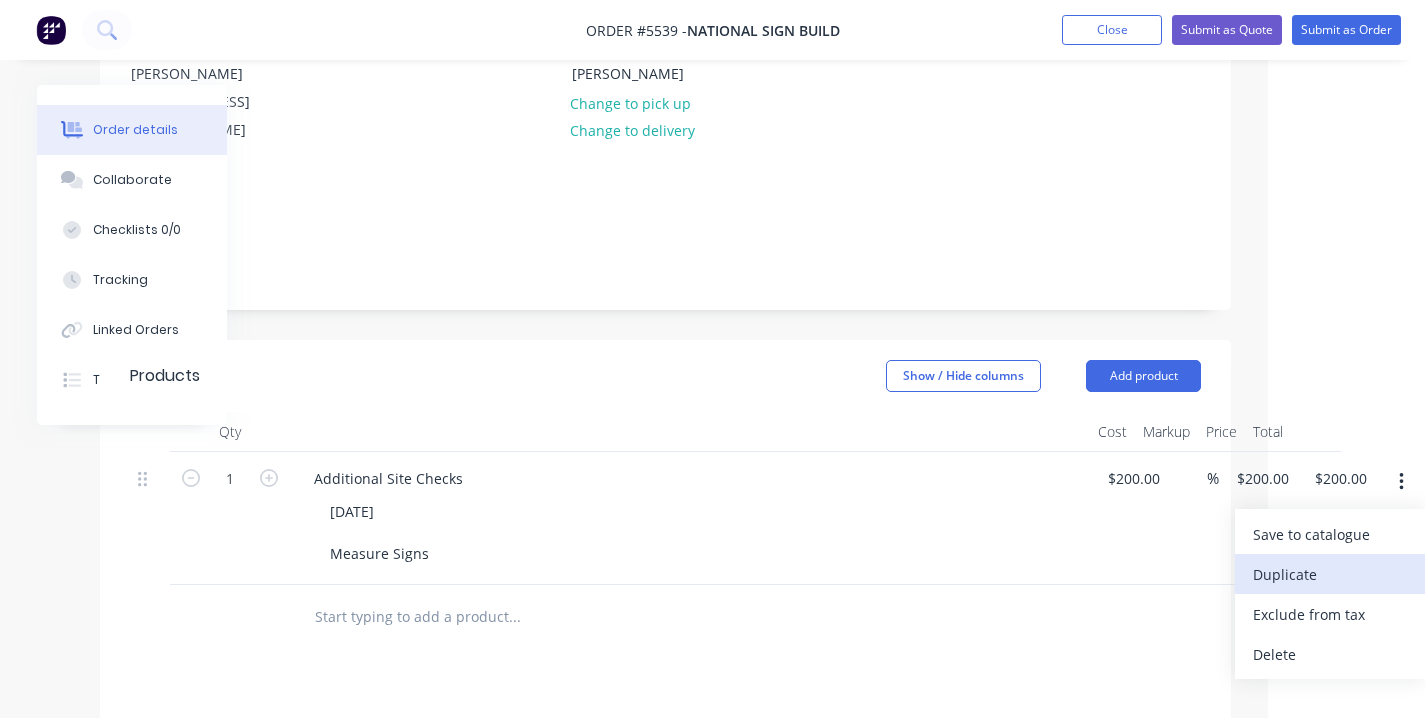 click on "Duplicate" at bounding box center (1330, 574) 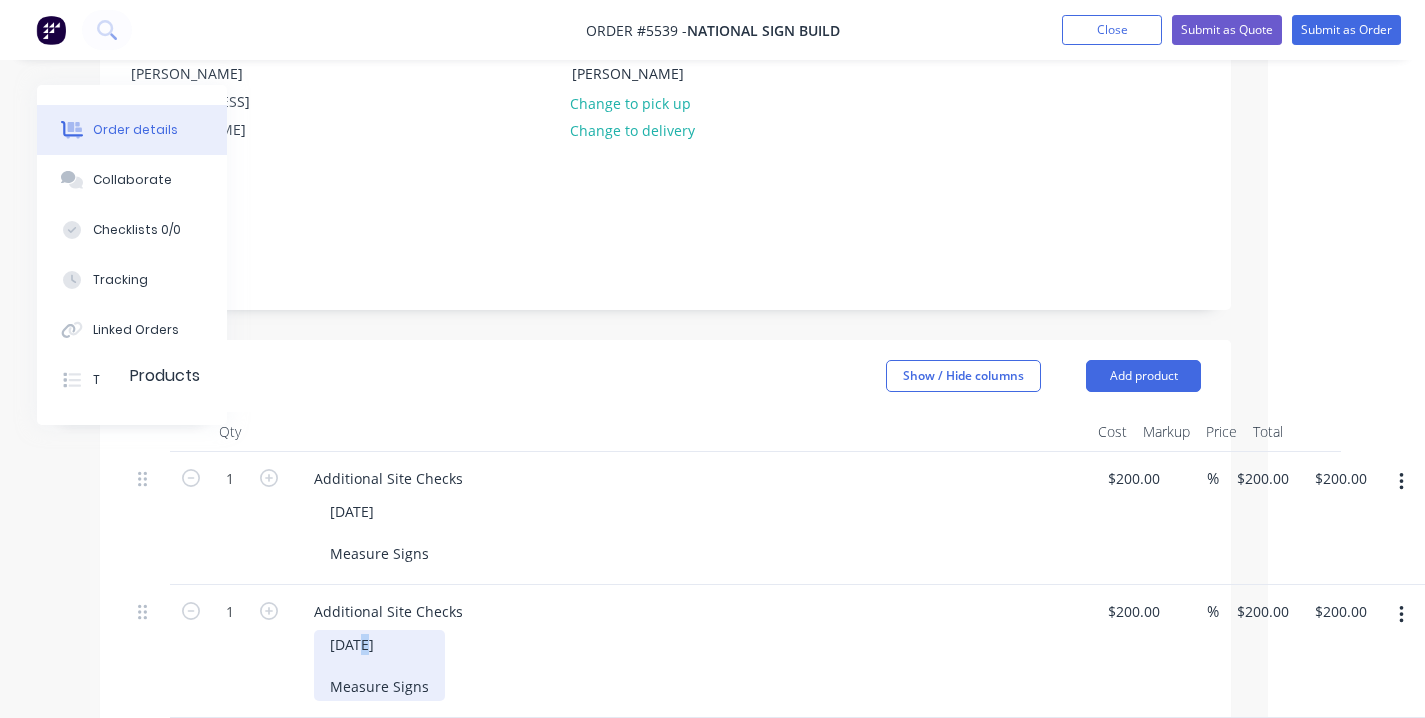 click on "[DATE]
Measure Signs" at bounding box center [379, 665] 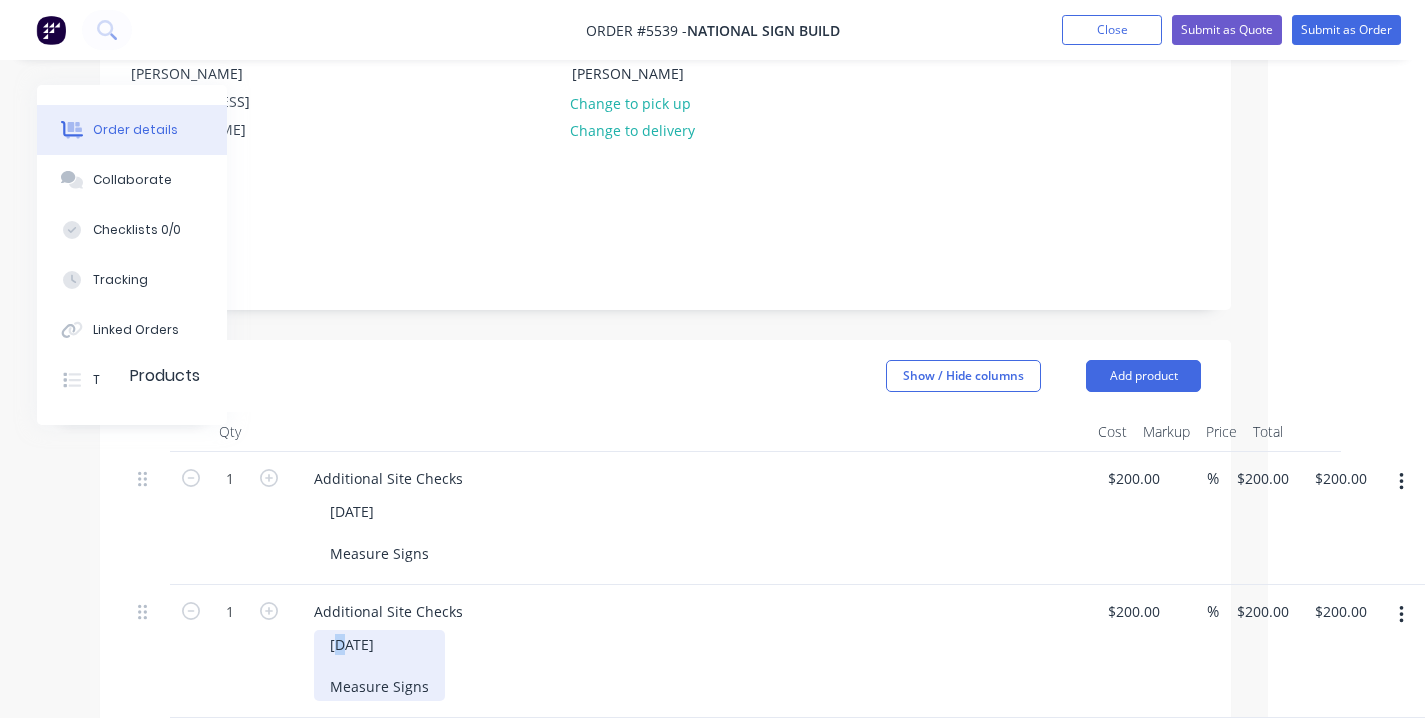 click on "[DATE]
Measure Signs" at bounding box center (379, 665) 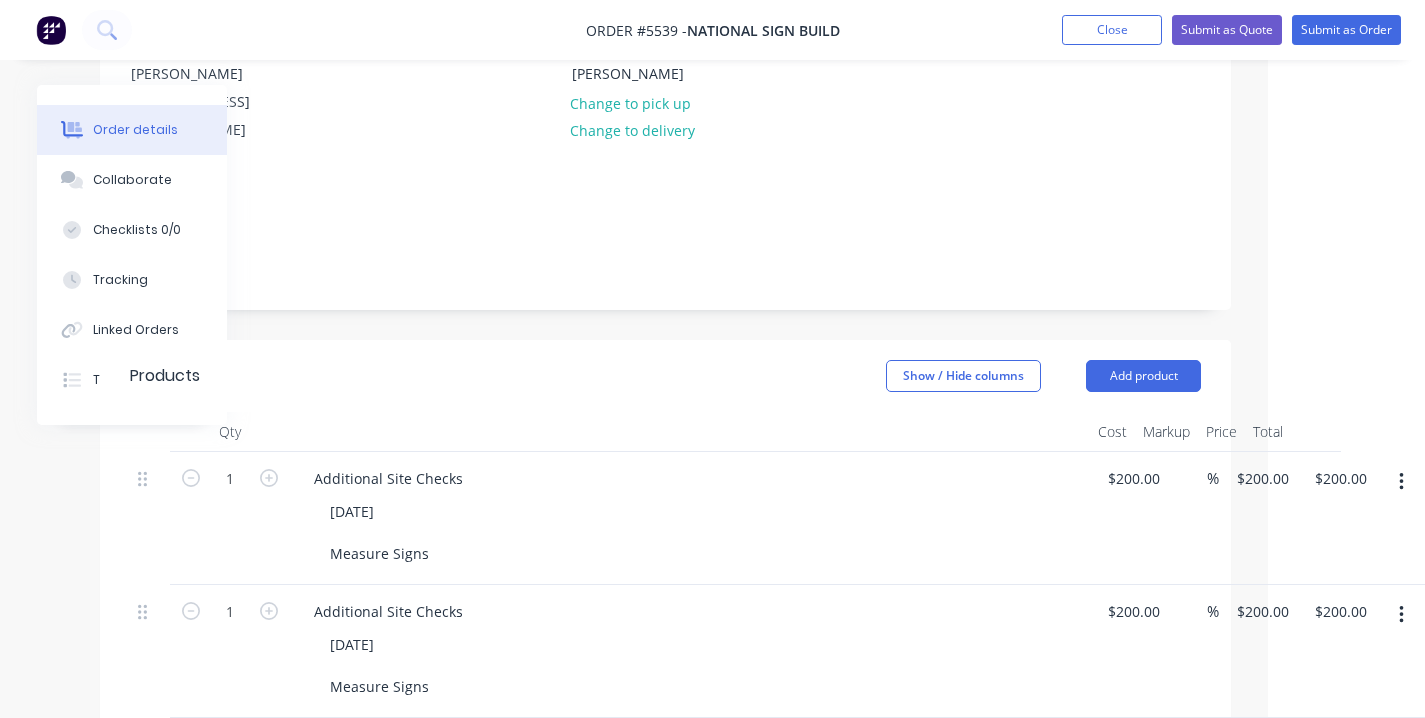 click on "[DATE]
Measure Signs" at bounding box center (698, 665) 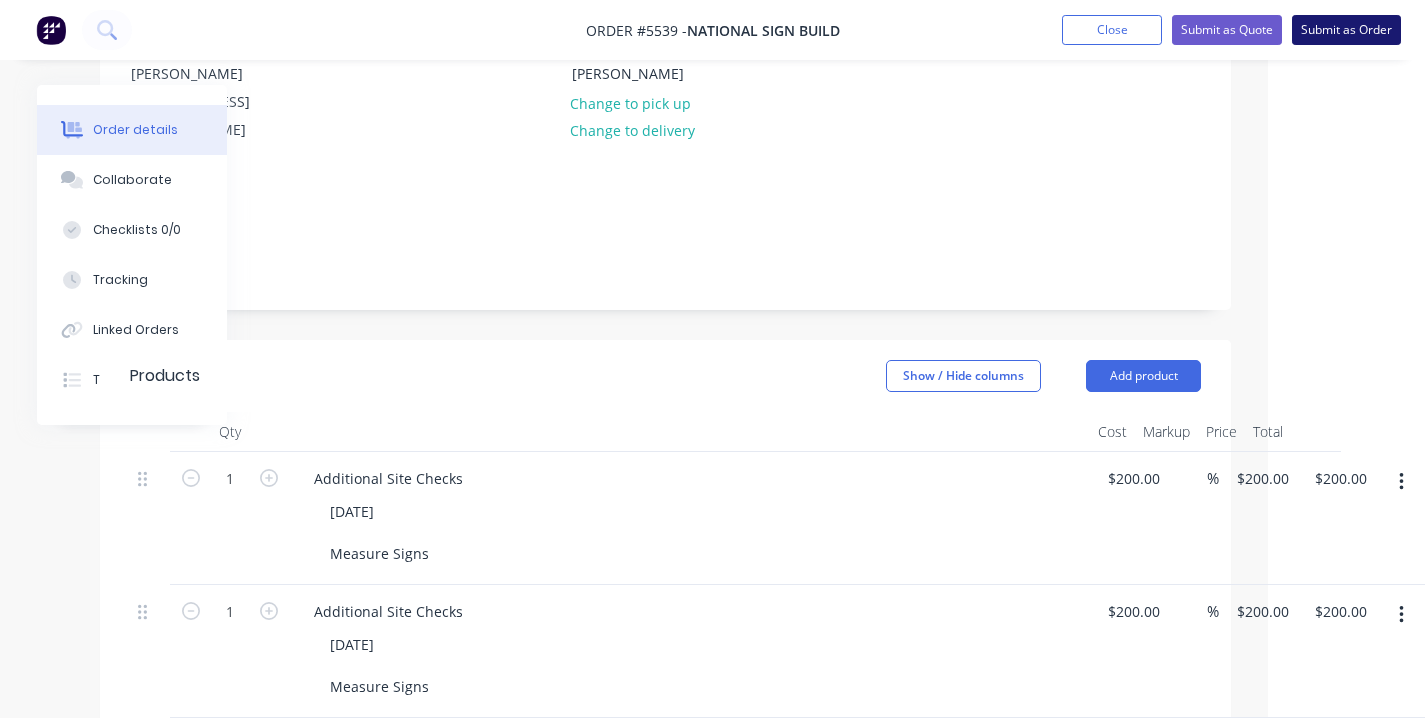 click on "Submit as Order" at bounding box center [1346, 30] 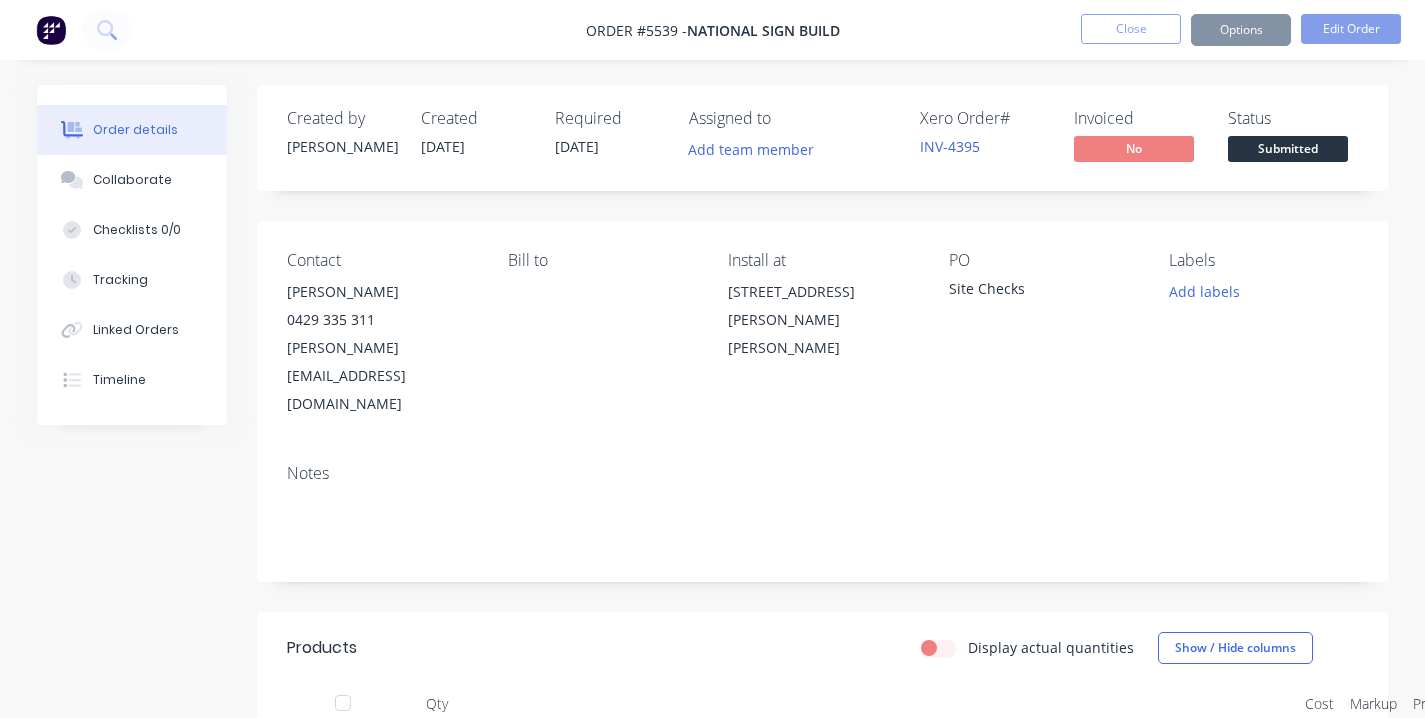 click on "Submitted" at bounding box center [1288, 148] 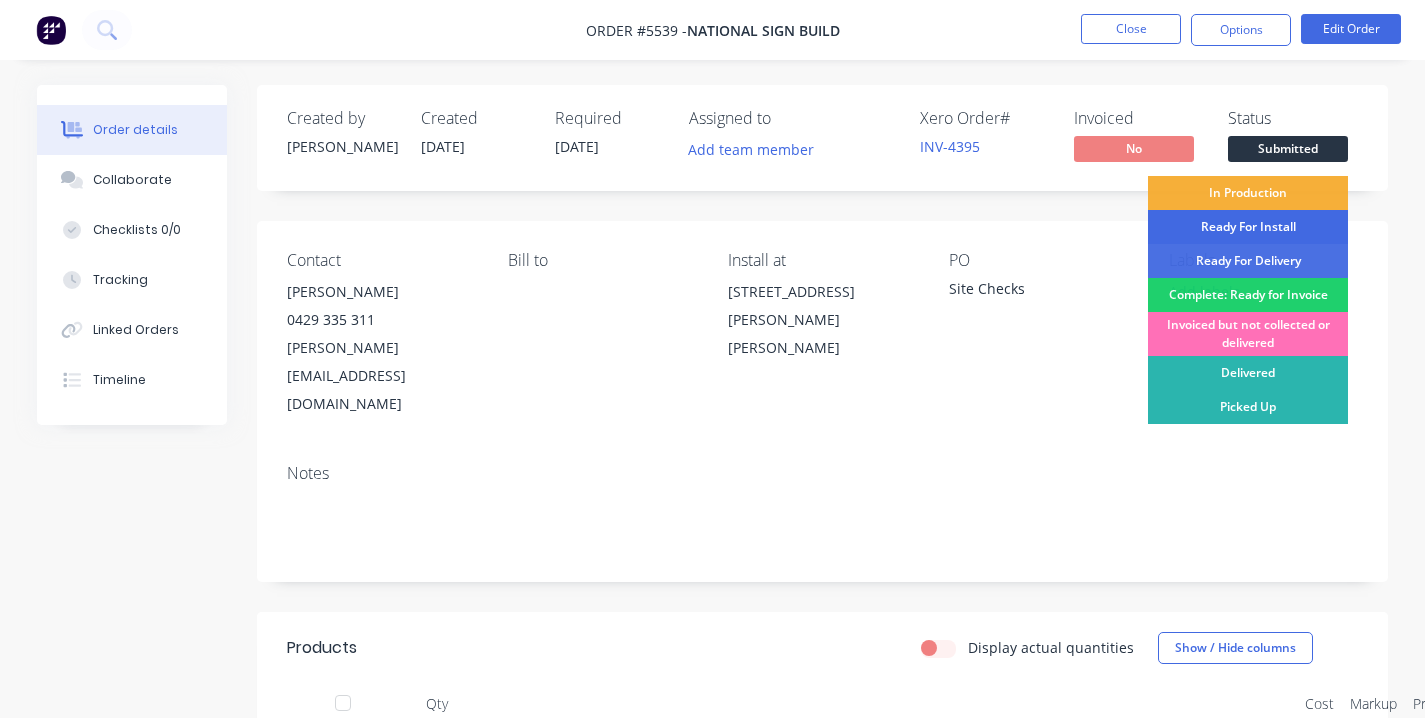 click on "Ready For Install" at bounding box center [1248, 227] 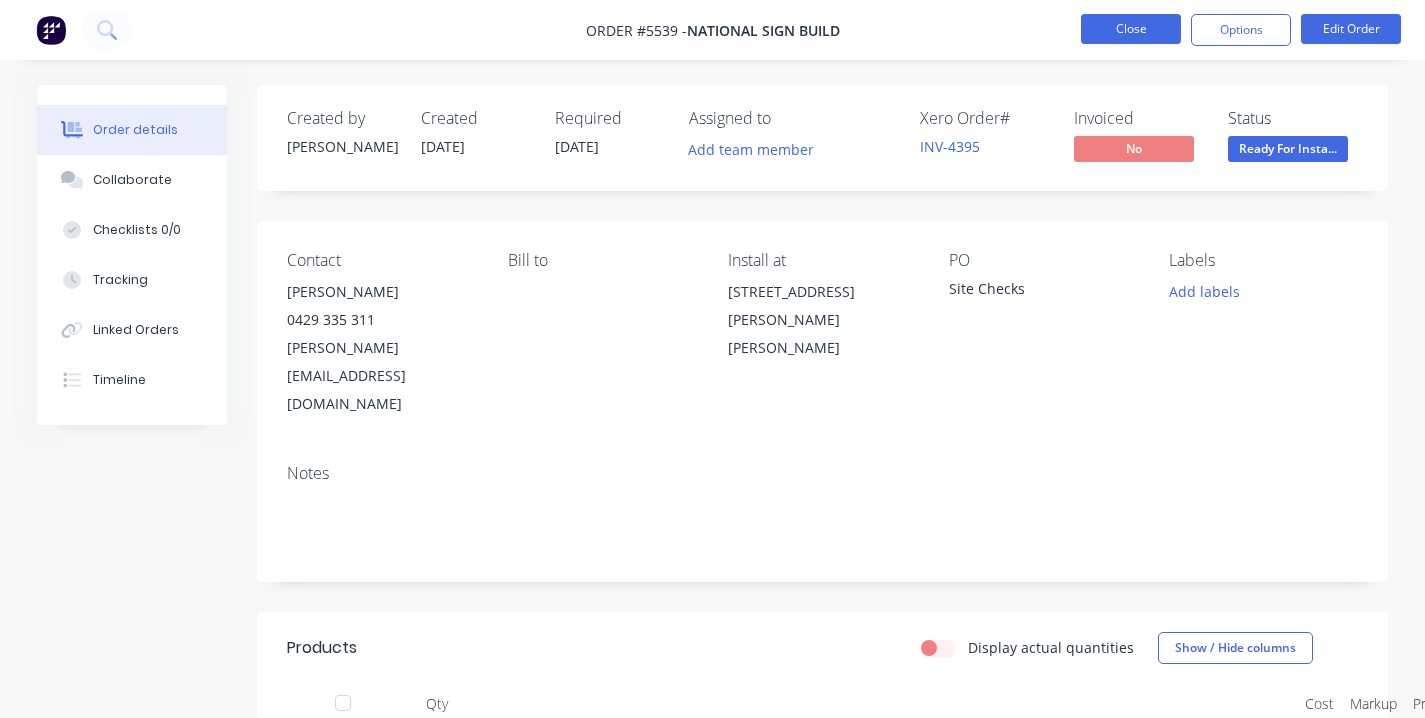 click on "Close" at bounding box center (1131, 29) 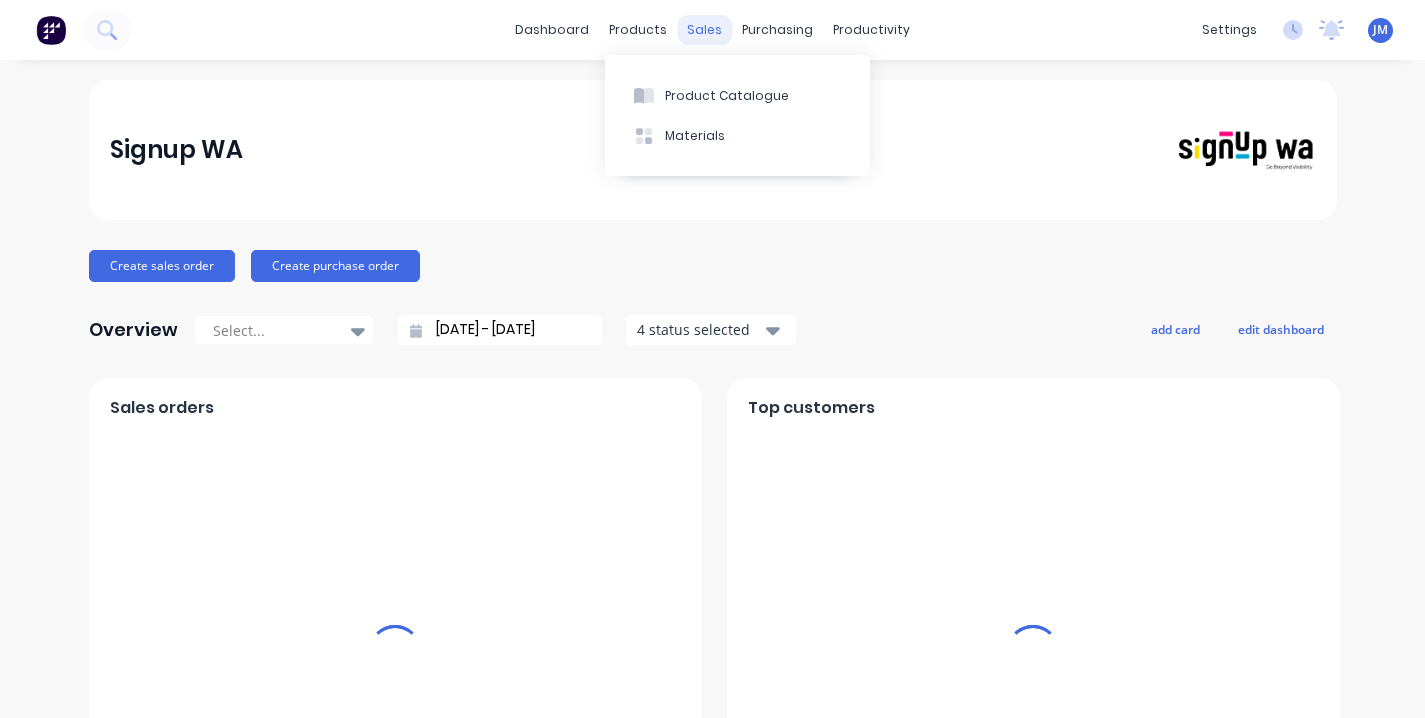 scroll, scrollTop: 0, scrollLeft: 0, axis: both 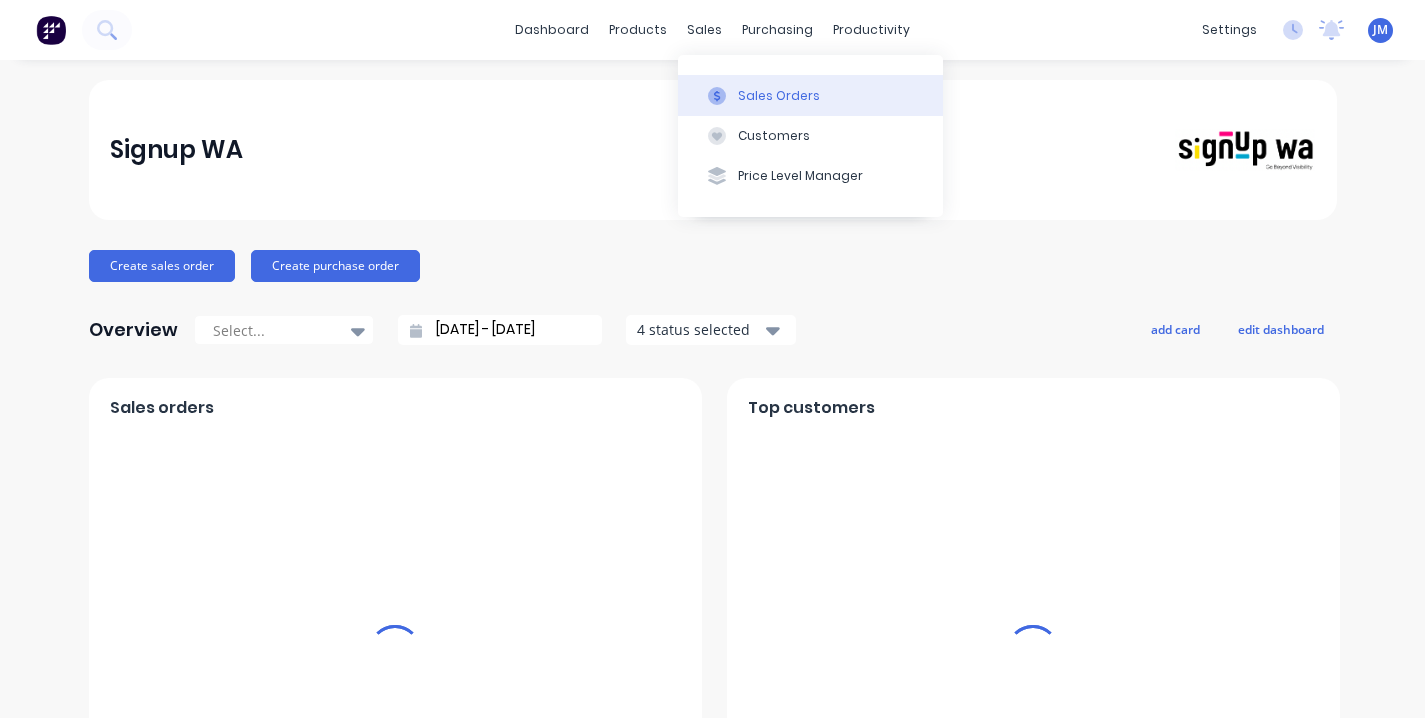 click on "Sales Orders" at bounding box center [810, 95] 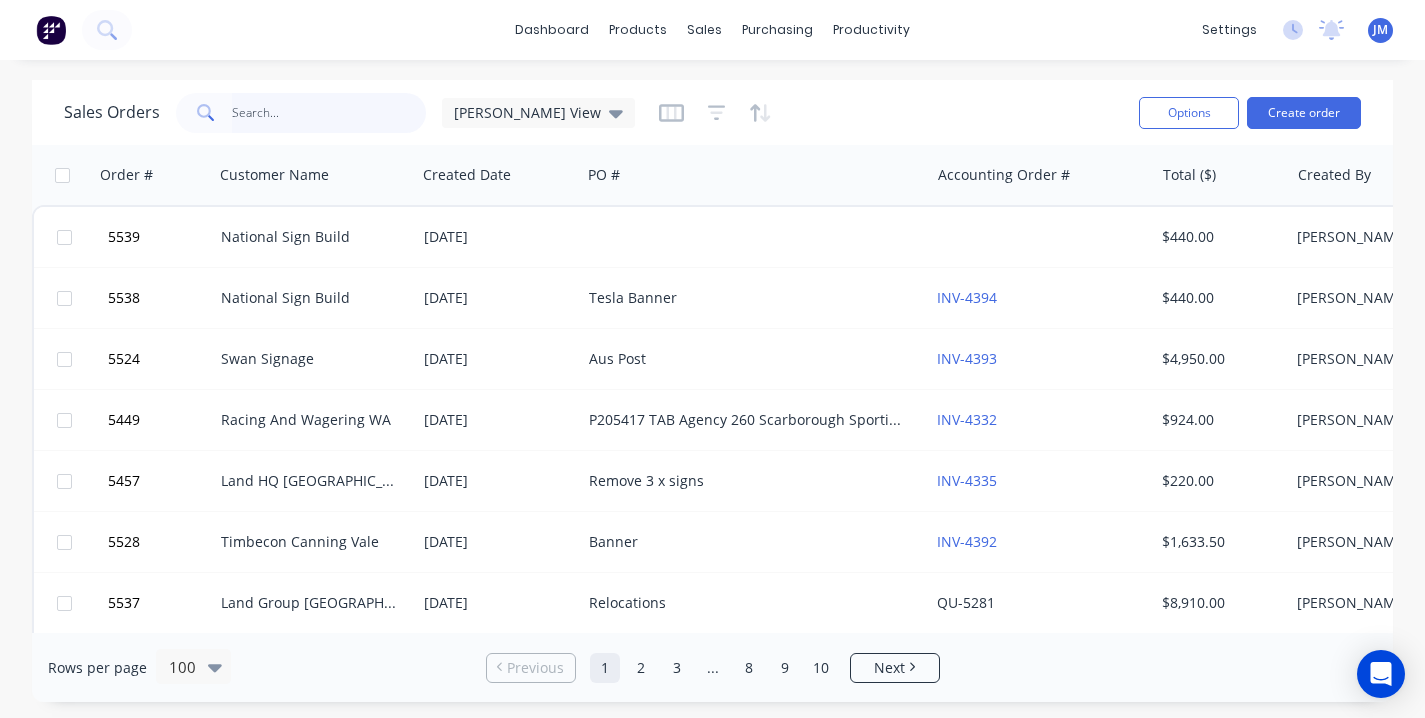 click at bounding box center [329, 113] 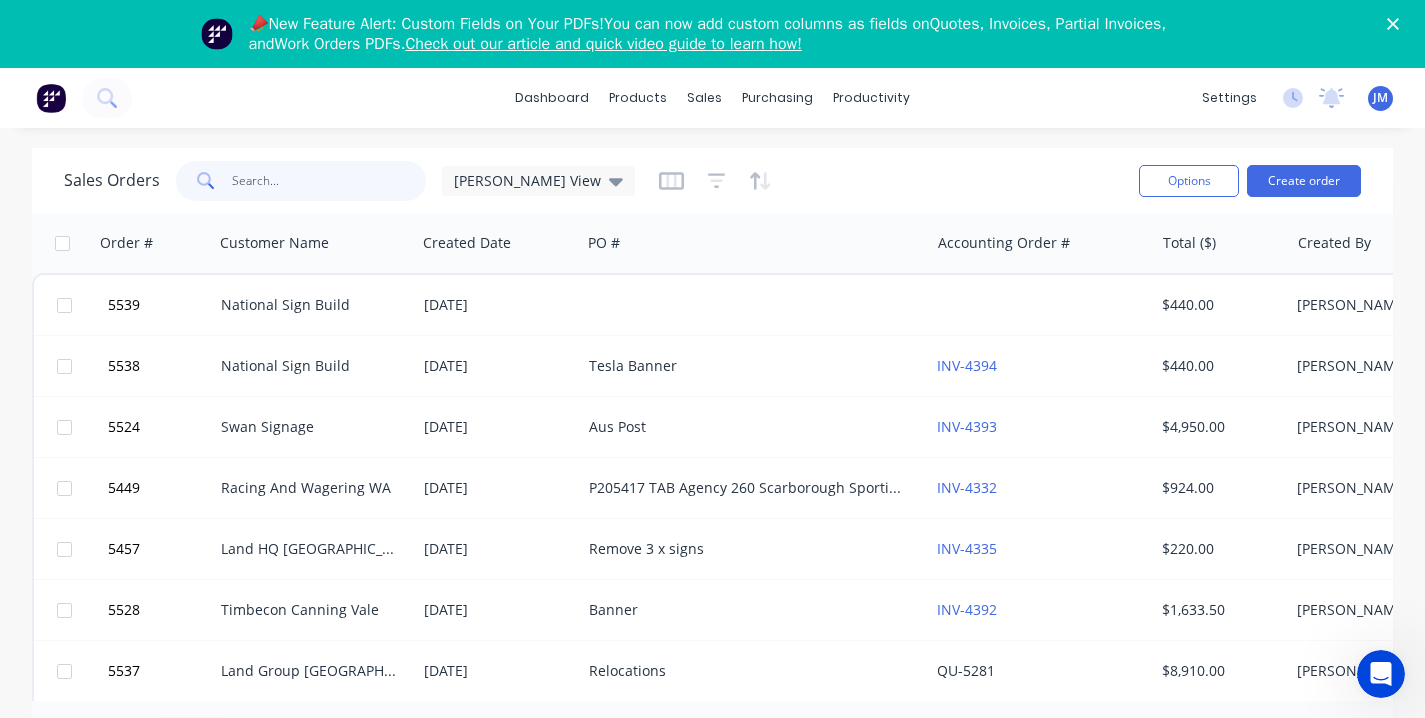 scroll, scrollTop: 0, scrollLeft: 0, axis: both 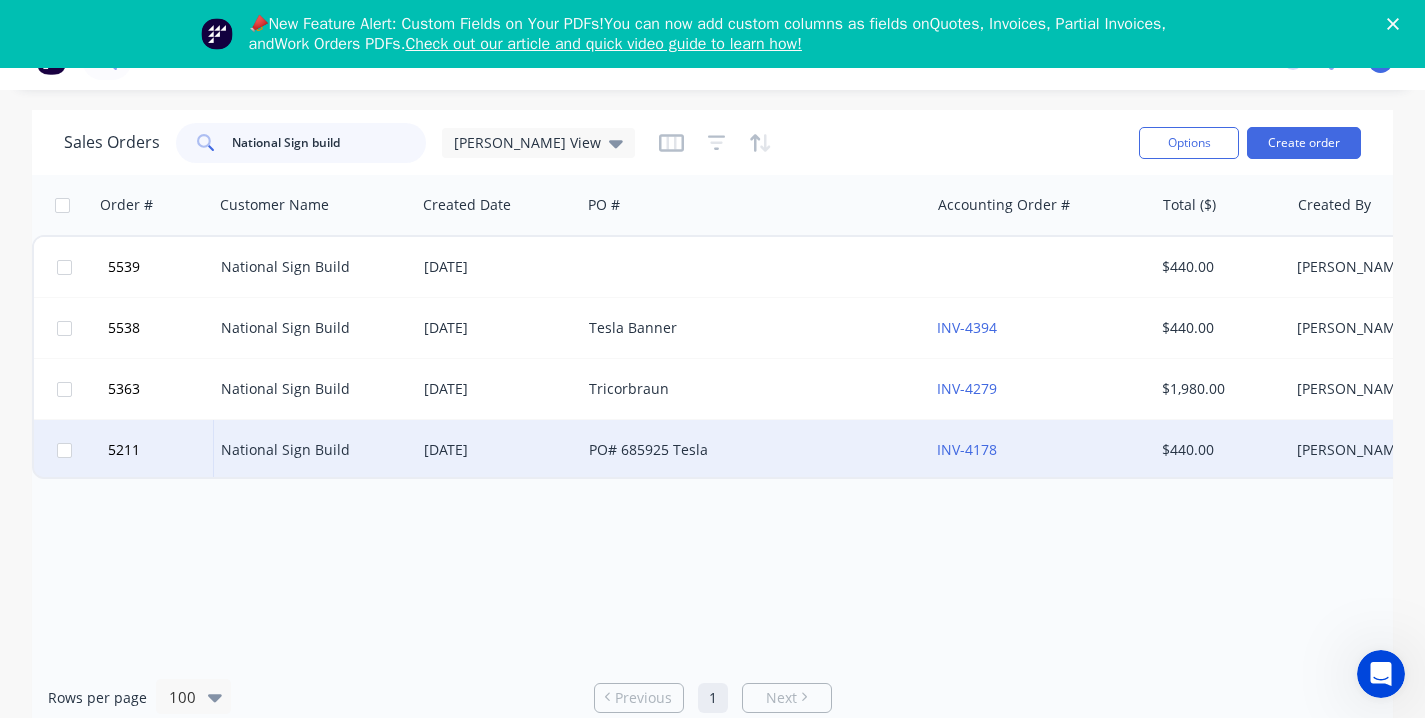 type on "National Sign build" 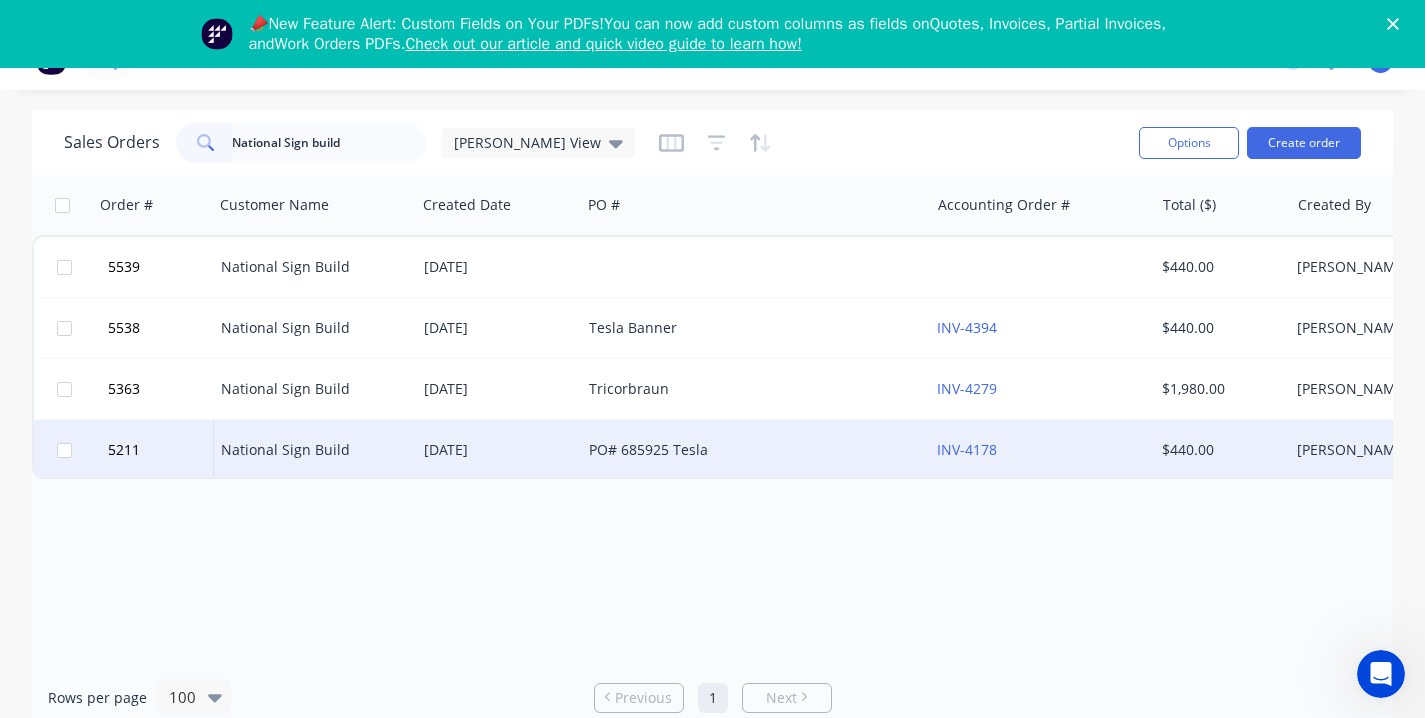 click on "PO#  685925 Tesla" at bounding box center [747, 450] 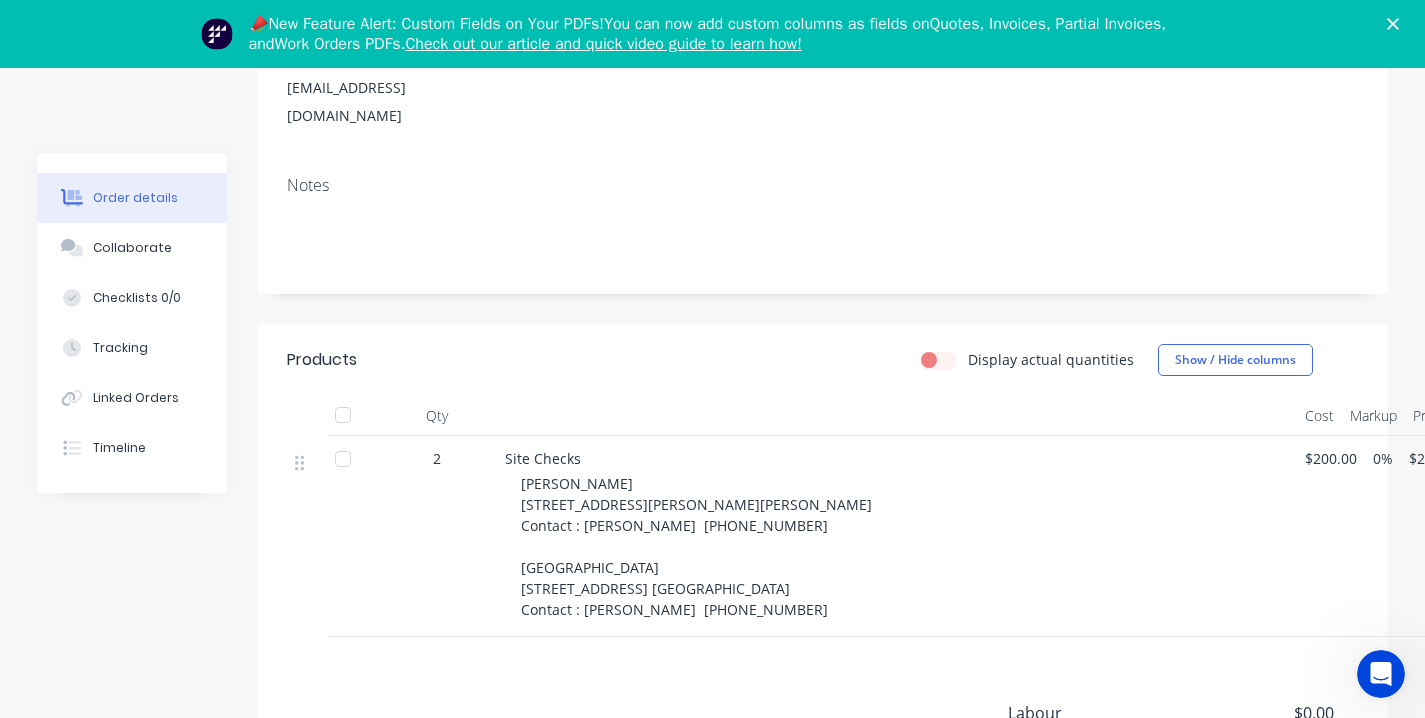 scroll, scrollTop: 376, scrollLeft: 0, axis: vertical 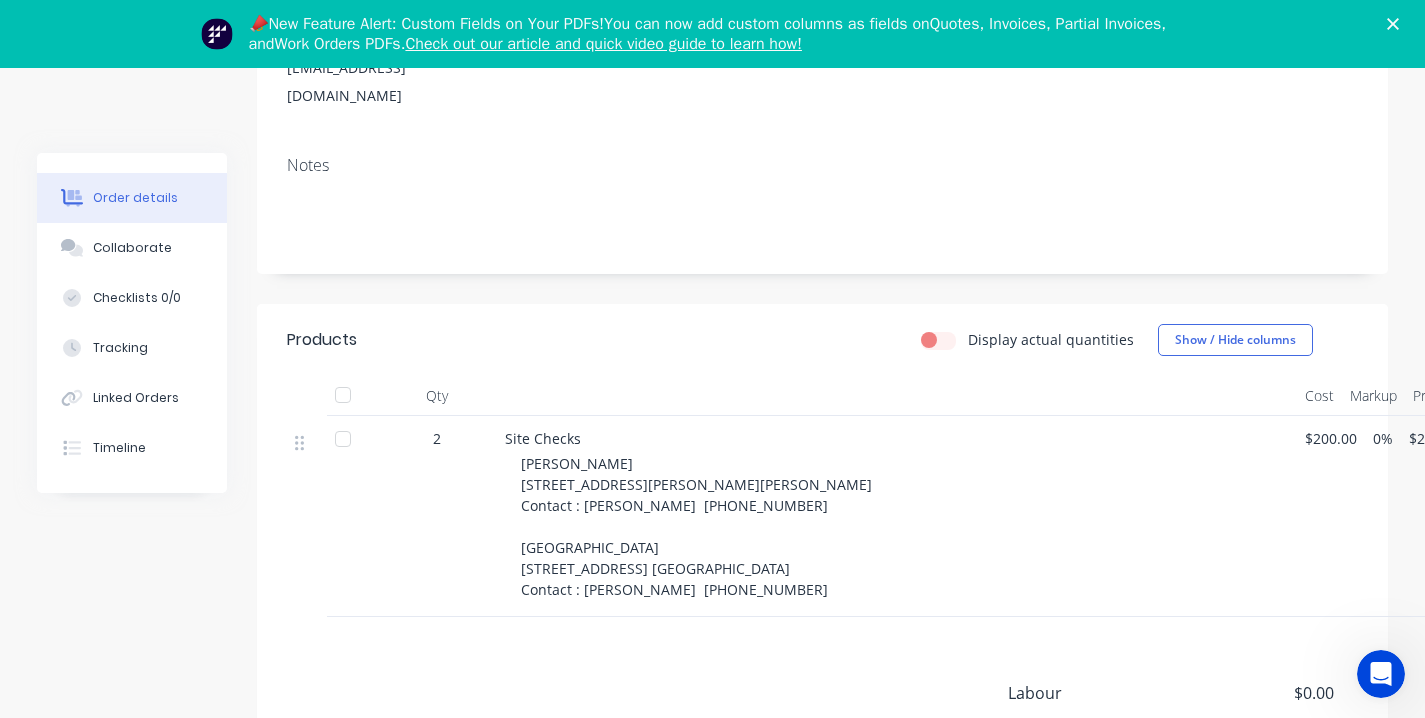 click on "📣New Feature Alert: Custom Fields on Your PDFs!  You can now add custom columns as fields on  Quotes, Invoices, Partial Invoices , and  Work Orders   PDFs .  Check out our article and quick video guide to learn how!" at bounding box center [712, 34] 